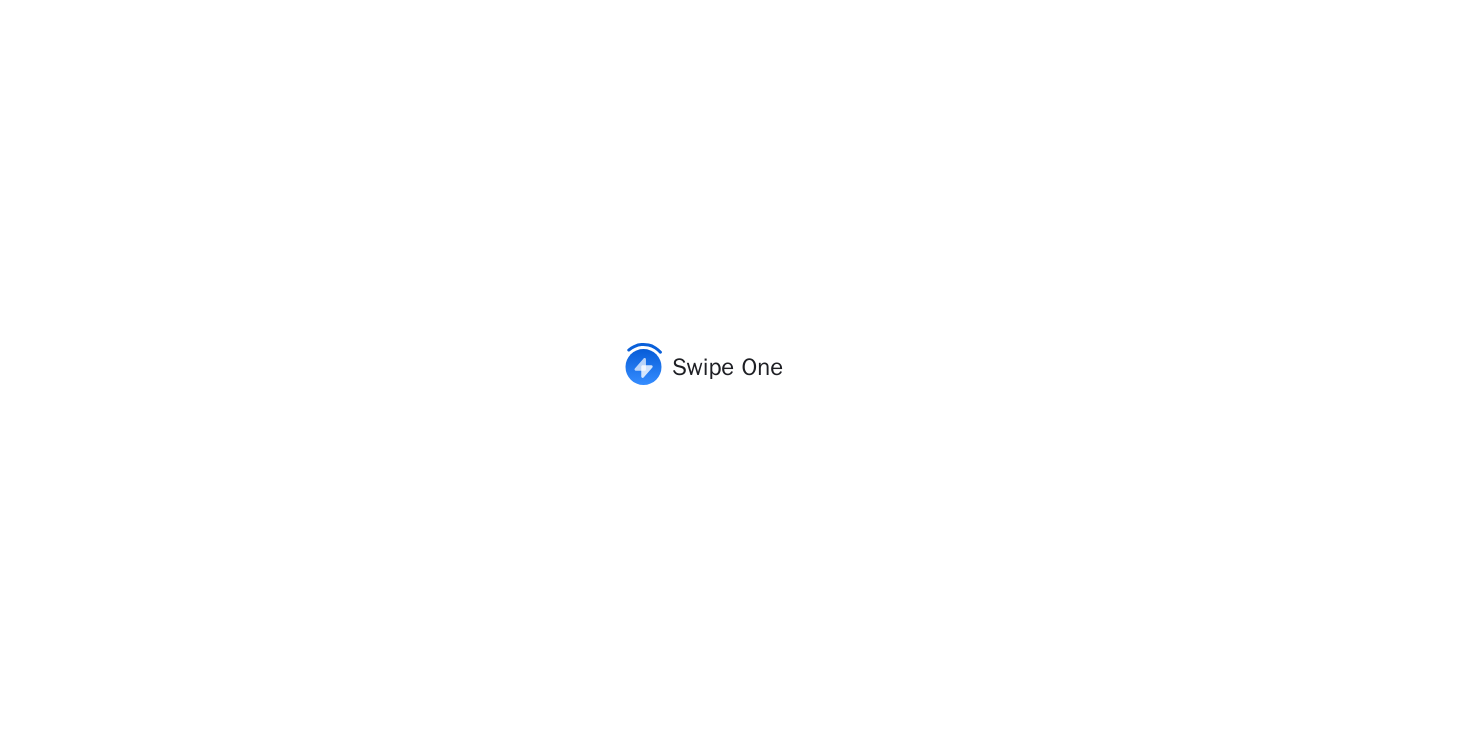 scroll, scrollTop: 0, scrollLeft: 0, axis: both 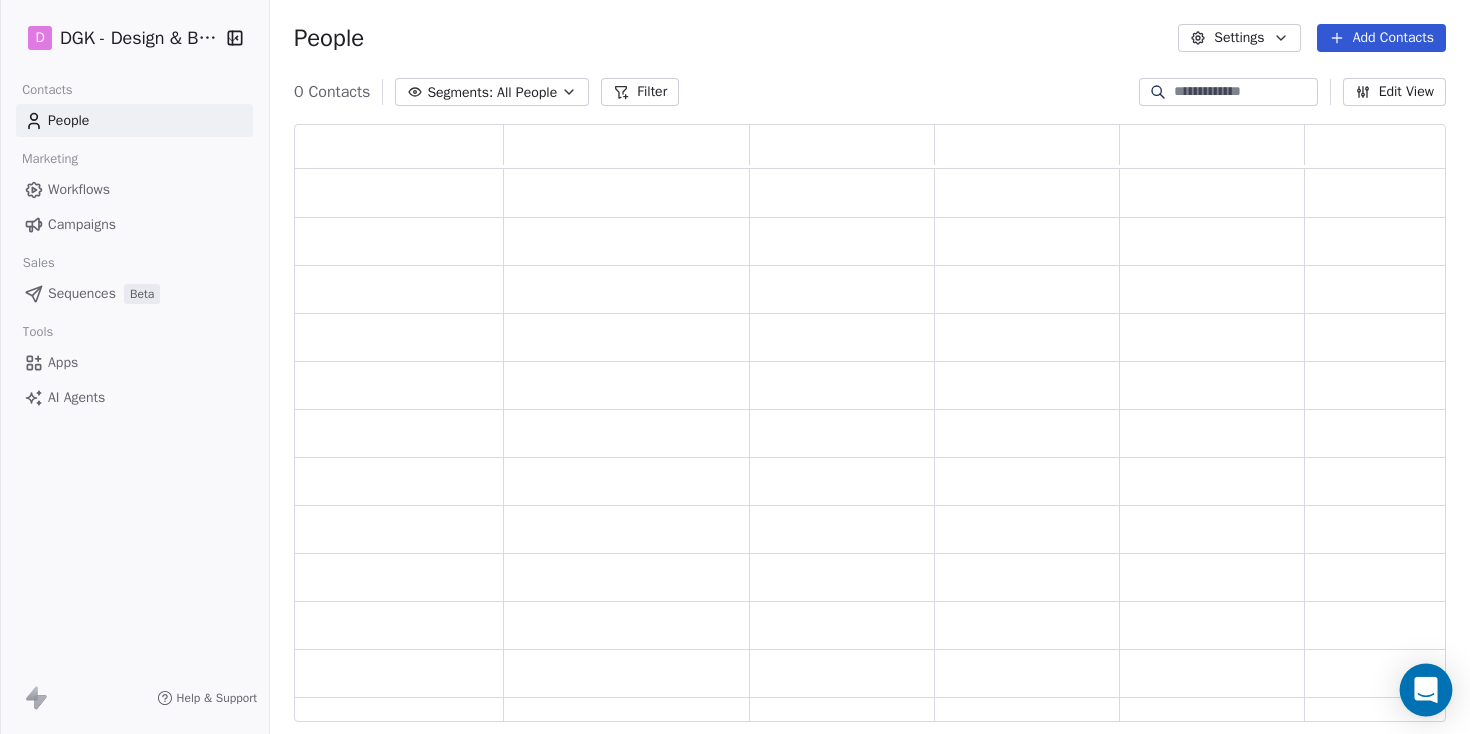 click 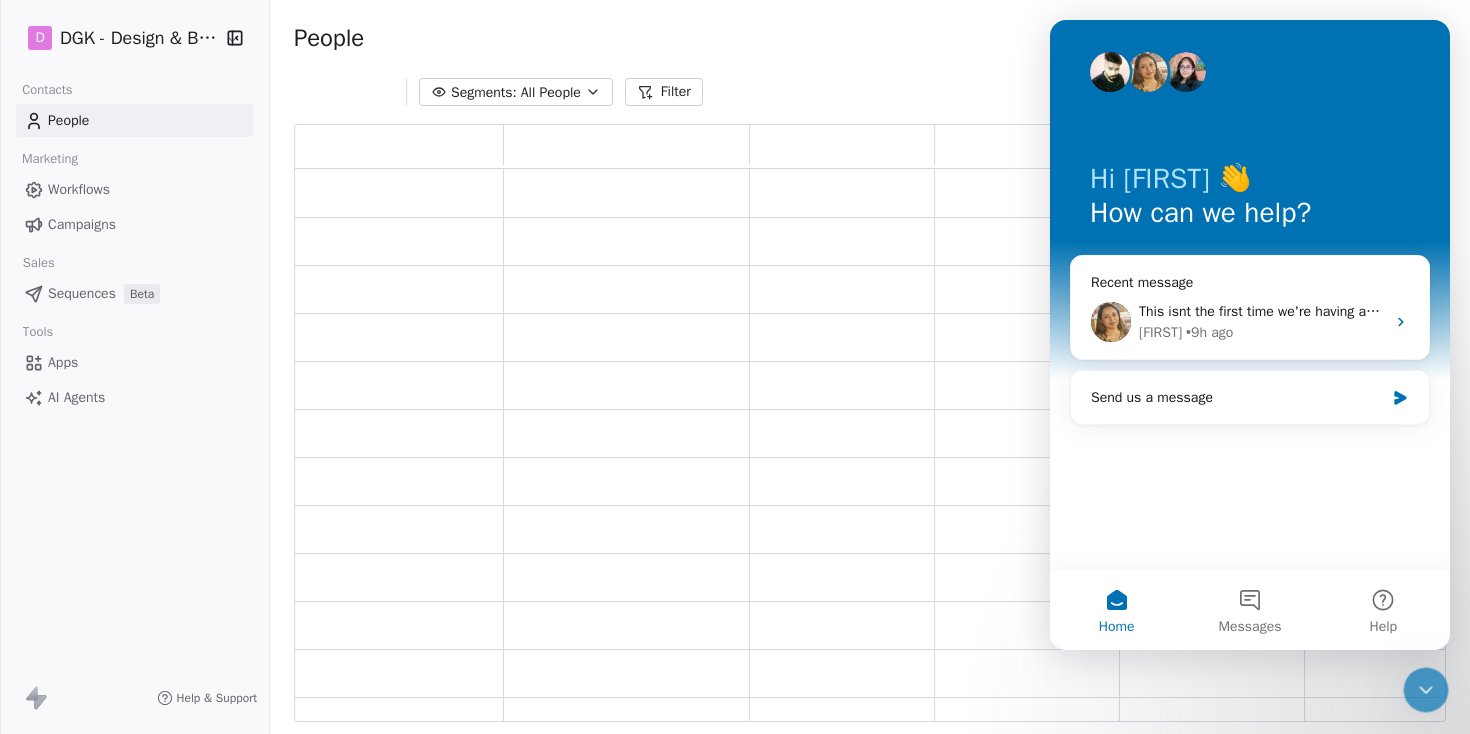 scroll, scrollTop: 0, scrollLeft: 0, axis: both 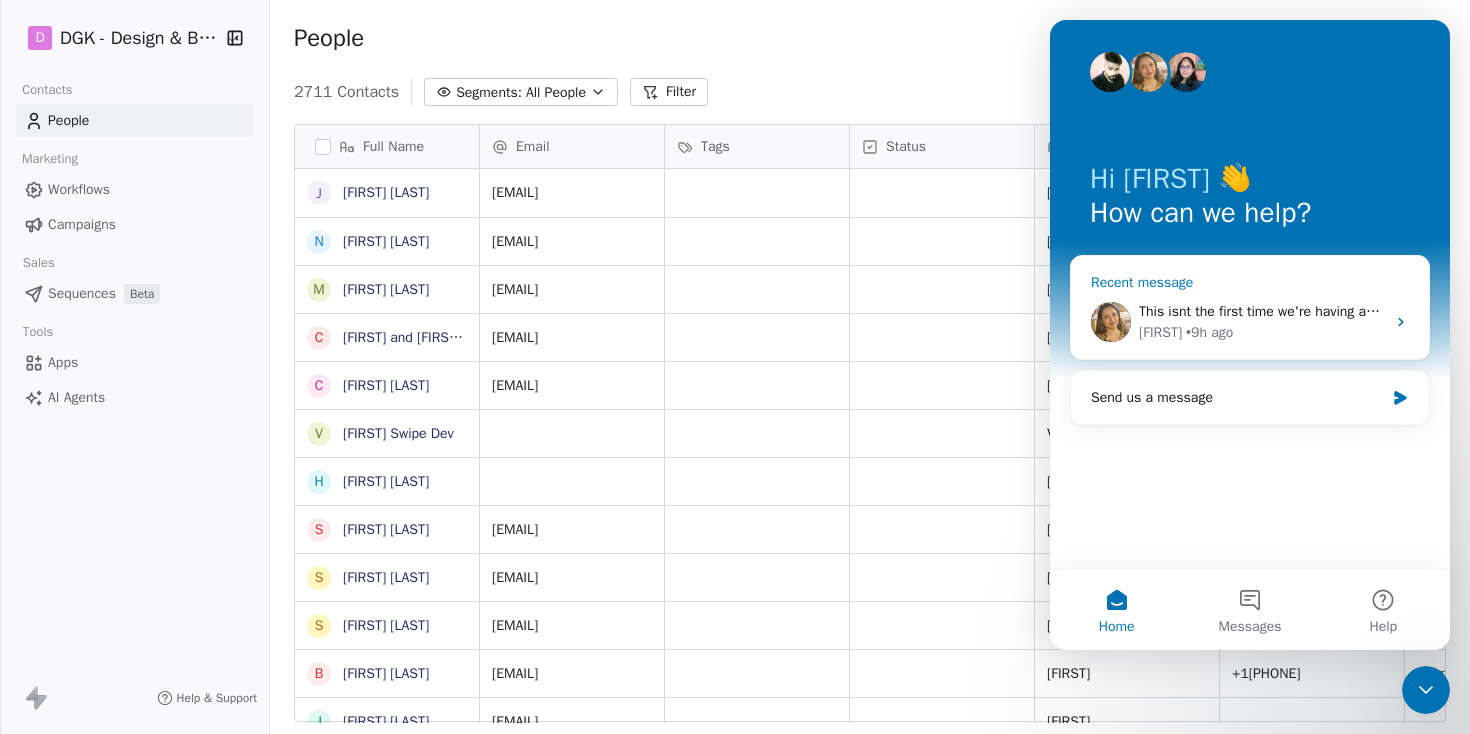 click on "[FIRST] •  9h ago" at bounding box center (1262, 332) 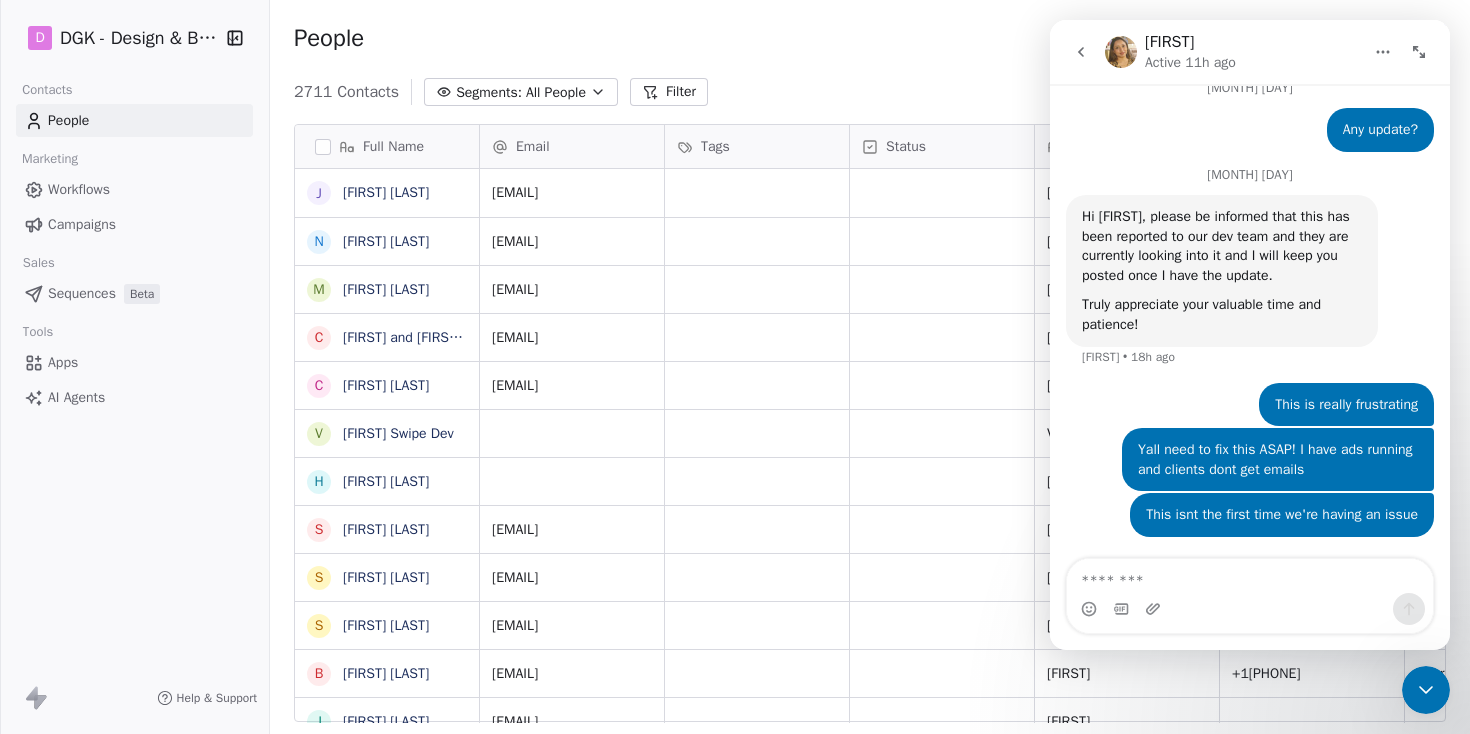 scroll, scrollTop: 1675, scrollLeft: 0, axis: vertical 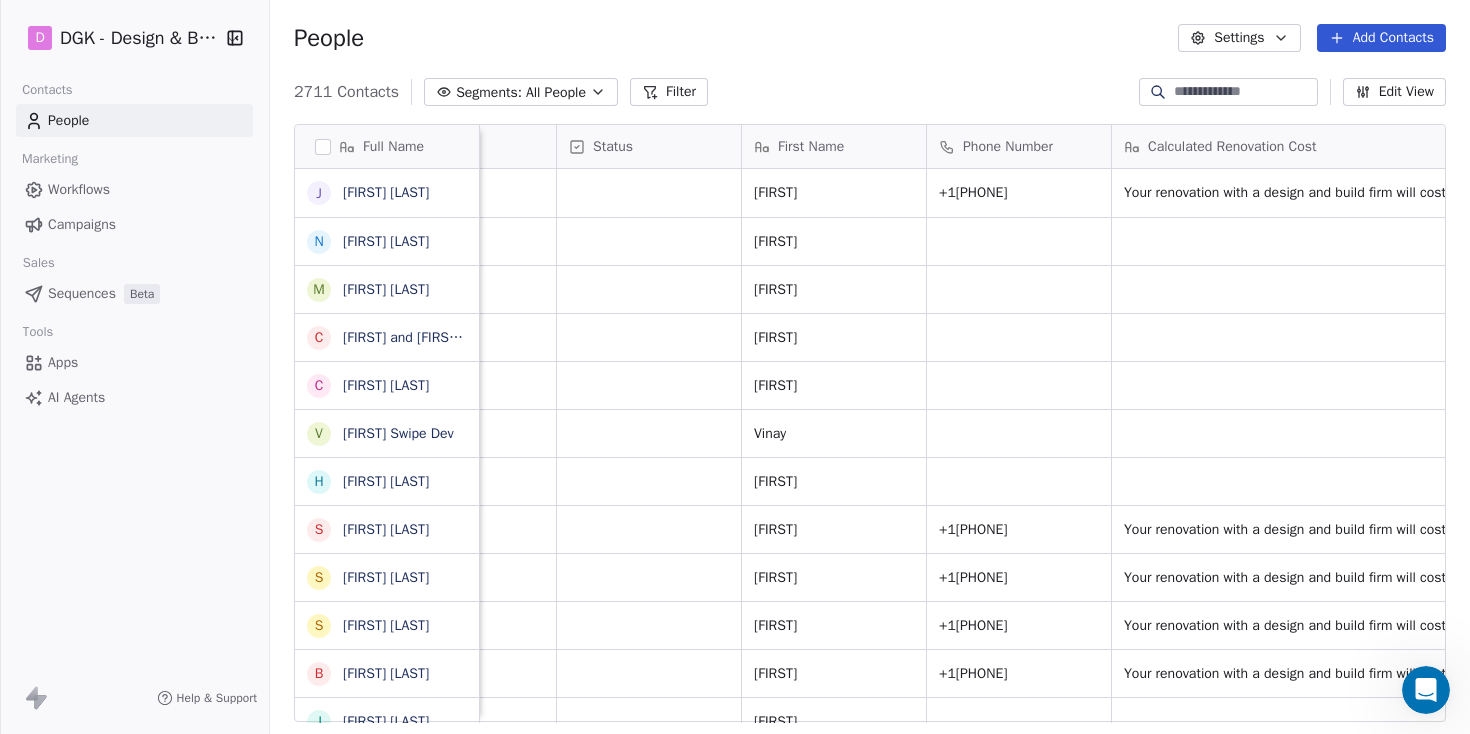 click on "Campaigns" at bounding box center (82, 224) 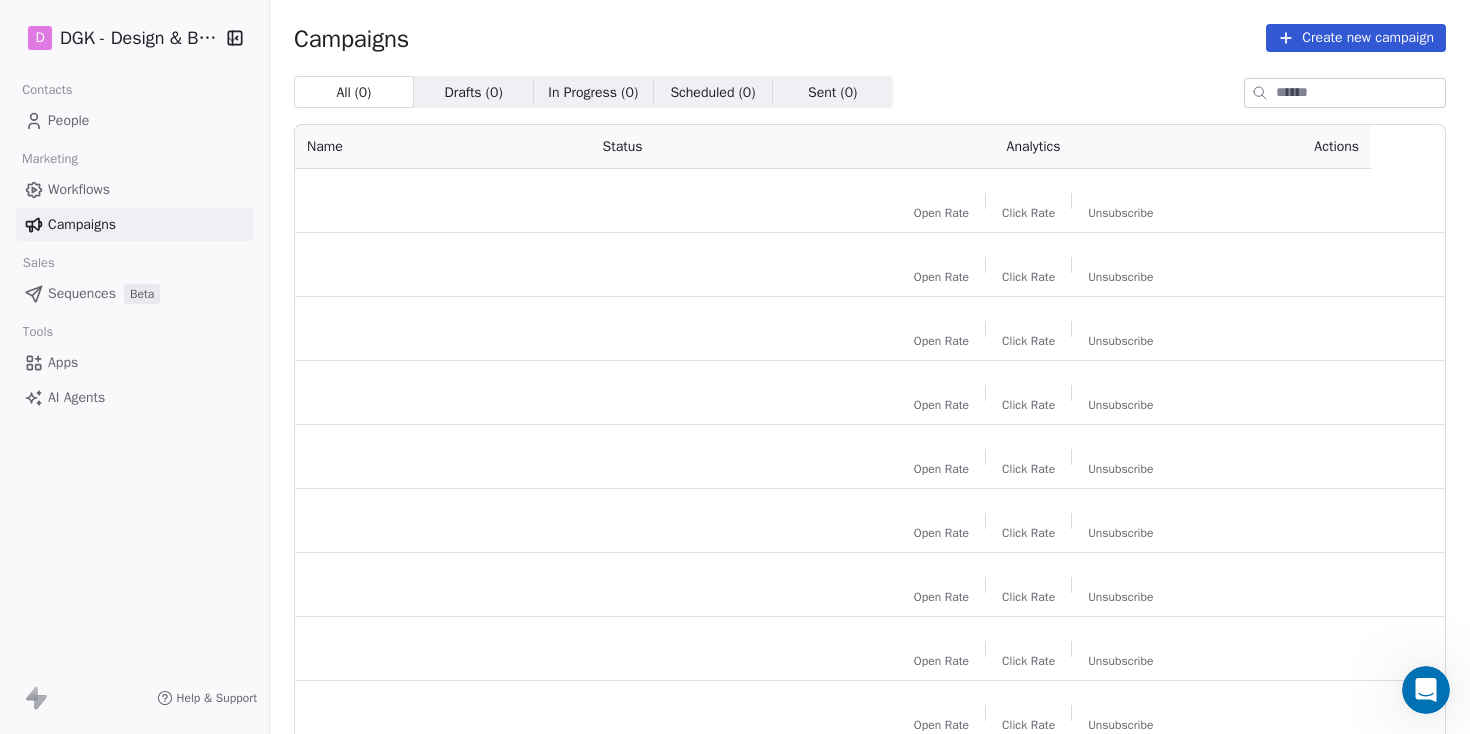 click on "Workflows" at bounding box center (79, 189) 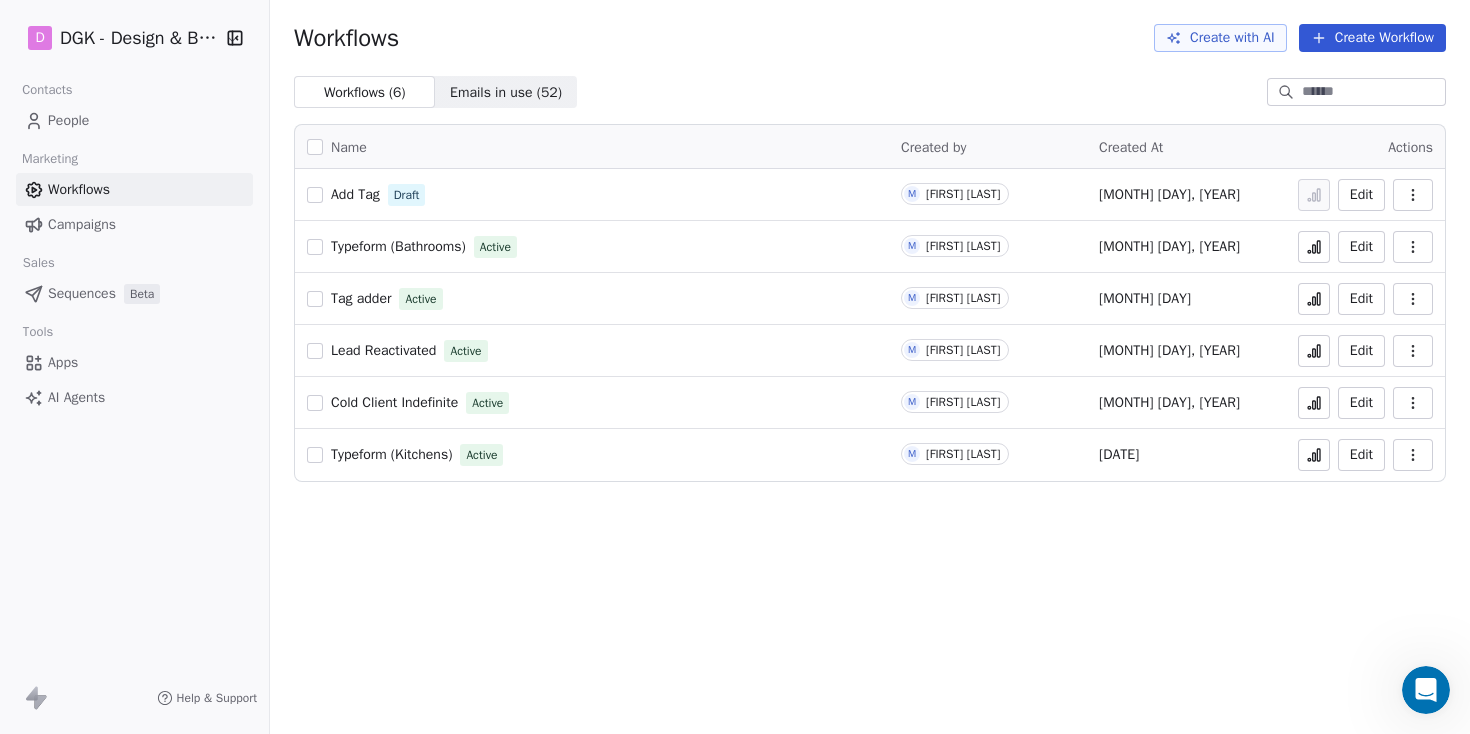 click 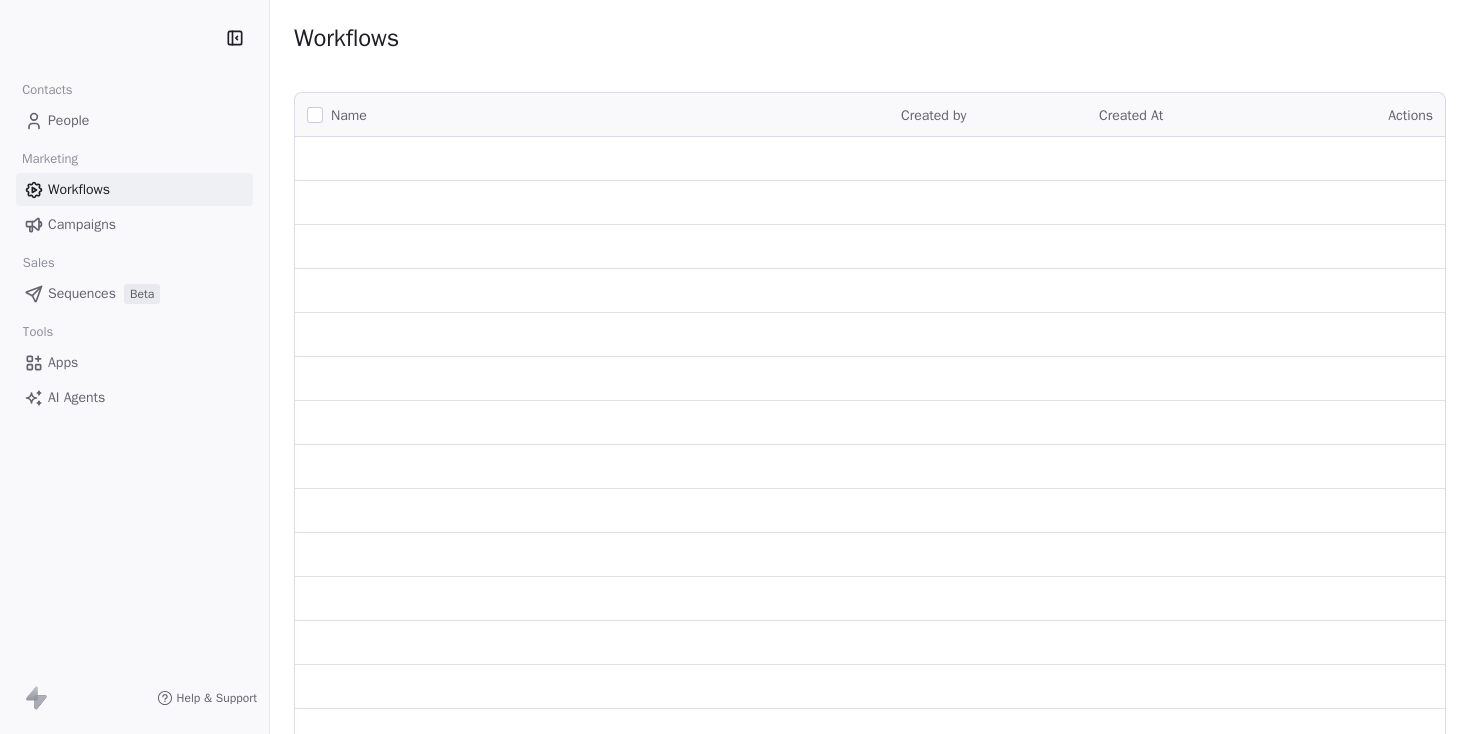 scroll, scrollTop: 0, scrollLeft: 0, axis: both 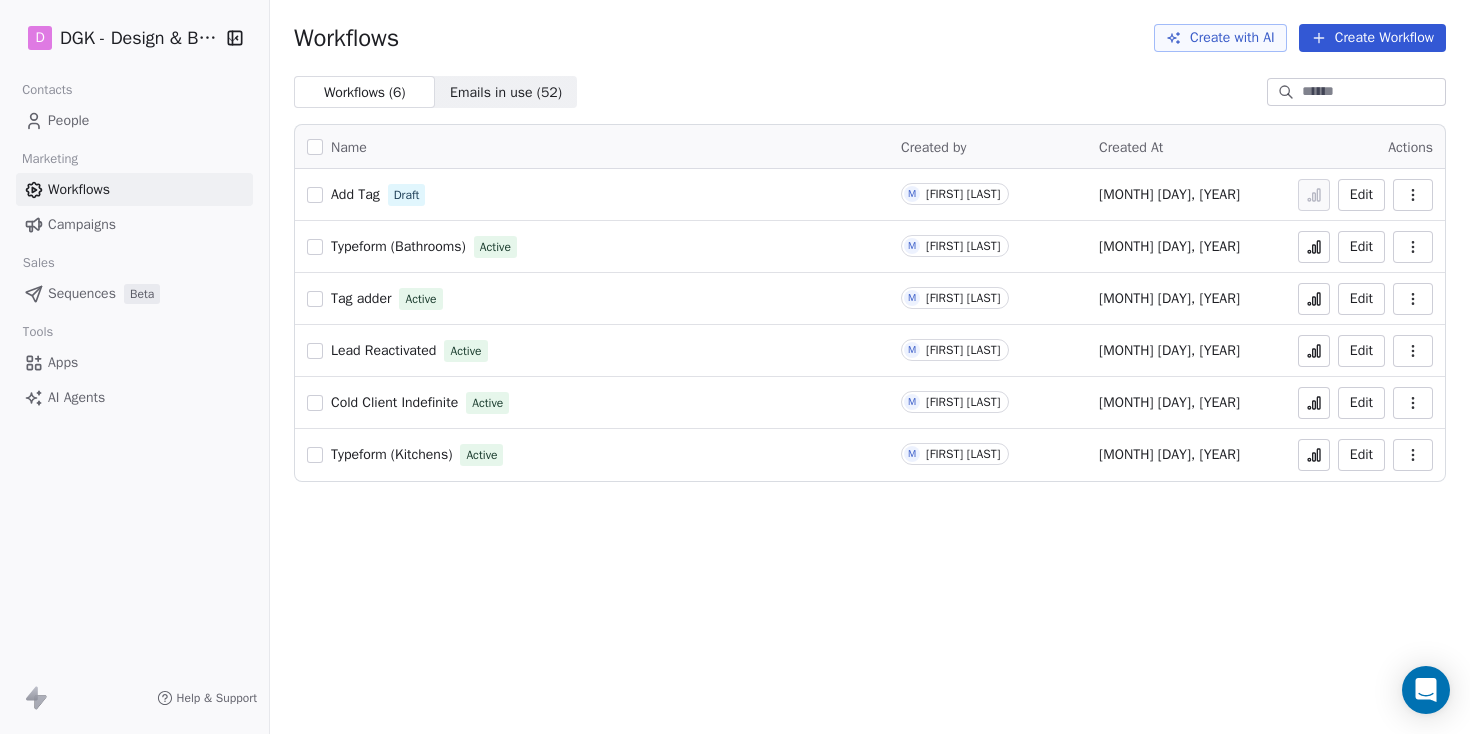 click on "M [FIRST] [LAST] [MONTH] [DAY], [YEAR] Edit Typeform (Bathrooms) Active M [FIRST] [LAST] [MONTH] [DAY], [YEAR] Edit Tag adder Active M [FIRST] [LAST] [MONTH] [DAY], [YEAR] Edit Lead Reactivated Active M [FIRST] [LAST] [MONTH] [DAY], [YEAR] Edit Cold Client Indefinite Active M [FIRST] [LAST] [MONTH] [DAY], [YEAR] Edit Typeform (Kitchens) Active M [FIRST] [LAST] [MONTH] [DAY], [YEAR] Edit" at bounding box center (735, 367) 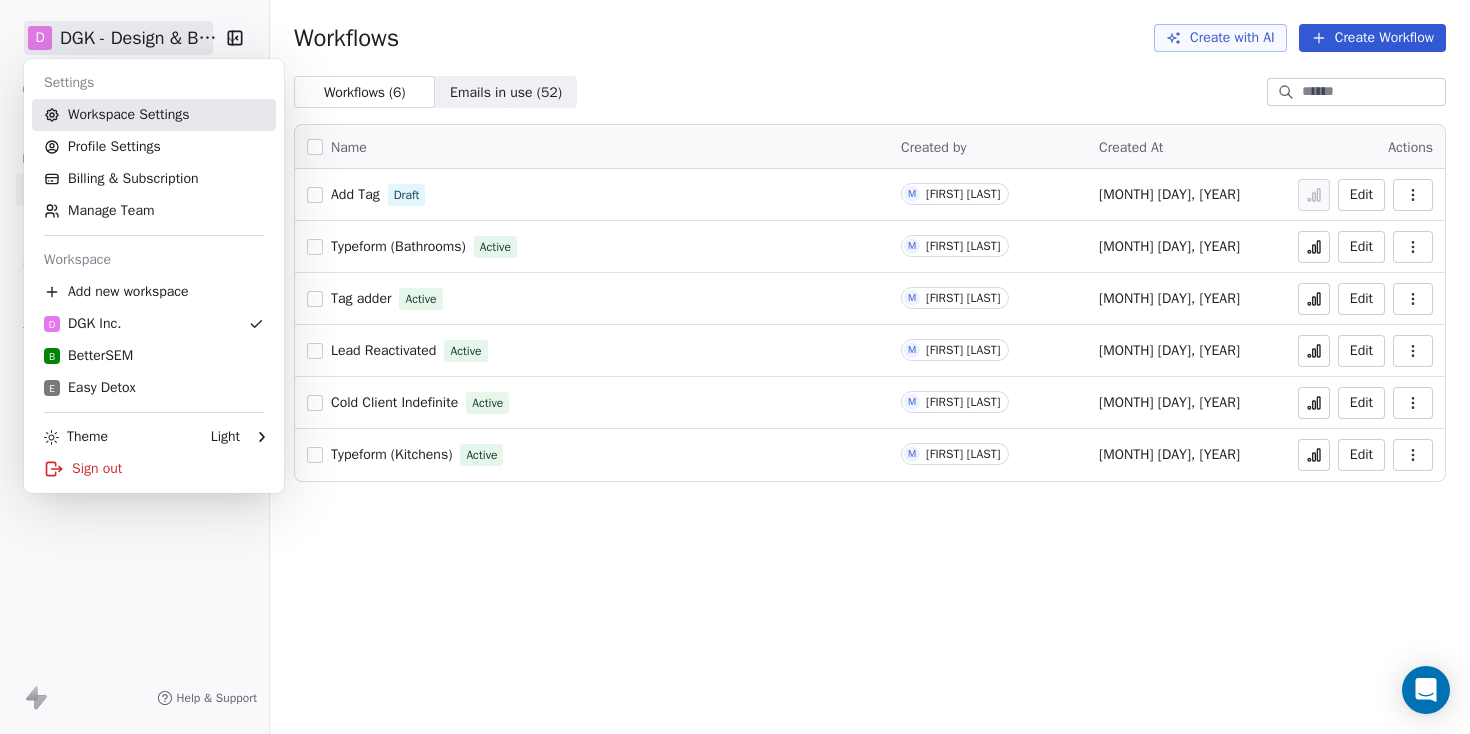 click on "Workspace Settings" at bounding box center (154, 115) 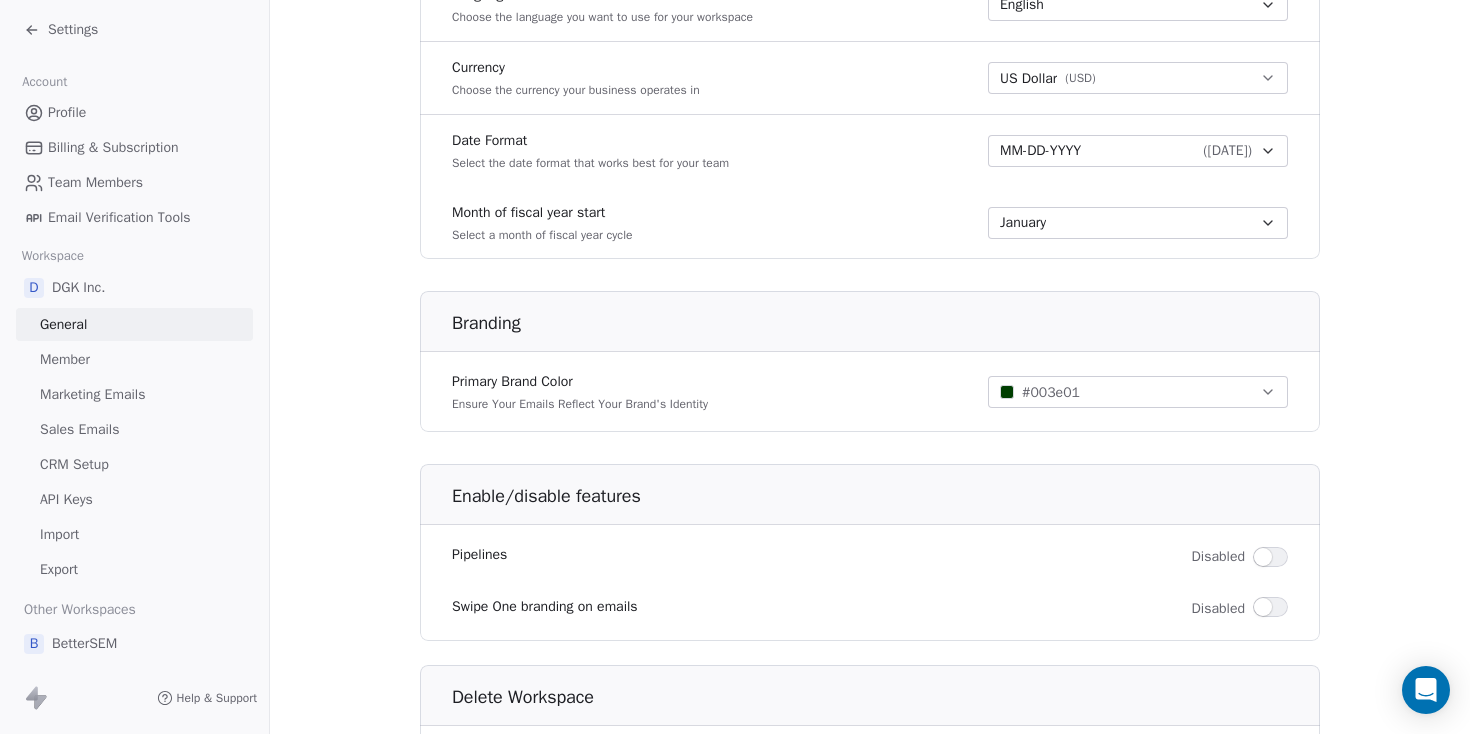 scroll, scrollTop: 1138, scrollLeft: 0, axis: vertical 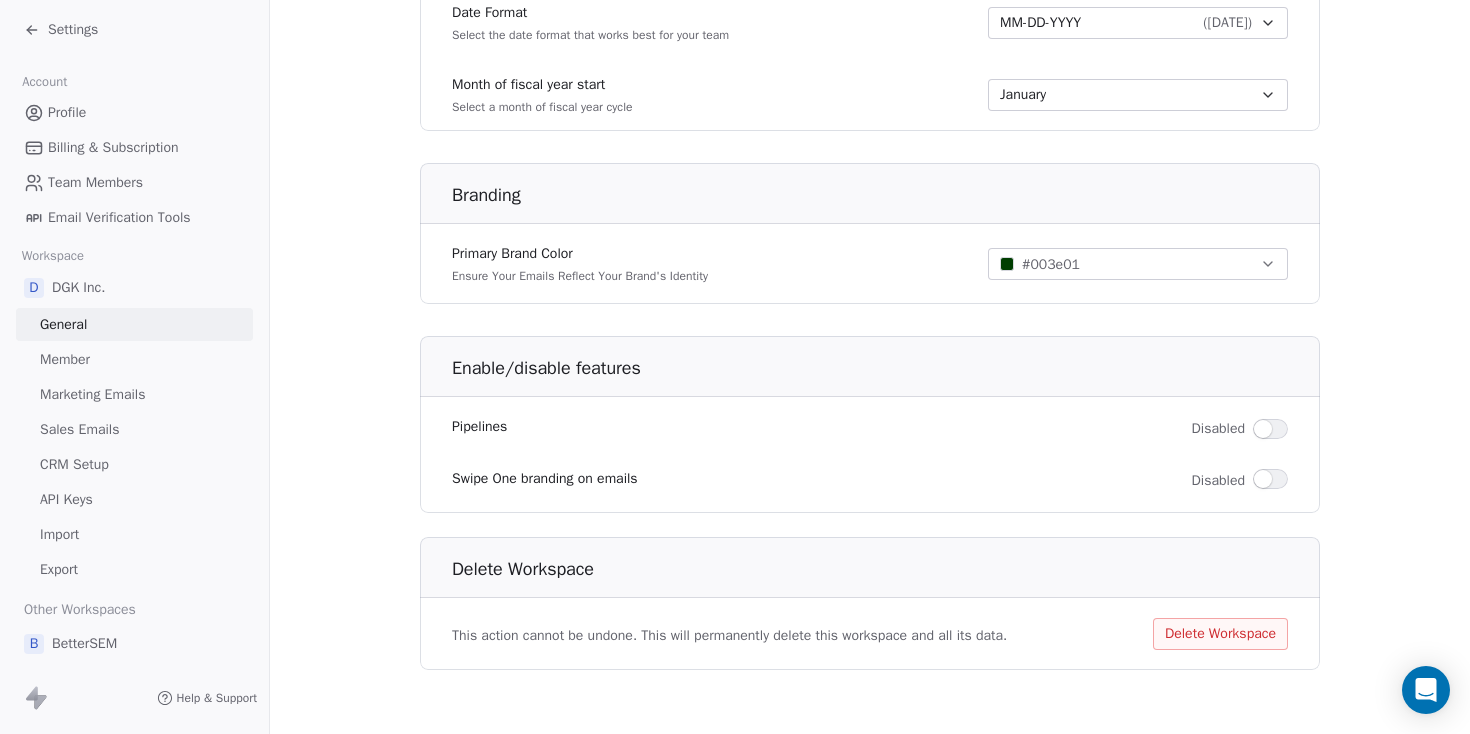 click on "Member" at bounding box center [134, 359] 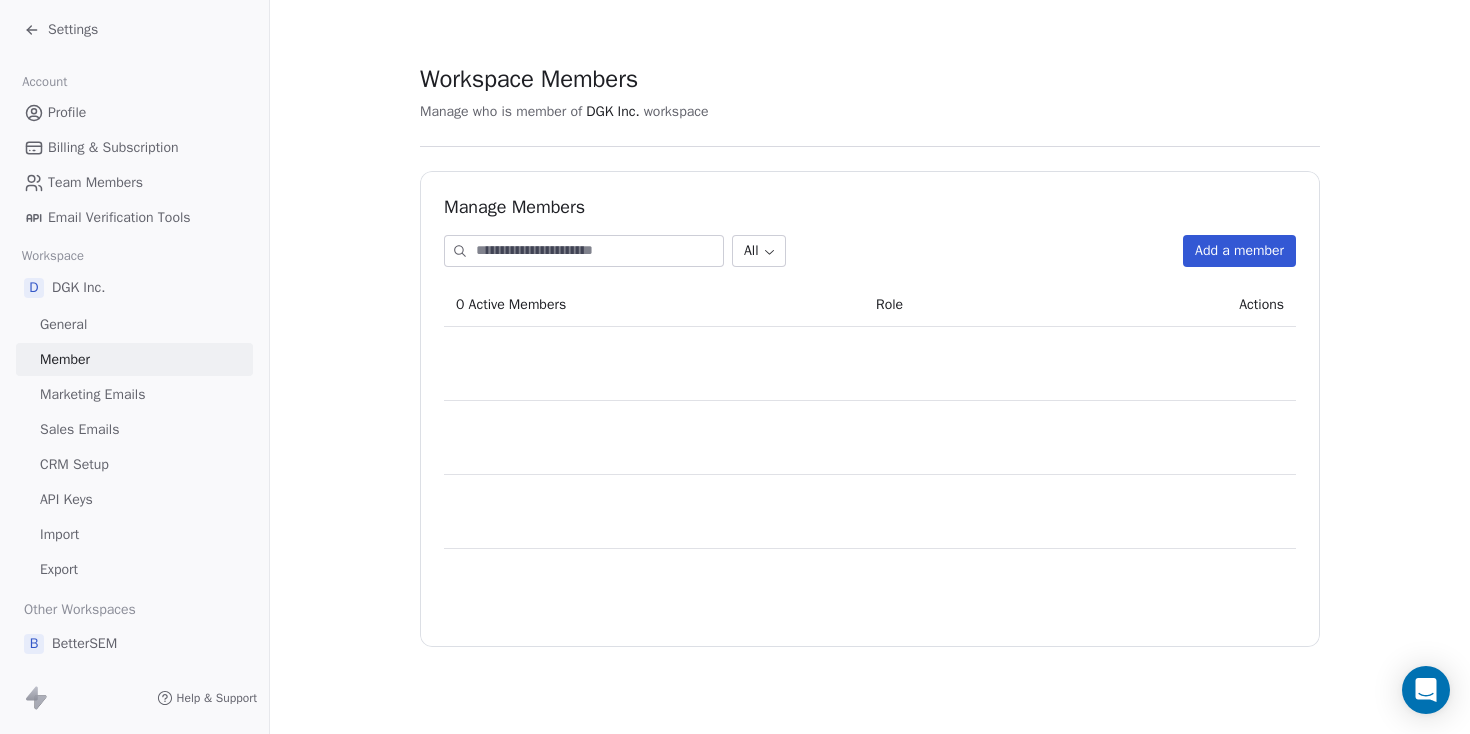 scroll, scrollTop: 0, scrollLeft: 0, axis: both 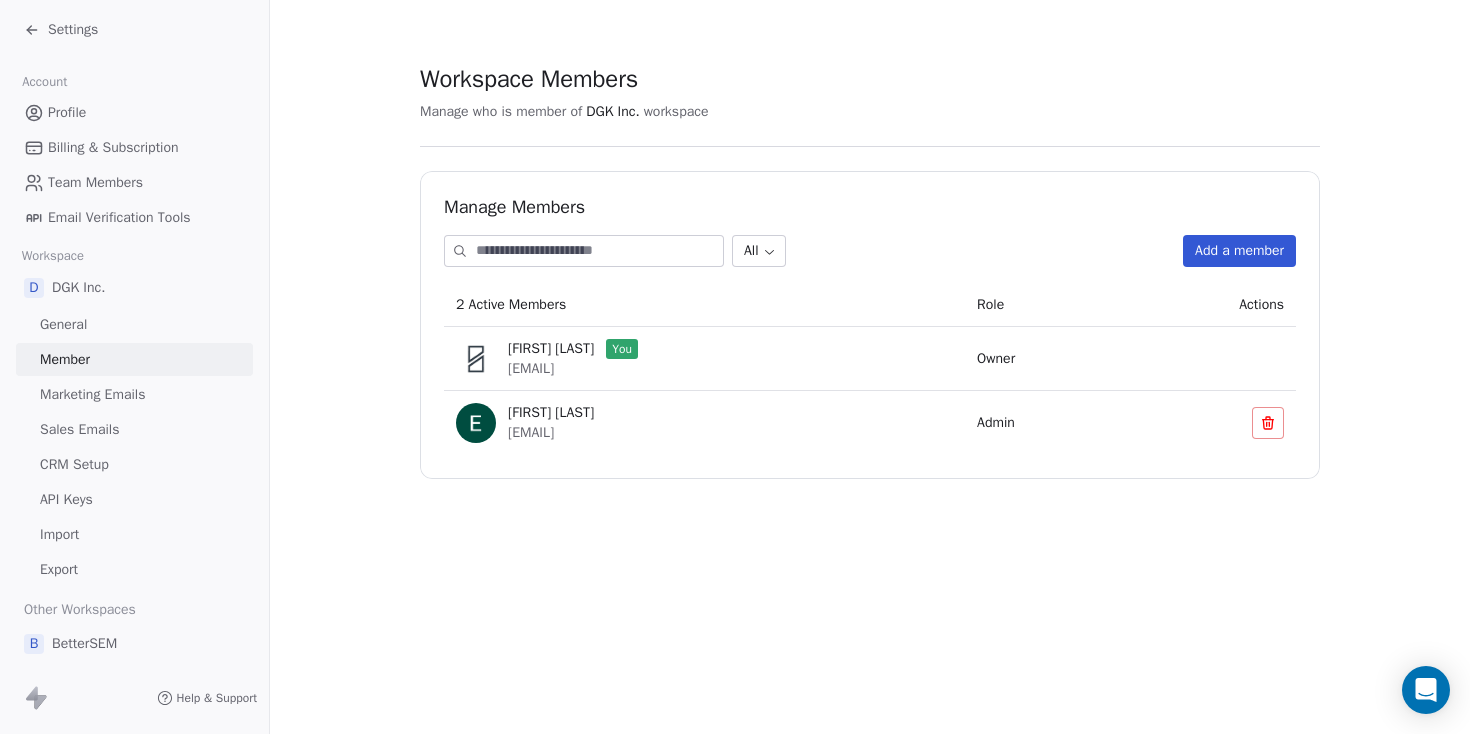 click on "Marketing Emails" at bounding box center (134, 394) 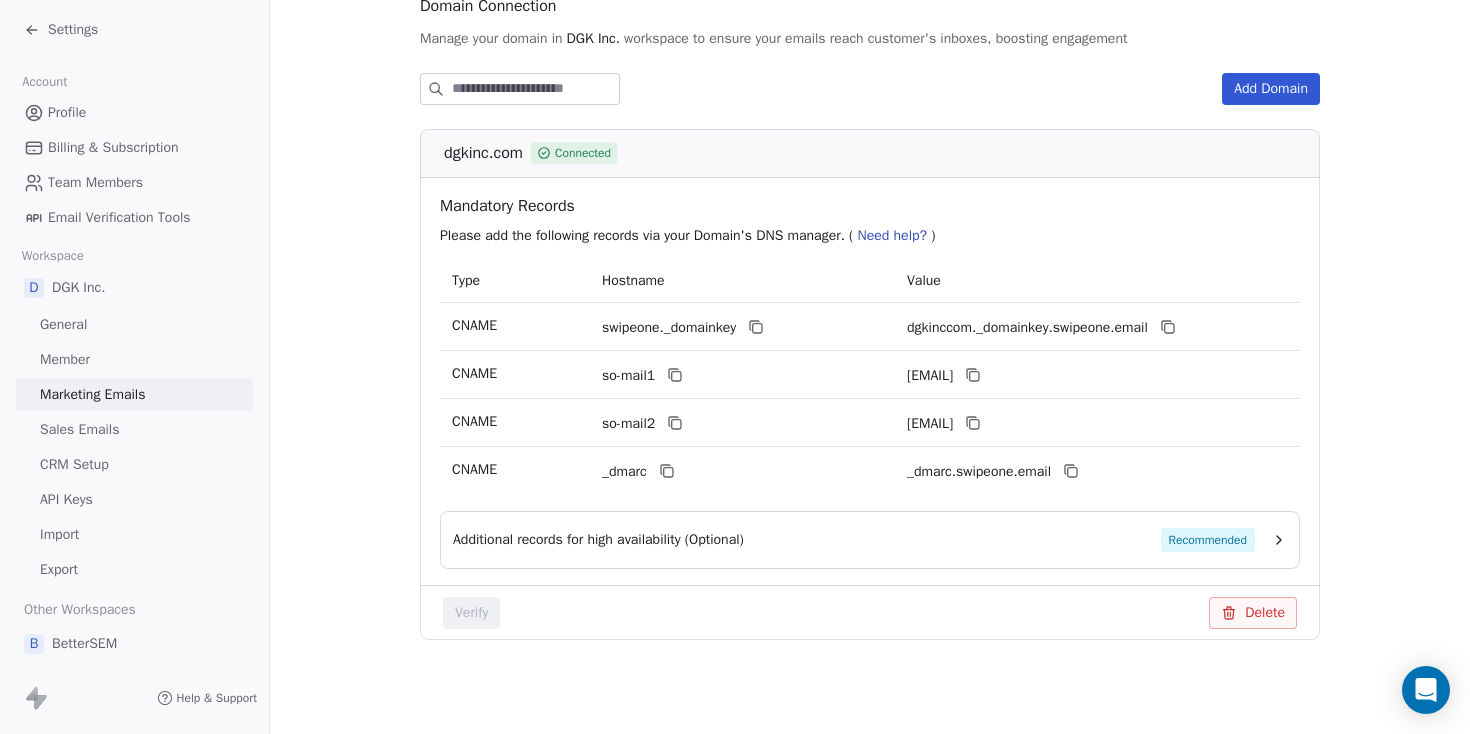 scroll, scrollTop: 247, scrollLeft: 0, axis: vertical 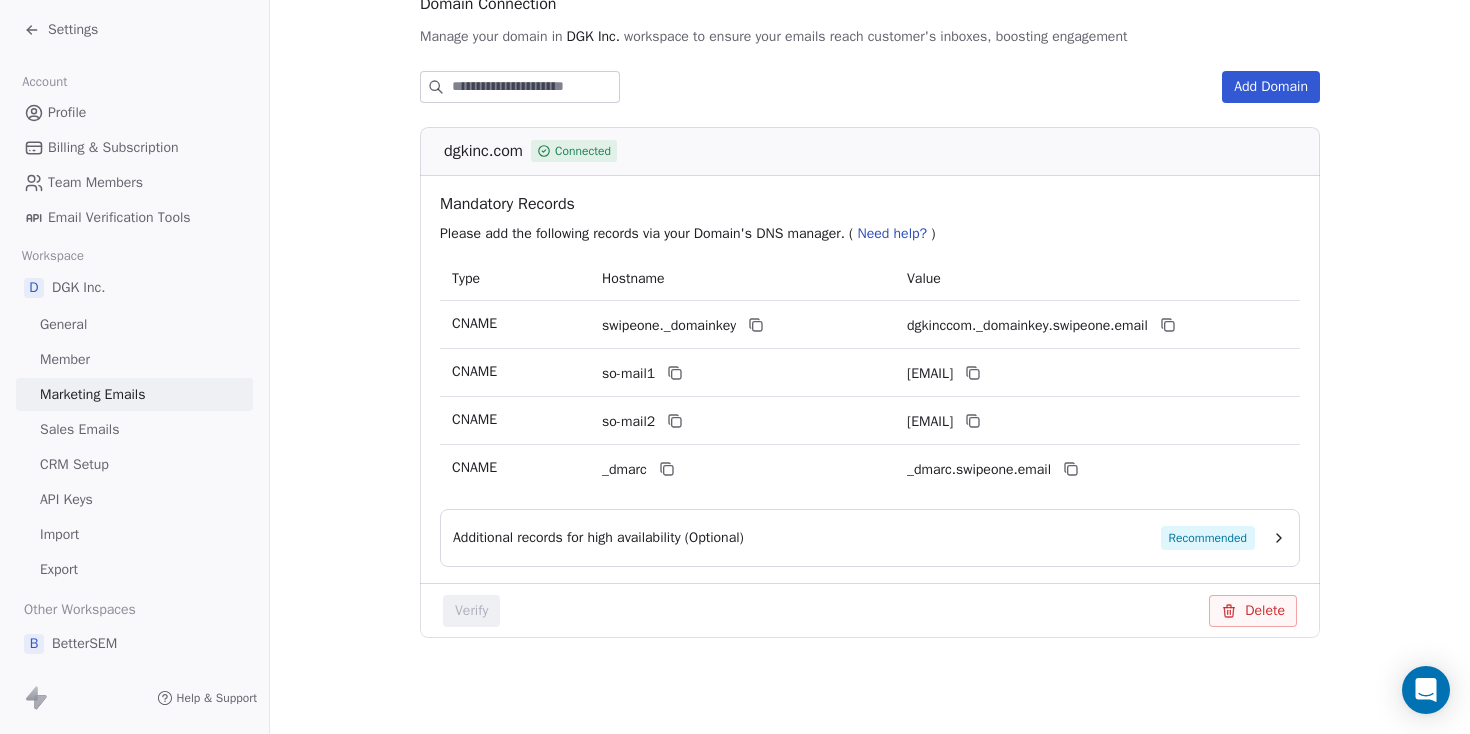 click on "Additional records for high availability (Optional)" at bounding box center [598, 538] 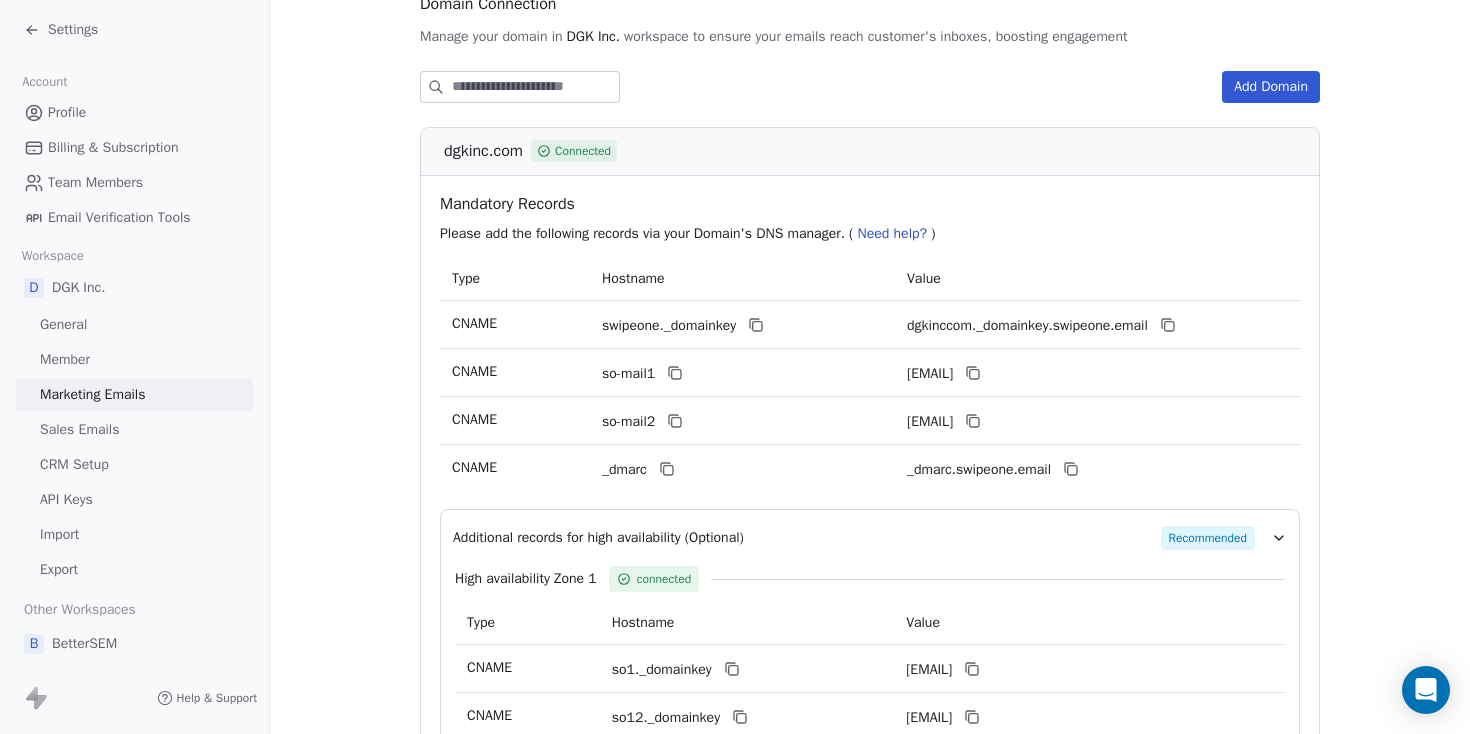click on "Additional records for high availability (Optional)" at bounding box center [598, 538] 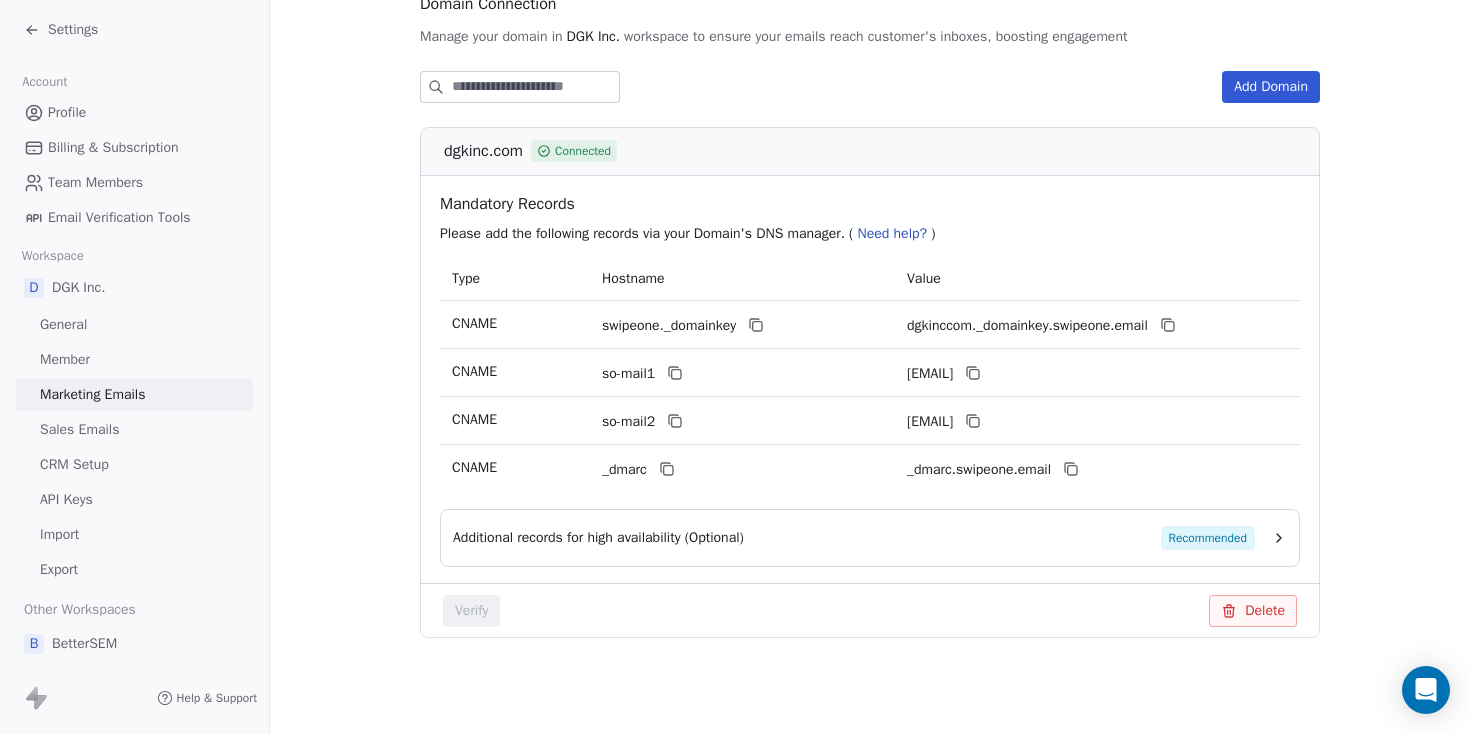 click on "Sales Emails" at bounding box center (134, 429) 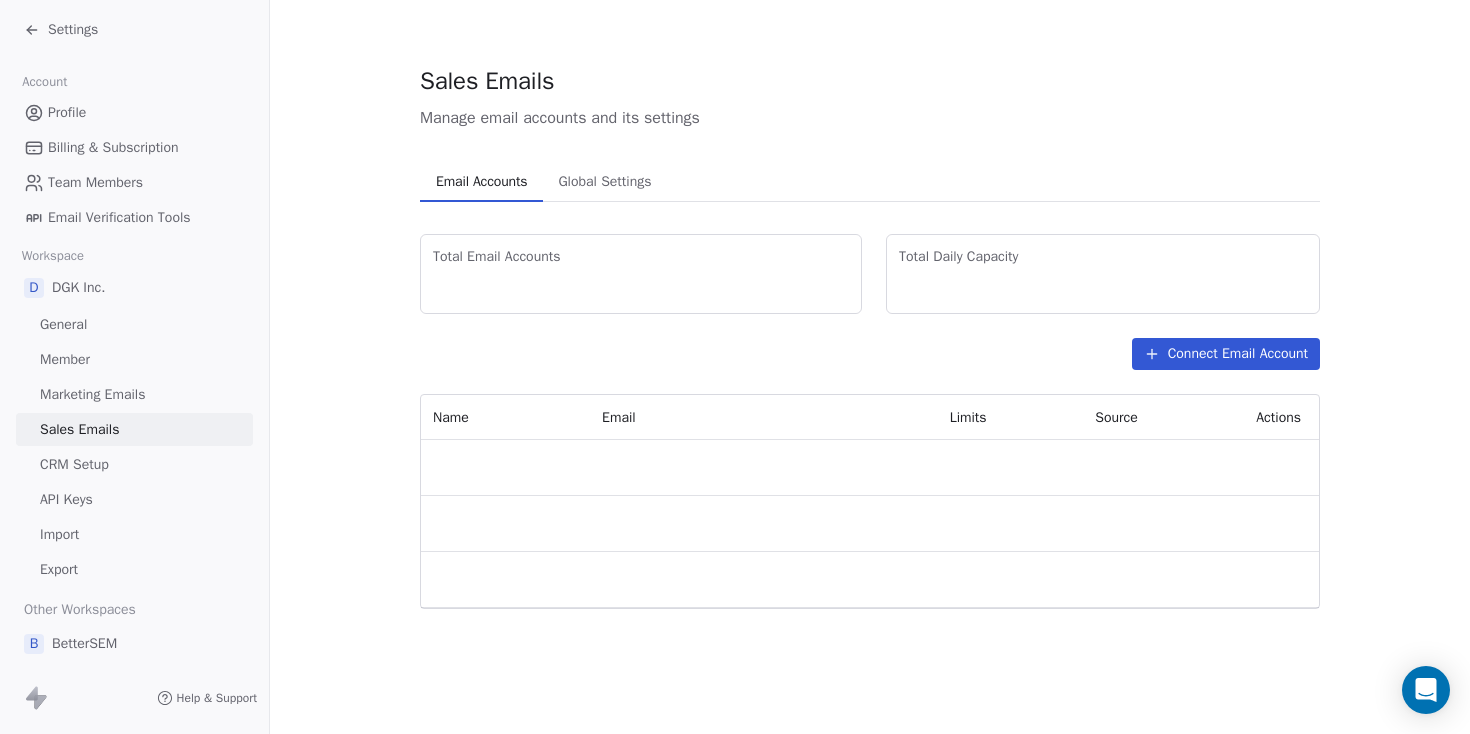 scroll, scrollTop: 0, scrollLeft: 0, axis: both 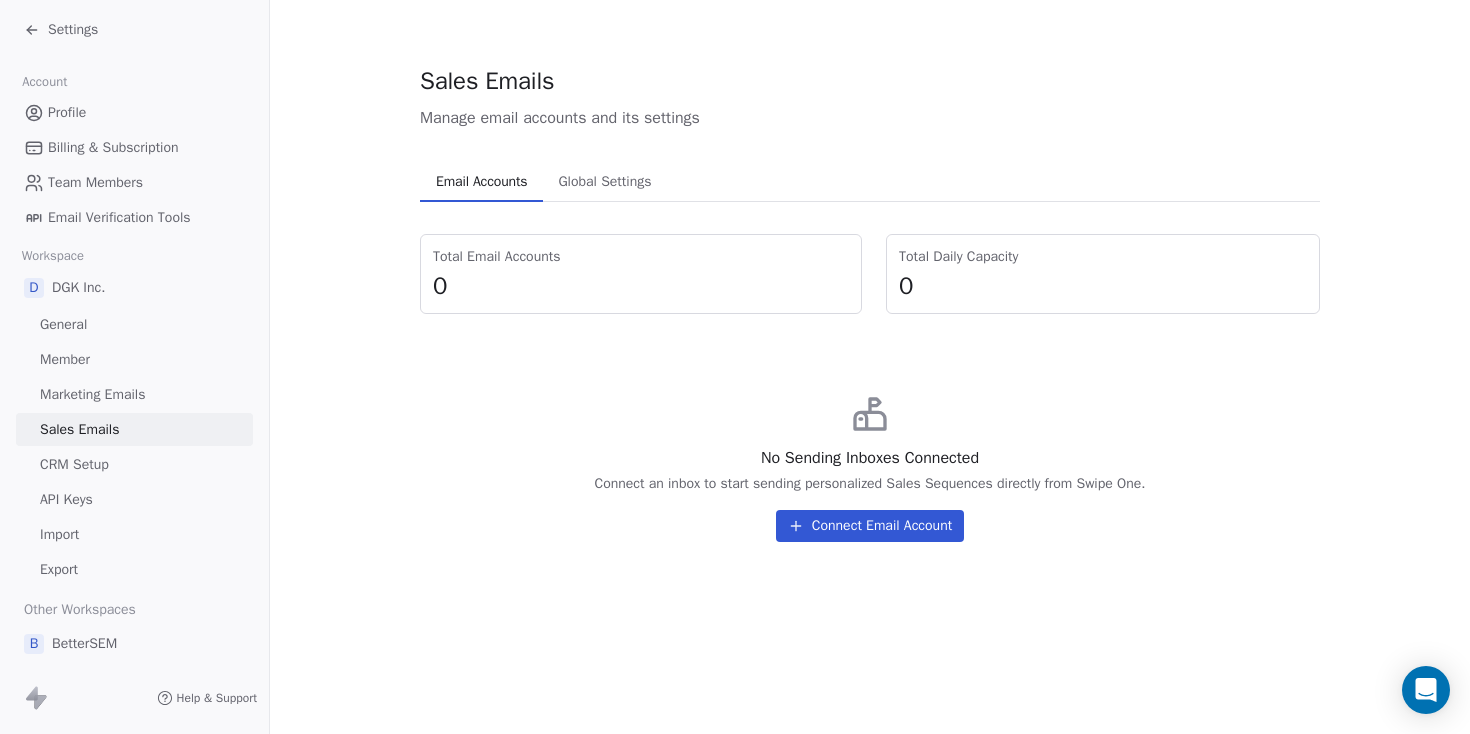click on "CRM Setup" at bounding box center [134, 464] 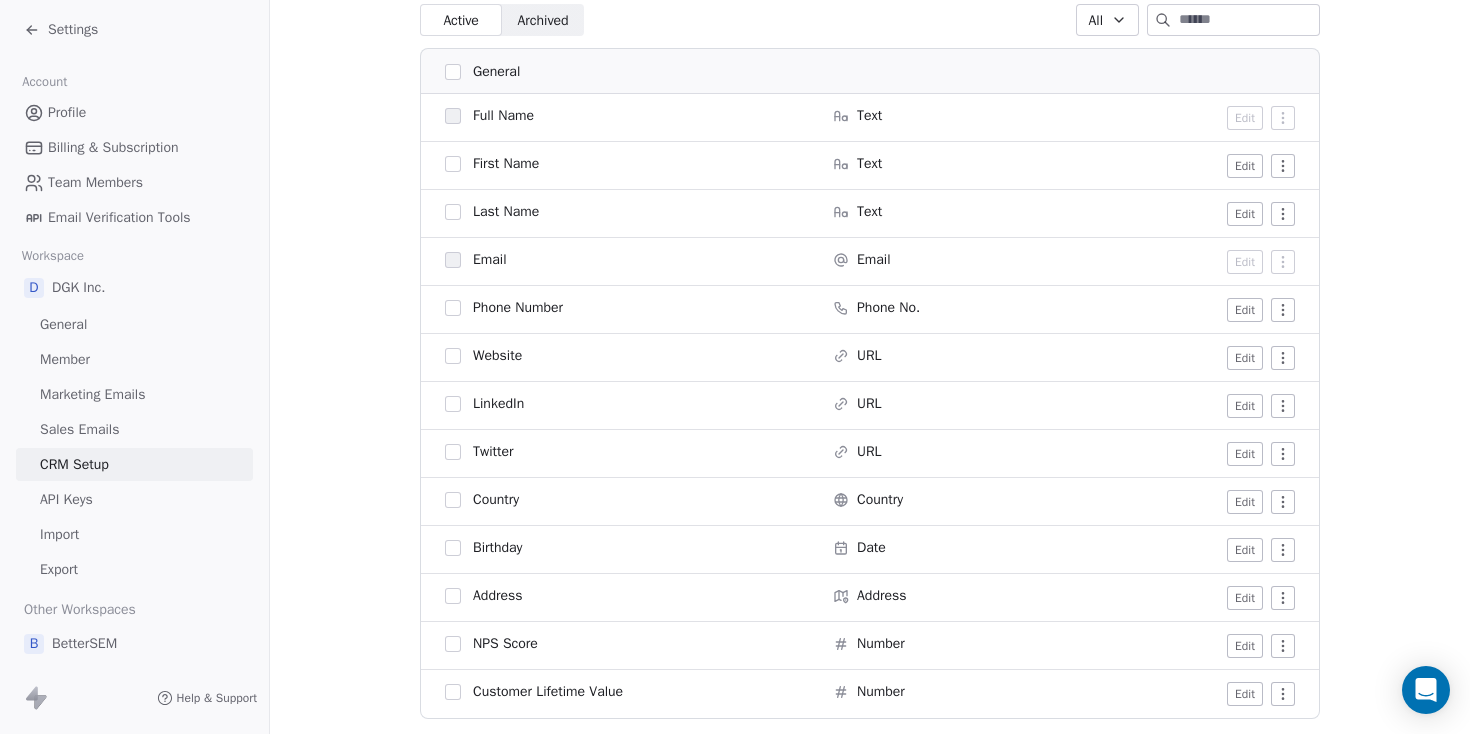 scroll, scrollTop: 311, scrollLeft: 0, axis: vertical 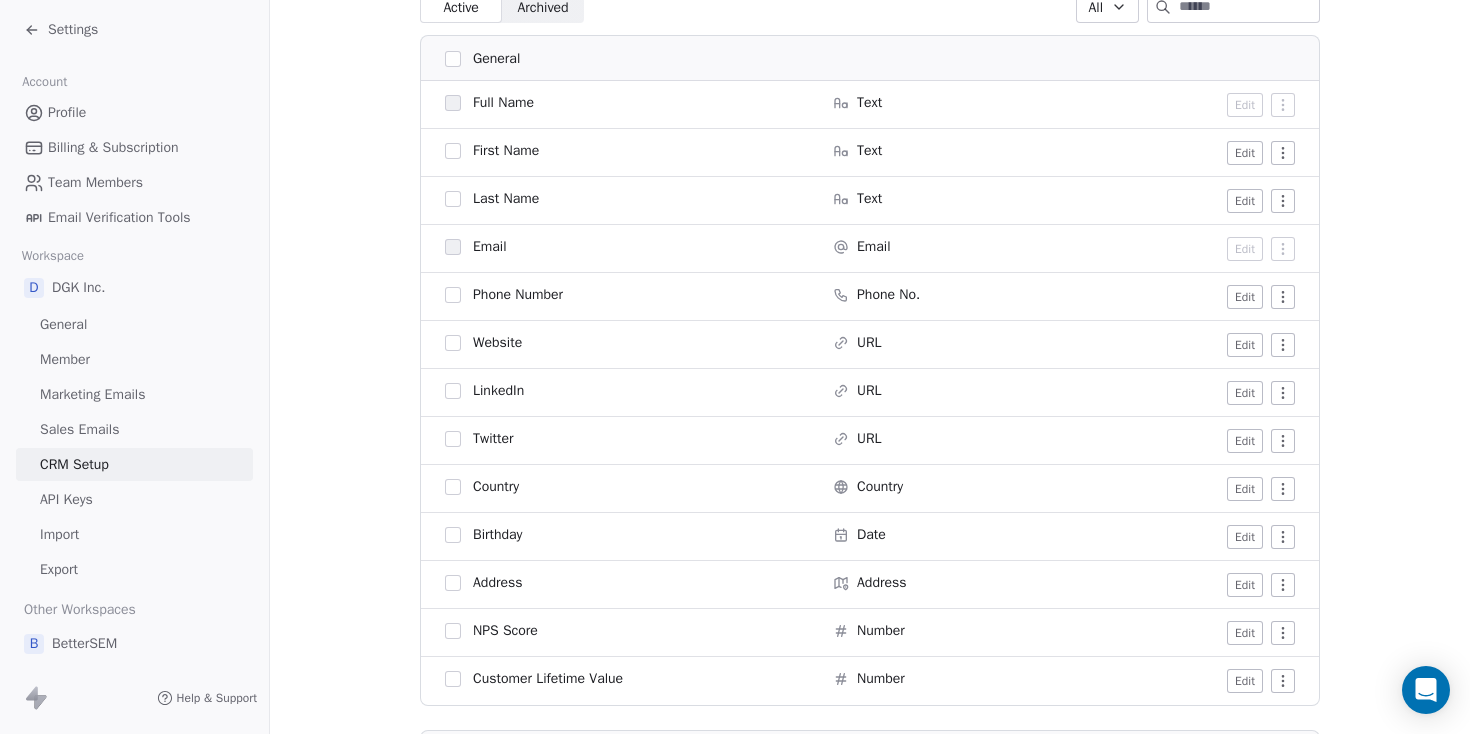 click on "Settings" at bounding box center [73, 30] 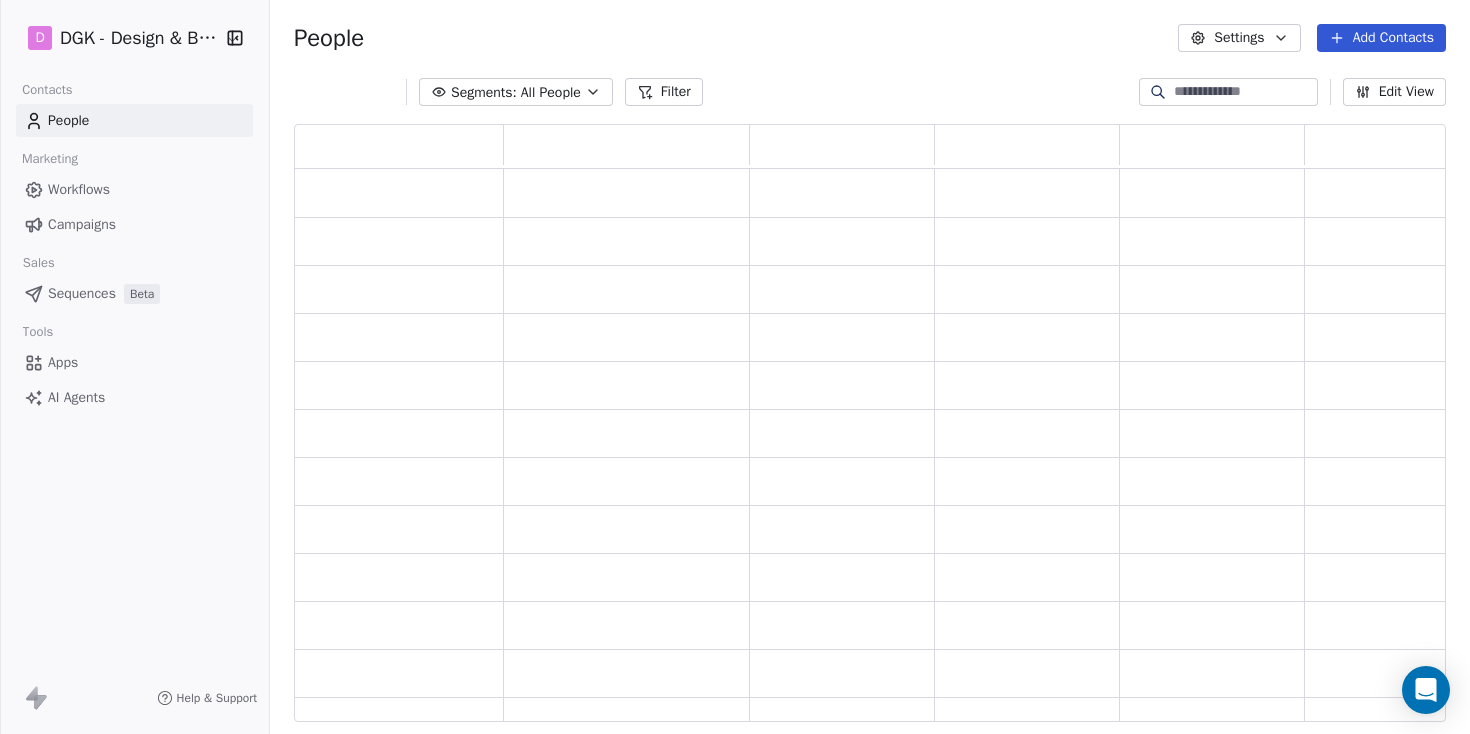scroll, scrollTop: 1, scrollLeft: 1, axis: both 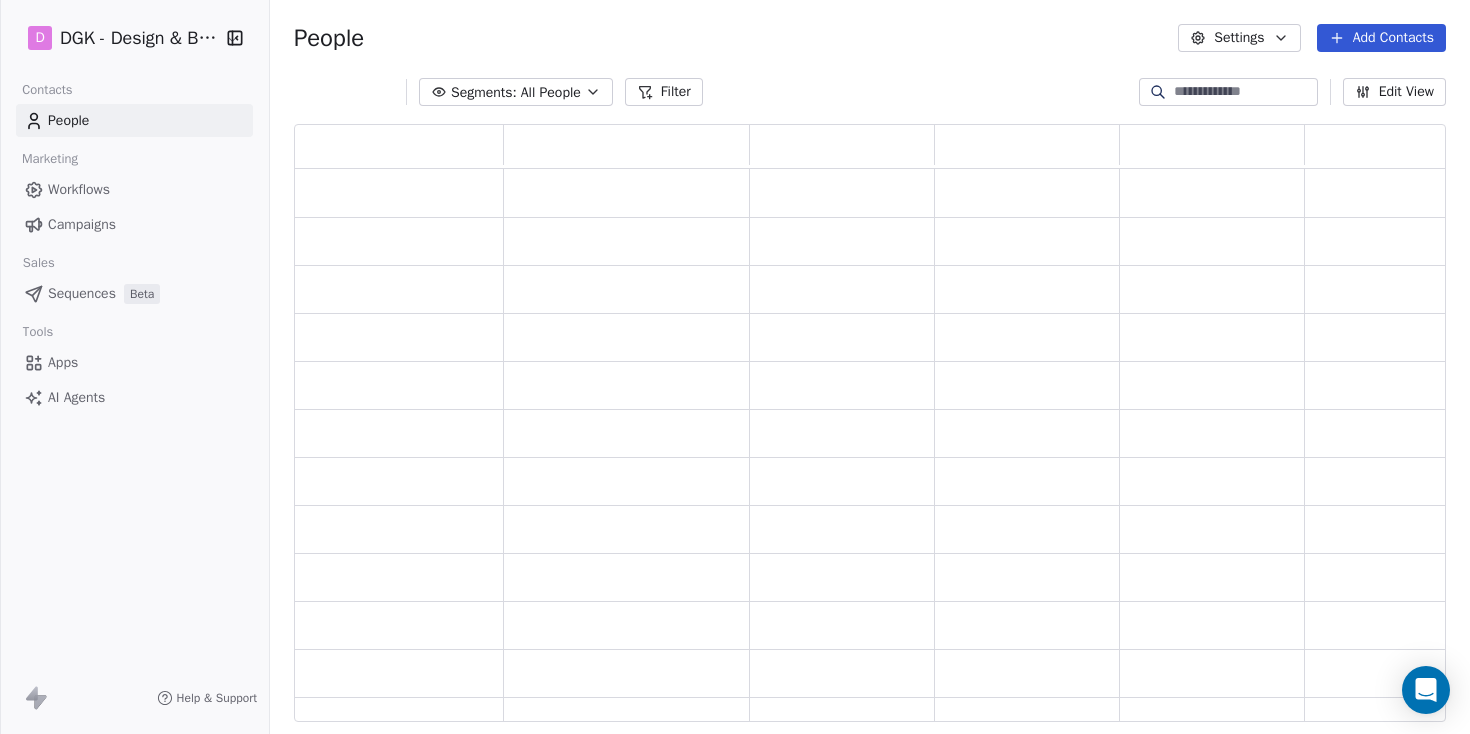 click on "People" at bounding box center (134, 120) 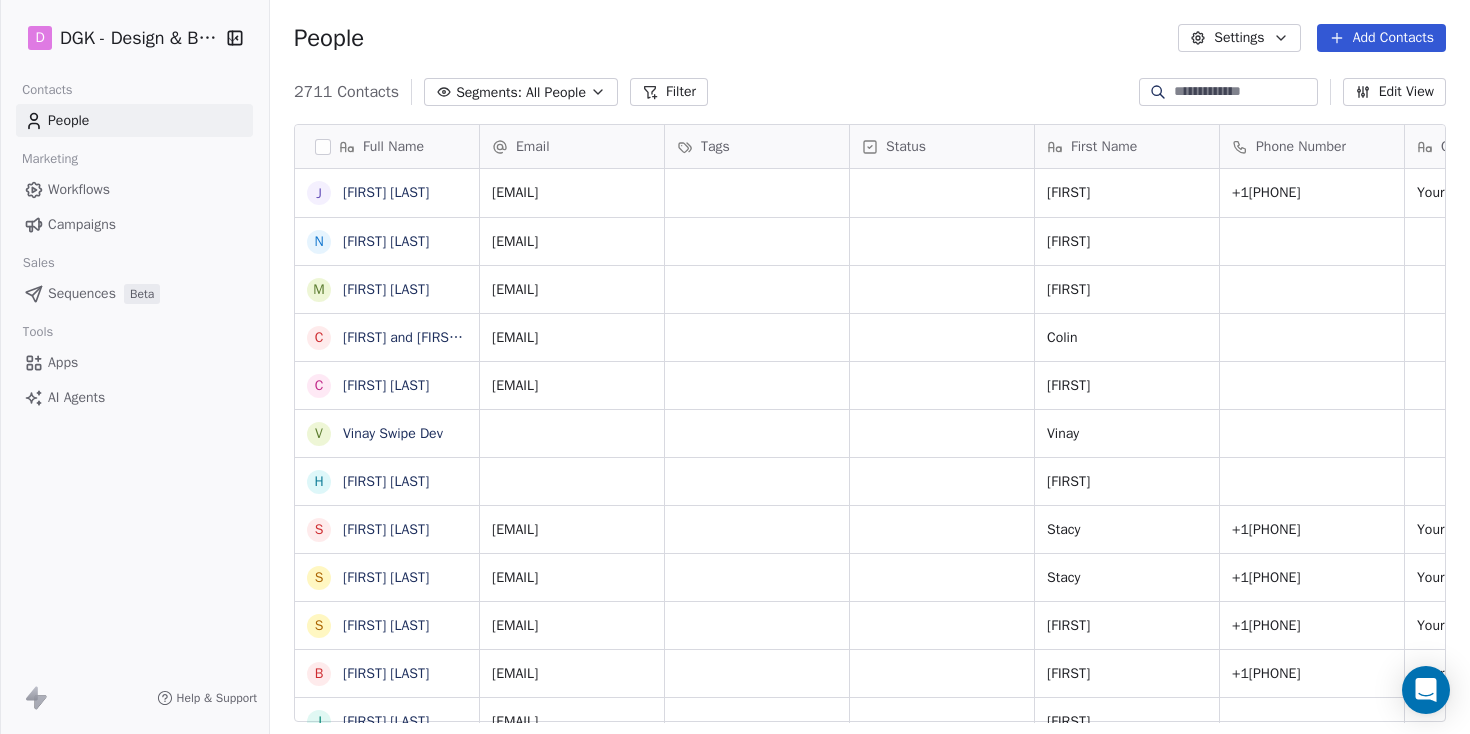 scroll, scrollTop: 1, scrollLeft: 1, axis: both 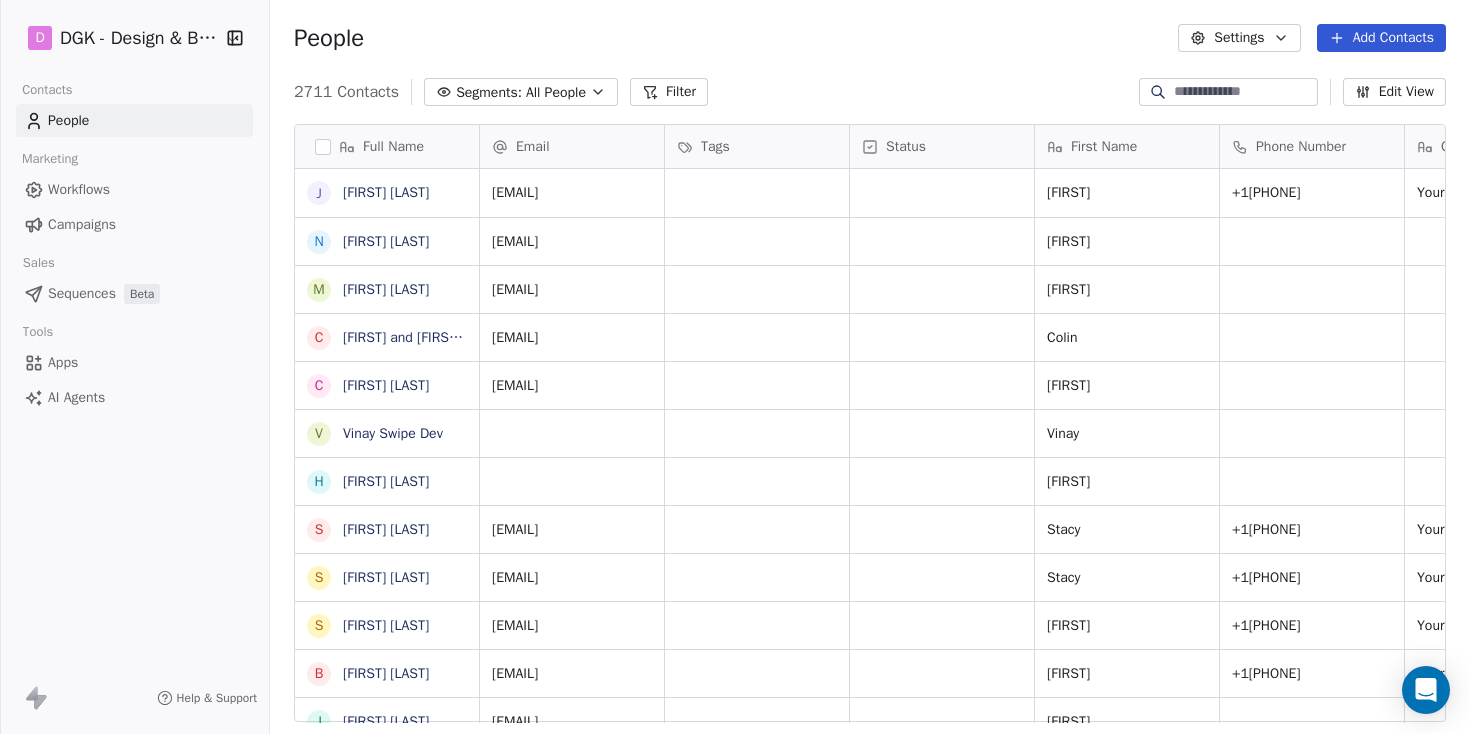 click on "Full Name J [FIRST] [LAST] N [FIRST] [LAST] M [FIRST] [LAST] C [FIRST] and [FIRST]-[FIRST] [LAST] C [FIRST] [LAST] V [FIRST] [LAST] H [FIRST] [LAST] S [FIRST] [LAST] S [FIRST] [LAST] S [FIRST] [LAST] B [FIRST] [LAST] J [FIRST] [LAST] R [FIRST] [LAST] L [FIRST] [LAST] M [FIRST] [LAST] M [FIRST] [LAST] C [FIRST] [LAST] E [FIRST] [LAST] L [FIRST] [LAST] V [FIRST] [LAST] M [FIRST] [LAST] B [FIRST] [LAST] [FIRST] [LAST] D [FIRST] [LAST] T [FIRST] [LAST] A [FIRST] [LAST] J [FIRST] [LAST] J [FIRST] [LAST] K [FIRST] [LAST] A [FIRST] [LAST] R [FIRST] [LAST] S [FIRST] [LAST] S [FIRST] [LAST] Email Tags Status First Name Phone Number Calculated Renovation Cost Last Name Latest Meeting Name Created Date AMT [EMAIL] [FIRST] +1[PHONE] Your renovation with a design and build firm will cost approximately $68,000 to $98,000 [LAST]" at bounding box center (735, 367) 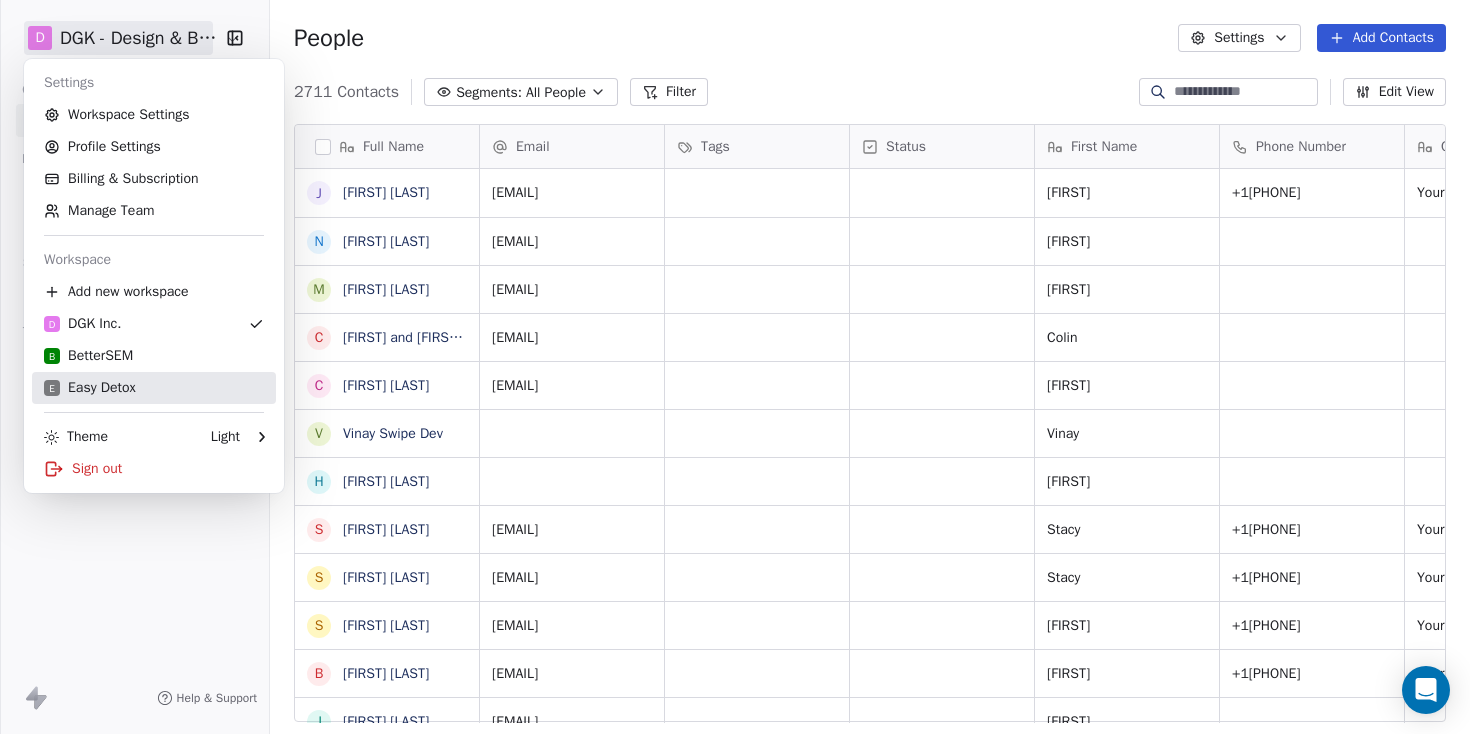 click on "E Easy Detox" at bounding box center [154, 388] 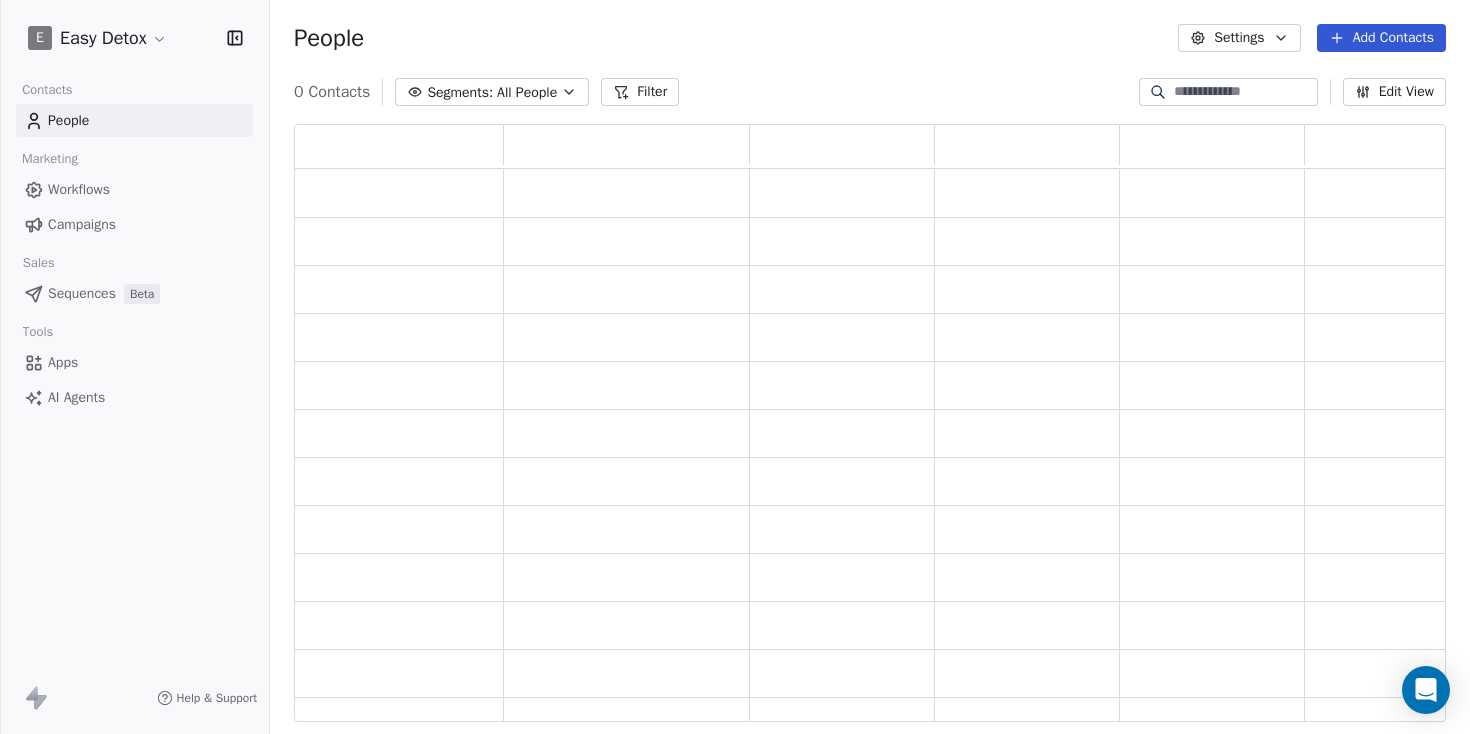 scroll, scrollTop: 1, scrollLeft: 1, axis: both 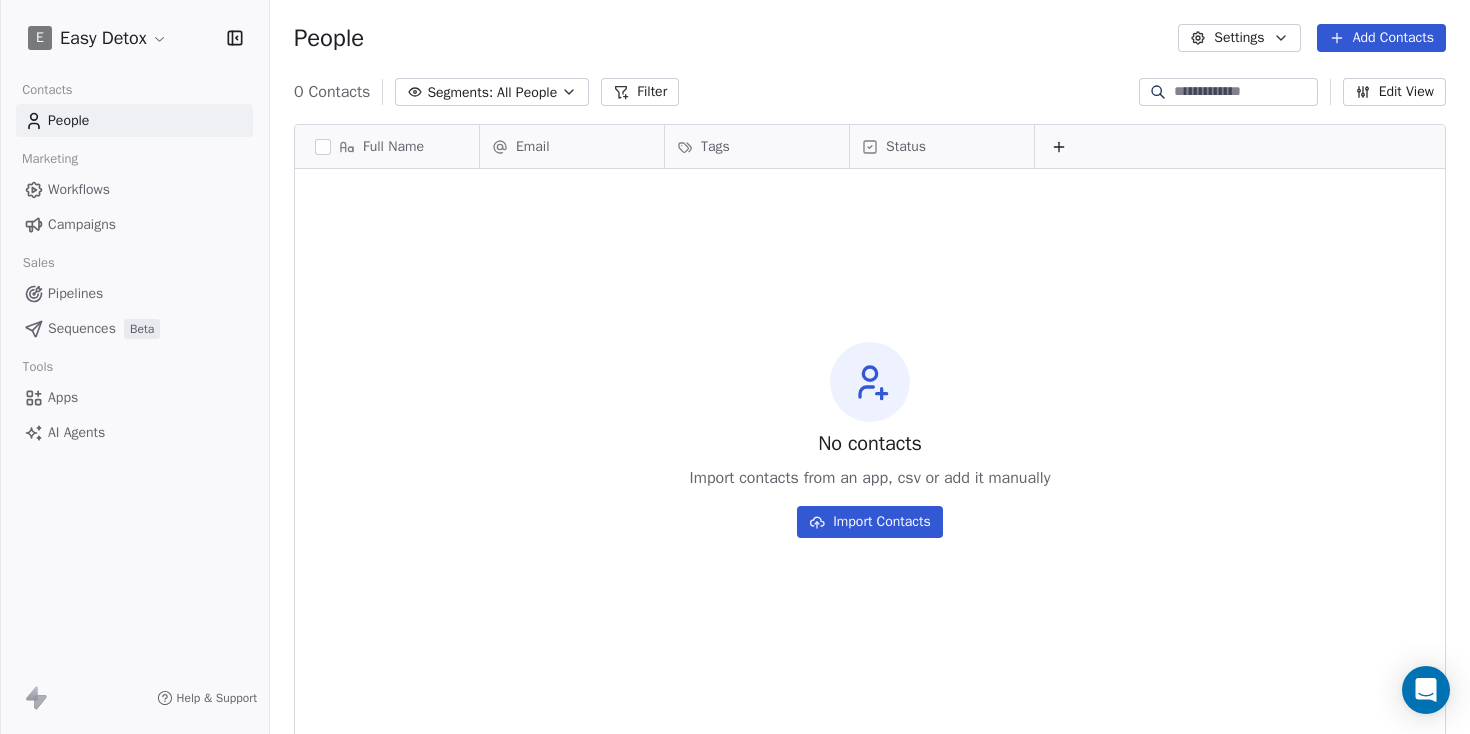 click on "Add Contacts" at bounding box center [1381, 38] 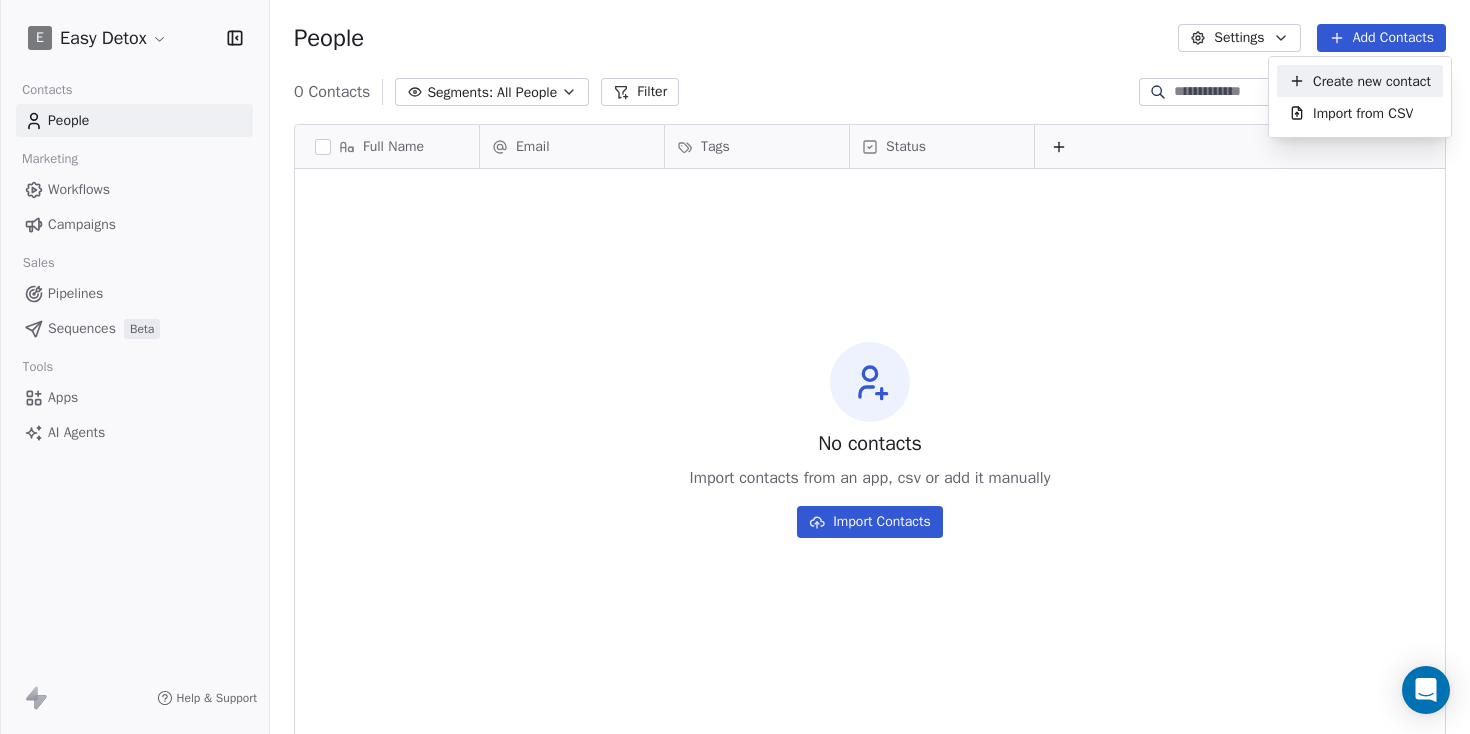 click on "E Easy Detox Contacts People Marketing Workflows Campaigns Sales Pipelines Sequences Beta Tools Apps AI Agents Help & Support People Settings  Add Contacts 0 Contacts Segments: All People Filter  Edit View Tag Add to Sequence Export Full Name Email Tags Status
To pick up a draggable item, press the space bar.
While dragging, use the arrow keys to move the item.
Press space again to drop the item in its new position, or press escape to cancel.
No contacts Import contacts from an app, csv or add it manually   Import Contacts
Create new contact Import from CSV" at bounding box center [735, 367] 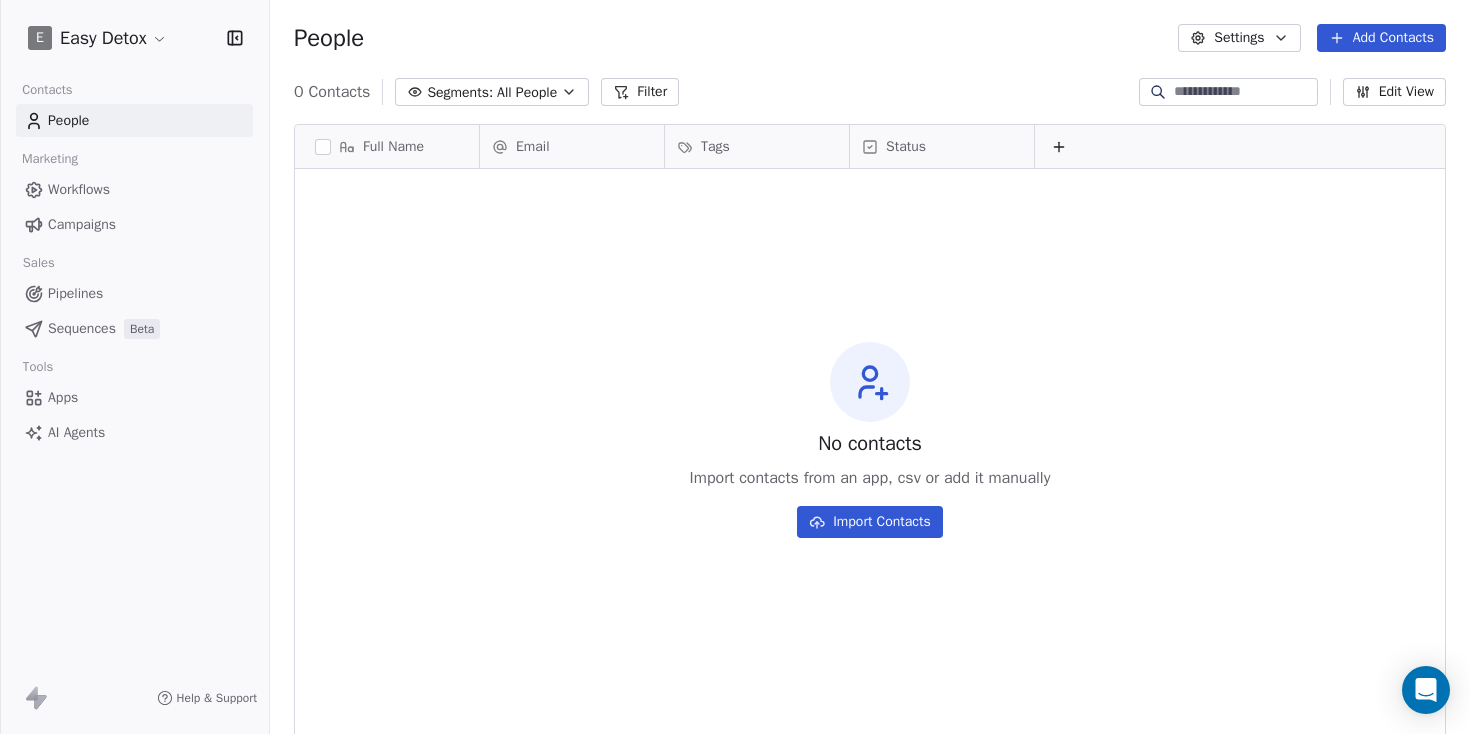 click on "Apps" at bounding box center [134, 397] 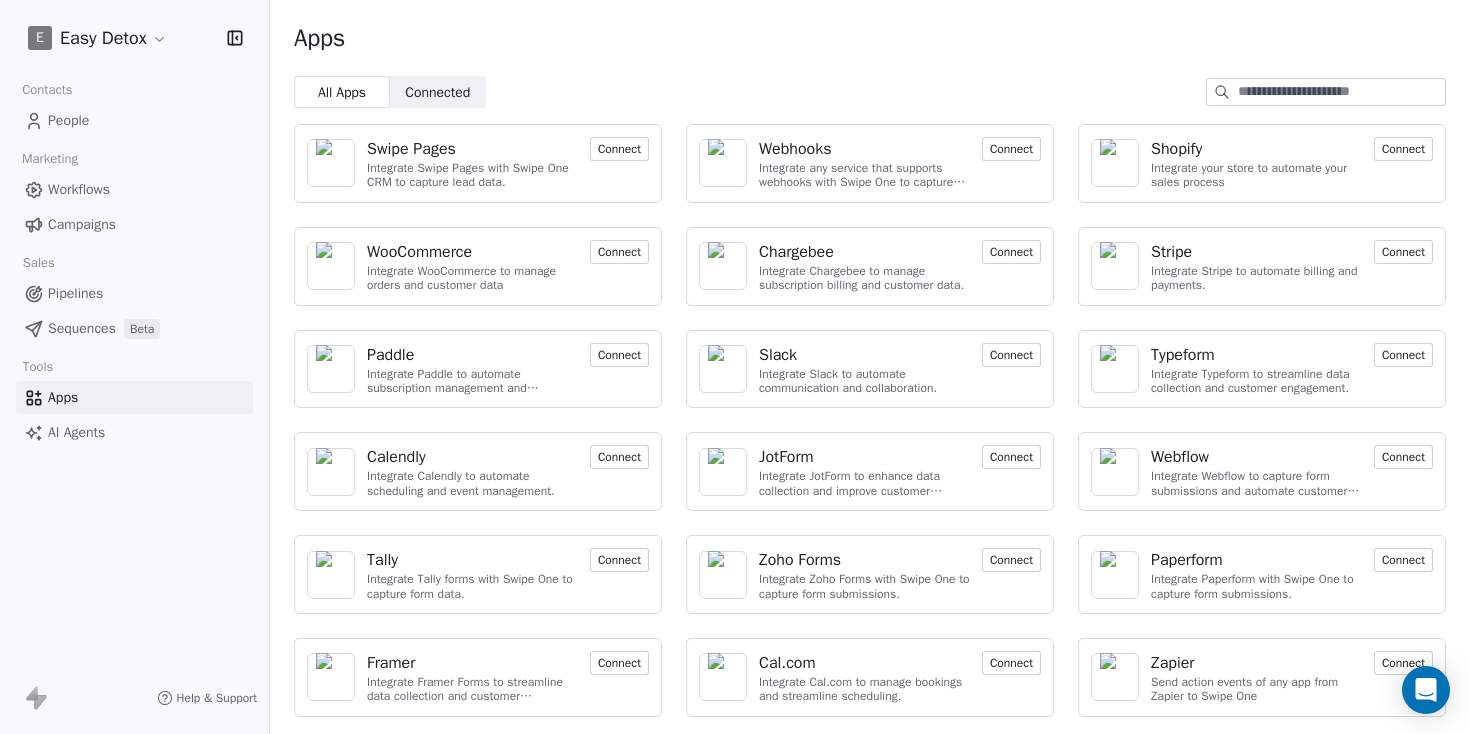 click on "Apps" at bounding box center [870, 38] 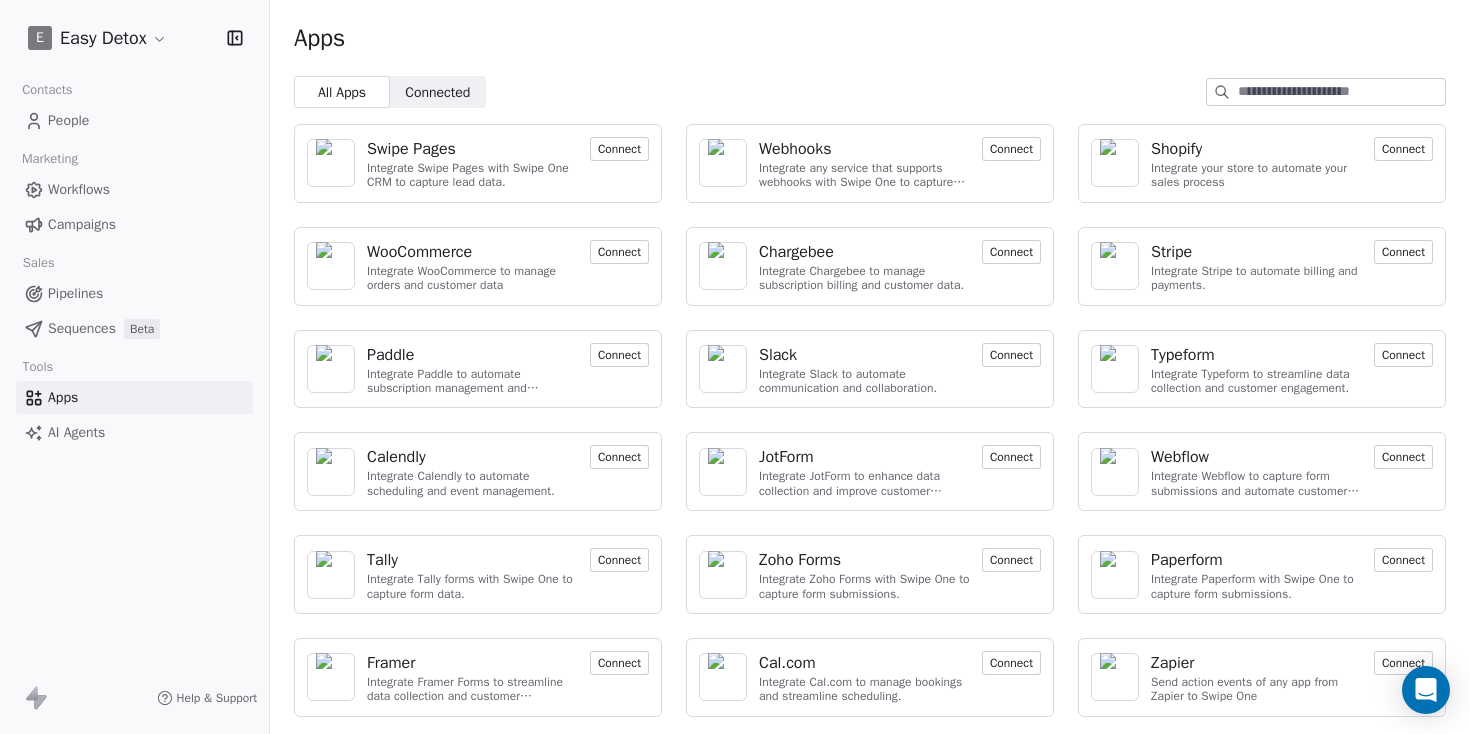 click on "Apps" at bounding box center [870, 38] 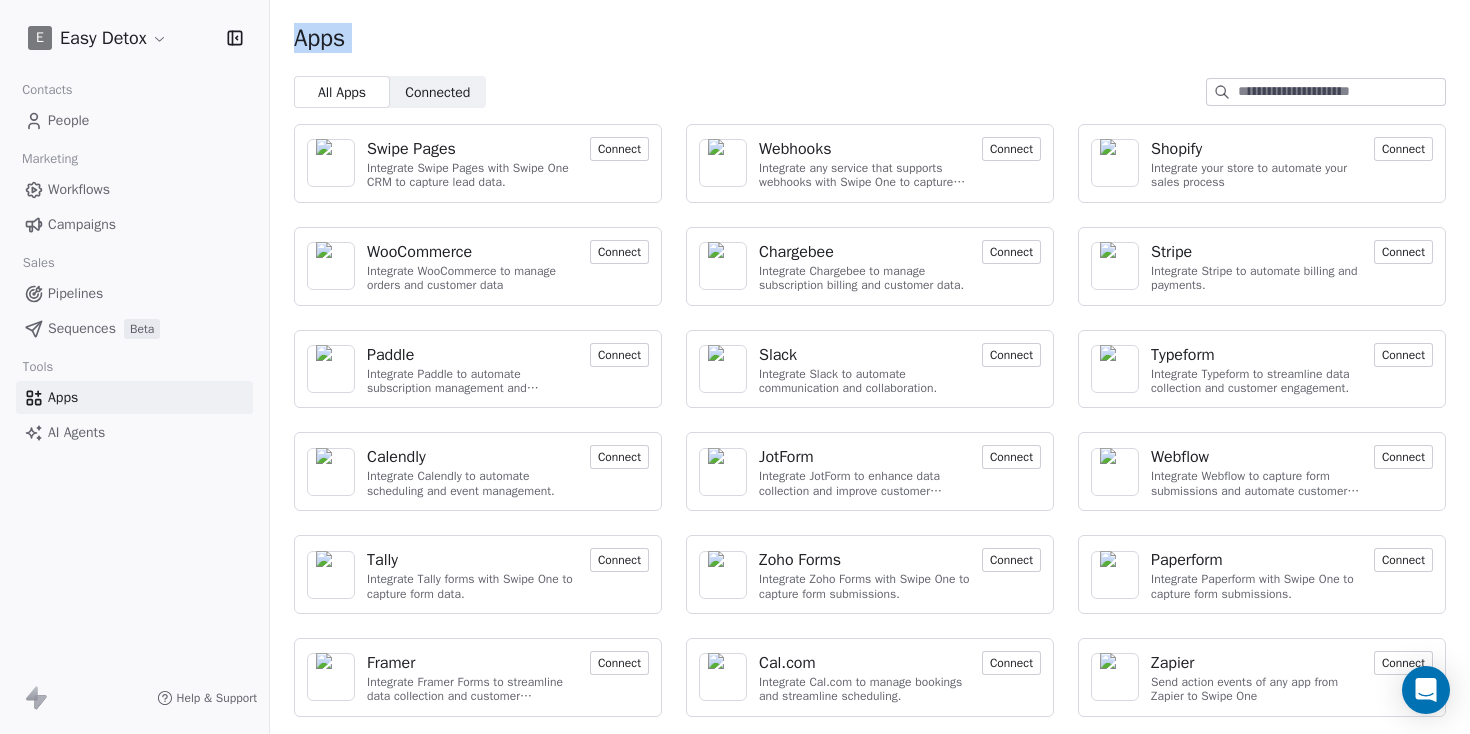 click on "Apps" at bounding box center [870, 38] 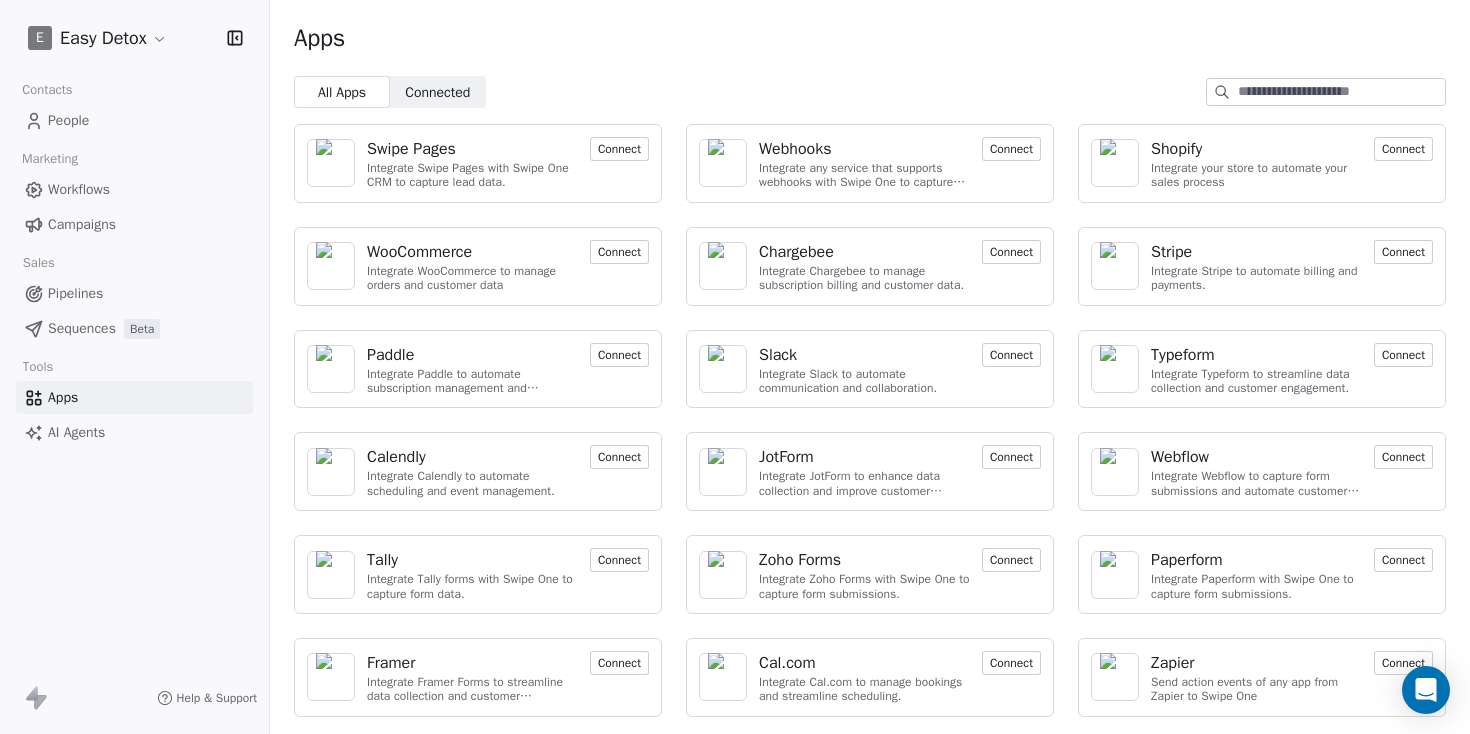click on "Apps" at bounding box center [870, 38] 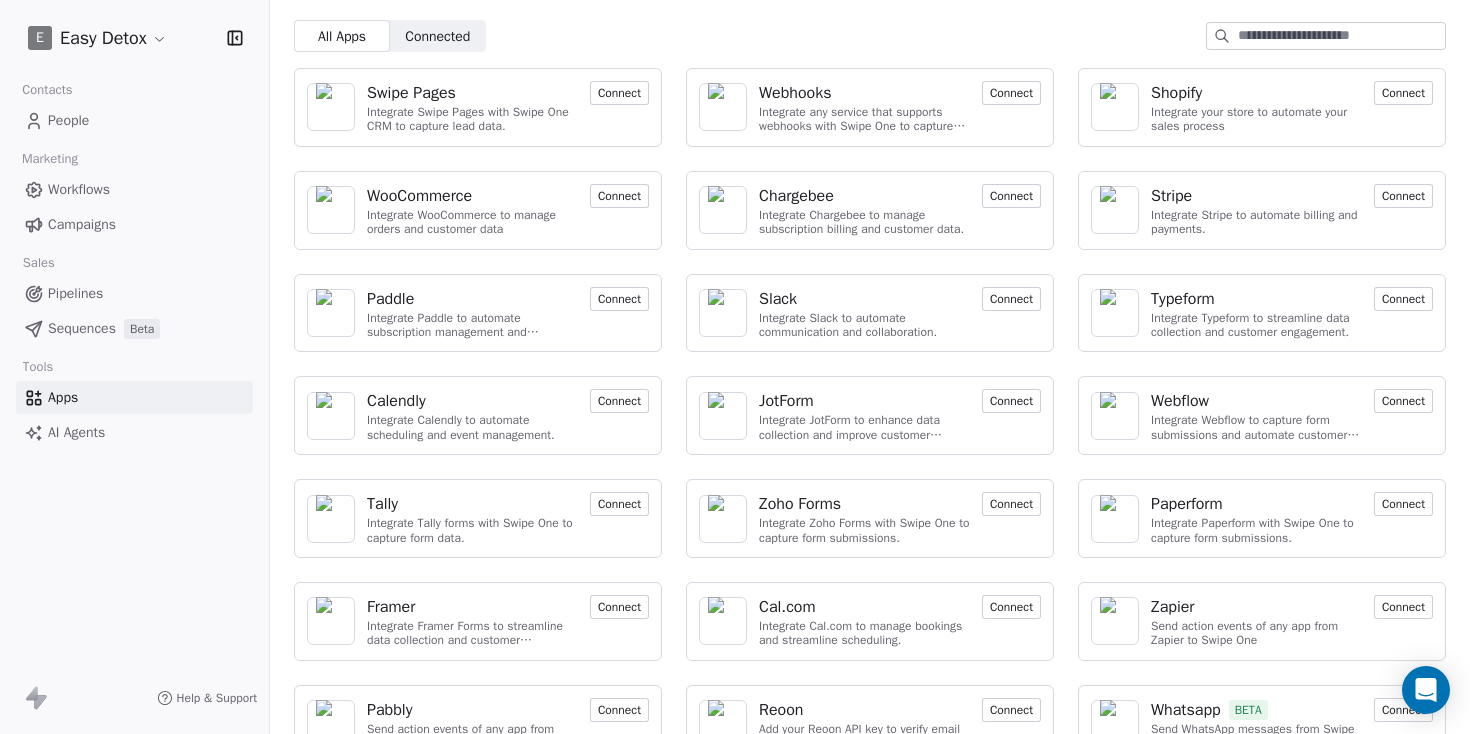 scroll, scrollTop: 0, scrollLeft: 0, axis: both 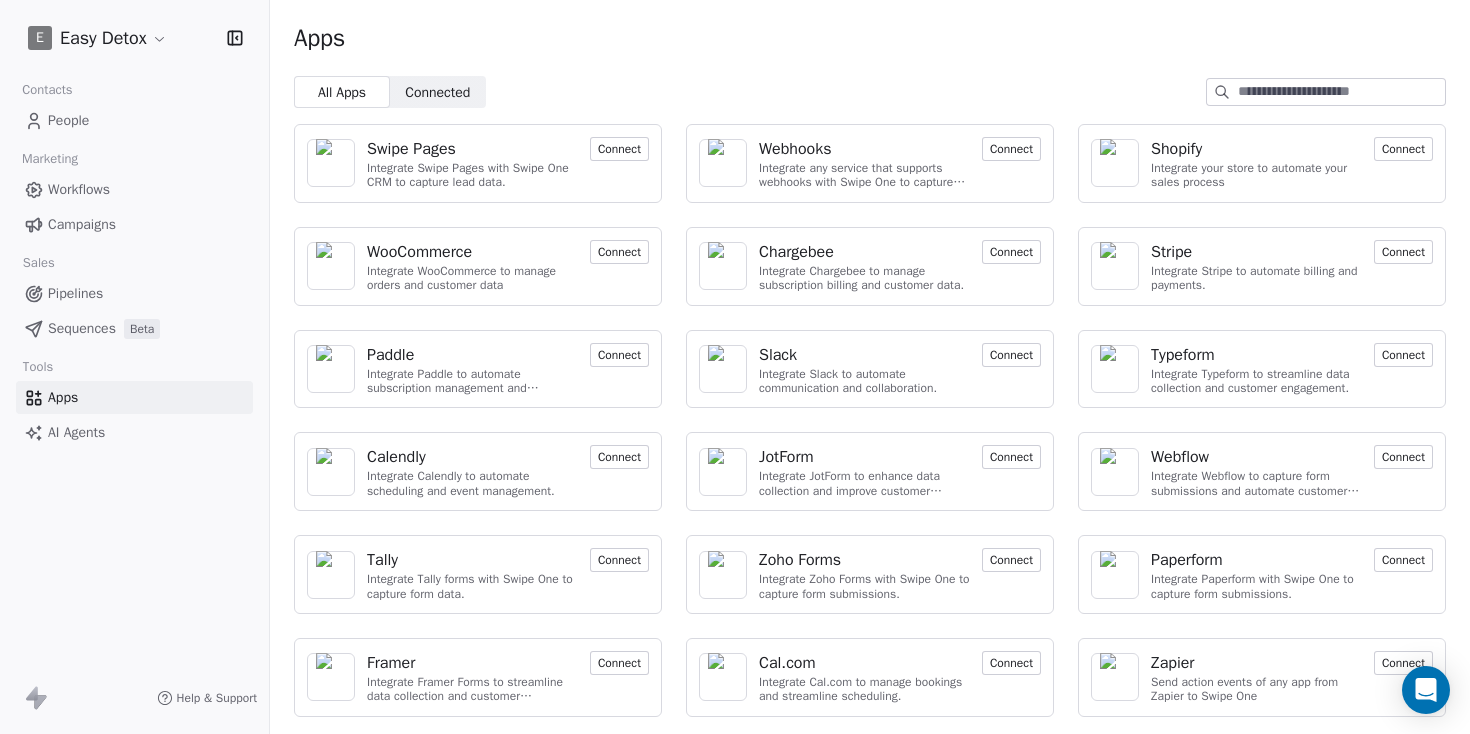click on "Swipe Pages Integrate Swipe Pages with Swipe One CRM to capture lead data. Connect Webhooks Integrate any service that supports webhooks with Swipe One to capture and automate data workflows. Connect Shopify Integrate your store to automate your sales process Connect WooCommerce Integrate WooCommerce to manage orders and customer data Connect Chargebee Integrate Chargebee to manage subscription billing and customer data. Connect Stripe Integrate Stripe to automate billing and payments. Connect Paddle Integrate Paddle to automate subscription management and customer engagement. Connect Slack Integrate Slack to automate communication and collaboration. Connect Typeform Integrate Typeform to streamline data collection and customer engagement. Connect Calendly Integrate Calendly to automate scheduling and event management. Connect JotForm Integrate JotForm to enhance data collection and improve customer engagement. Connect Webflow Integrate Webflow to capture form submissions and automate customer engagement." at bounding box center [870, 472] 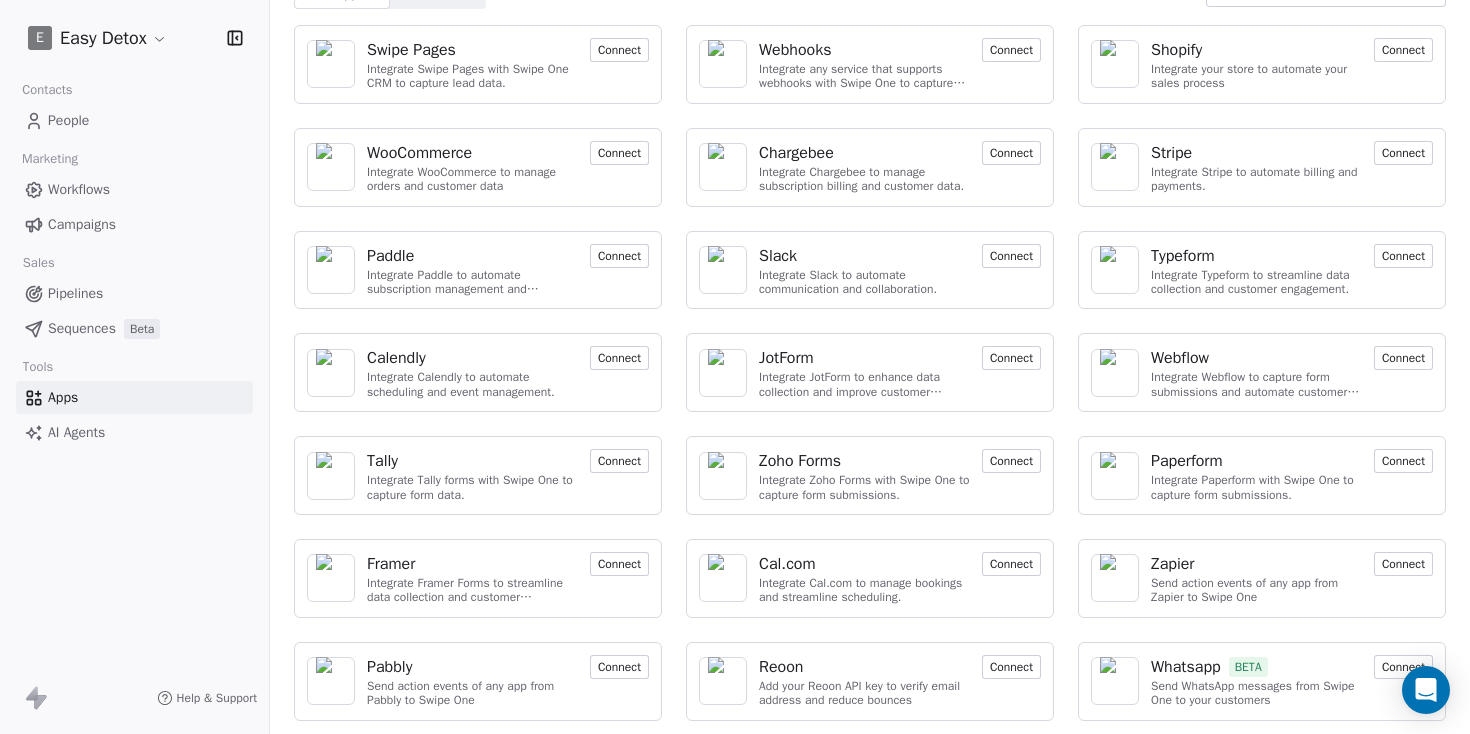 scroll, scrollTop: 0, scrollLeft: 0, axis: both 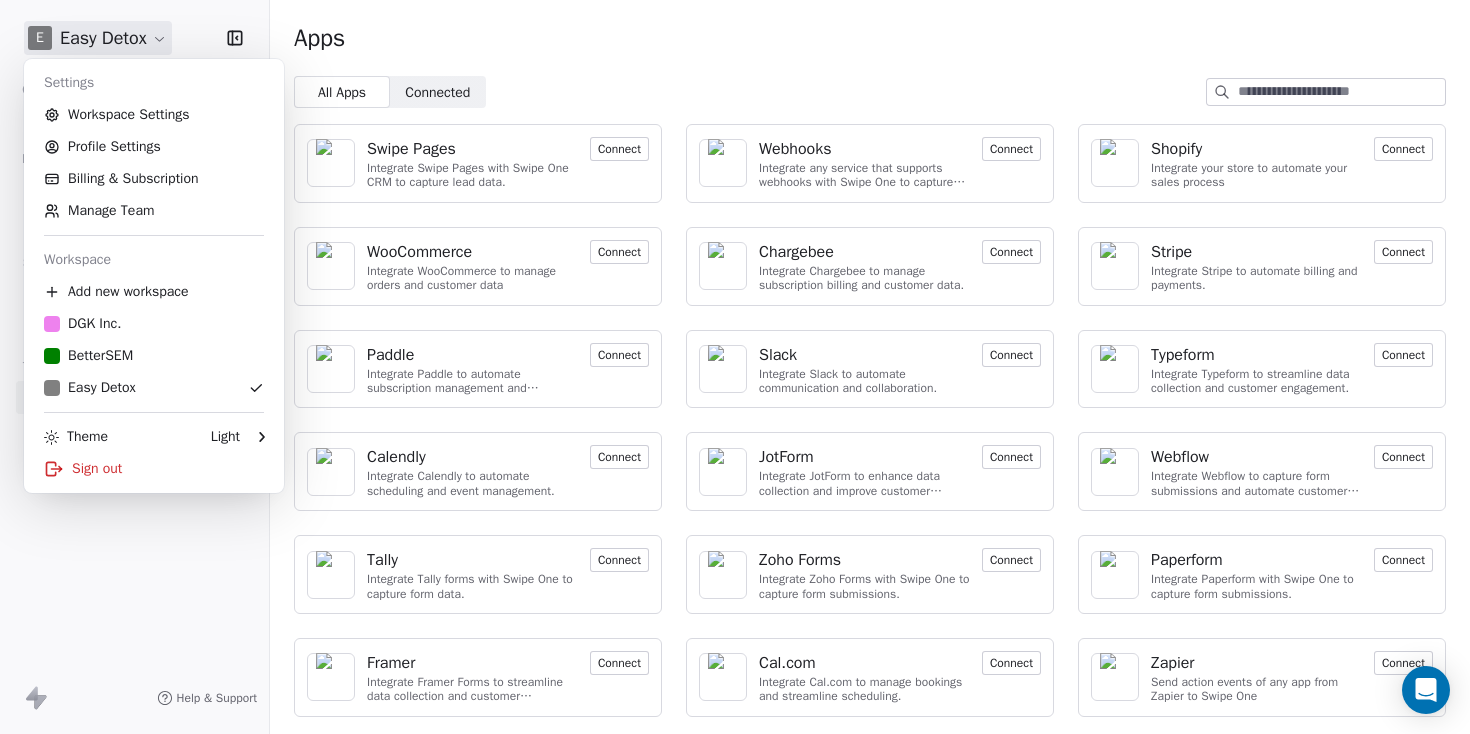 click on "E Easy Detox Contacts People Marketing Workflows Campaigns Sales Pipelines Sequences Beta Tools Apps AI Agents Help & Support Apps All Apps All Apps Connected Connected Swipe Pages Integrate Swipe Pages with Swipe One CRM to capture lead data. Connect Webhooks Integrate any service that supports webhooks with Swipe One to capture and automate data workflows. Connect Shopify Integrate your store to automate your sales process Connect WooCommerce Integrate WooCommerce to manage orders and customer data Connect Chargebee Integrate Chargebee to manage subscription billing and customer data. Connect Stripe Integrate Stripe to automate billing and payments. Connect Paddle Integrate Paddle to automate subscription management and customer engagement. Connect Slack Integrate Slack to automate communication and collaboration. Connect Typeform Integrate Typeform to streamline data collection and customer engagement. Connect Calendly Integrate Calendly to automate scheduling and event management. Connect JotForm Tally" at bounding box center (735, 367) 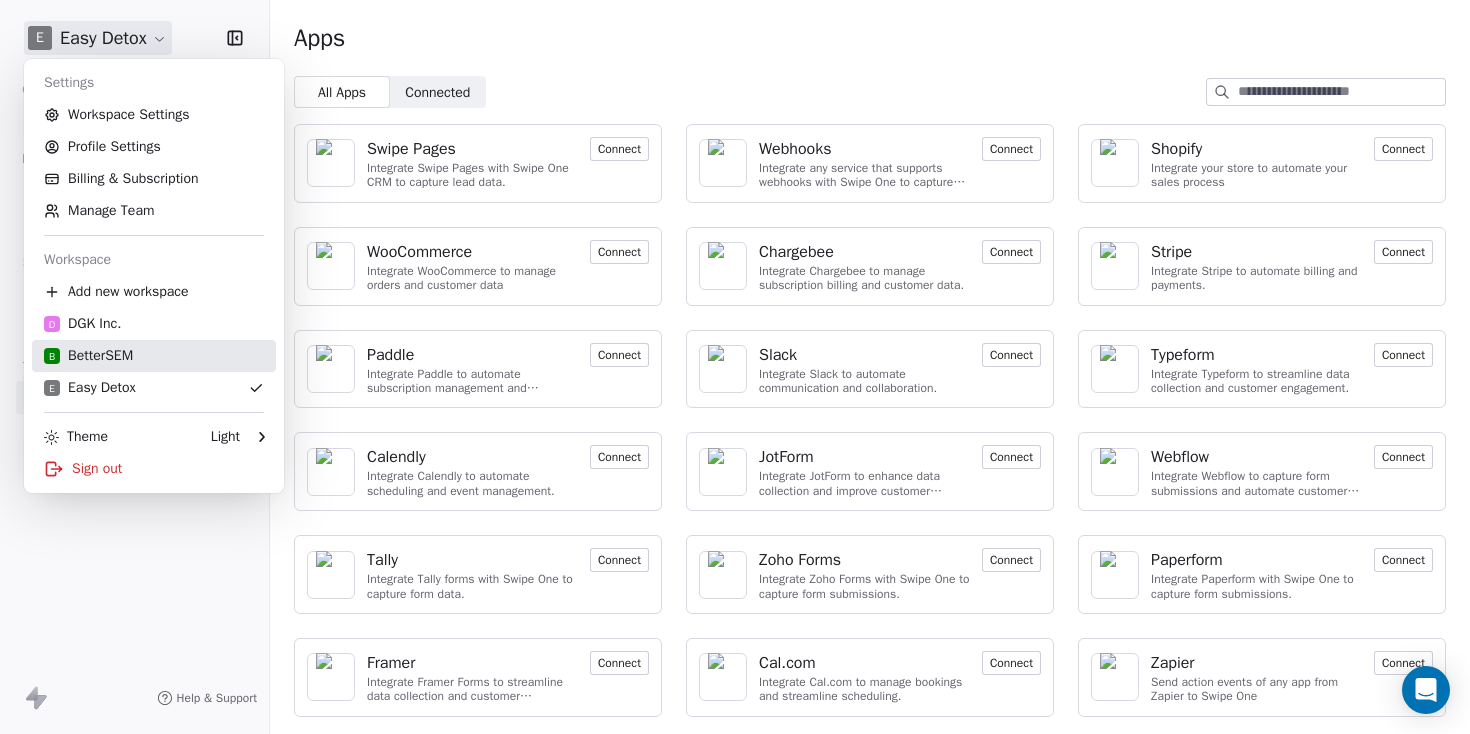 click on "B BetterSEM" at bounding box center [154, 356] 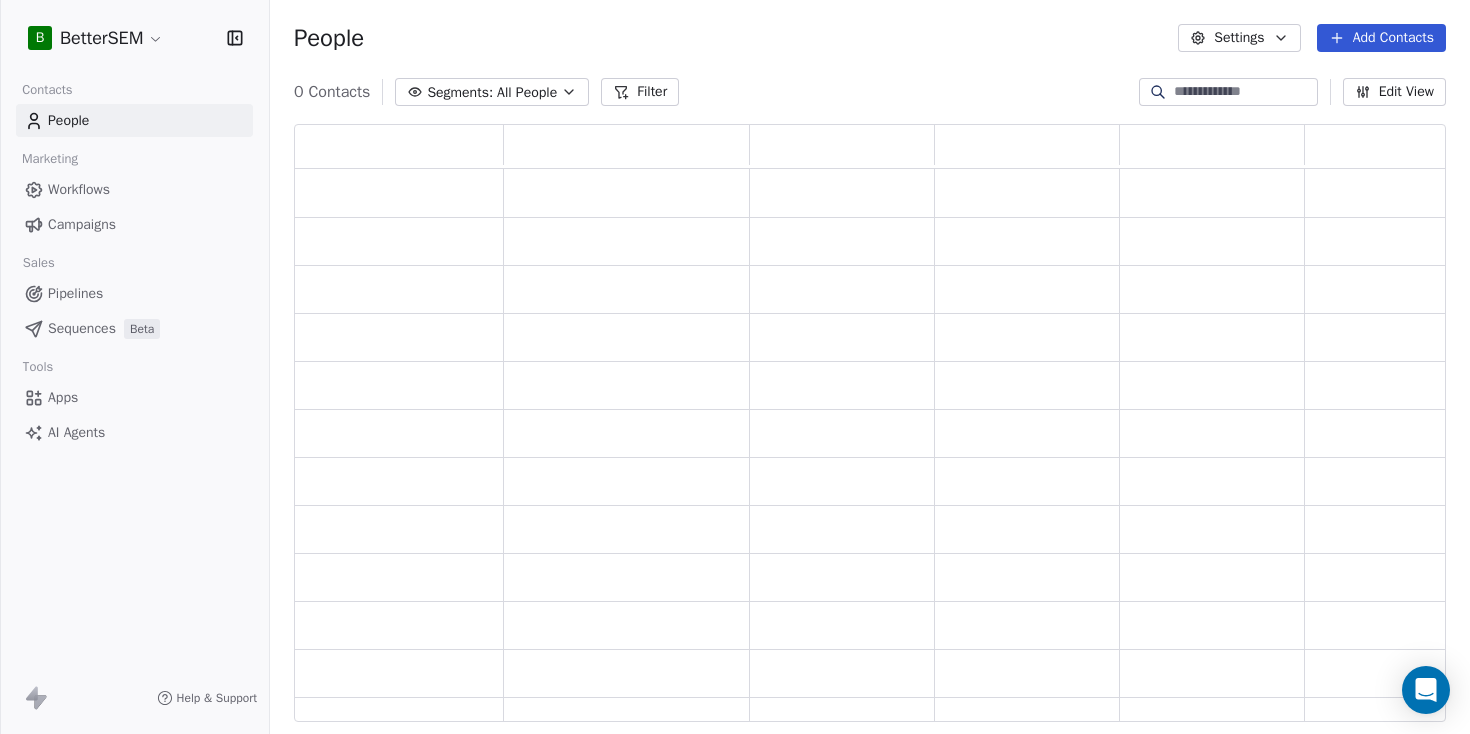 scroll, scrollTop: 1, scrollLeft: 1, axis: both 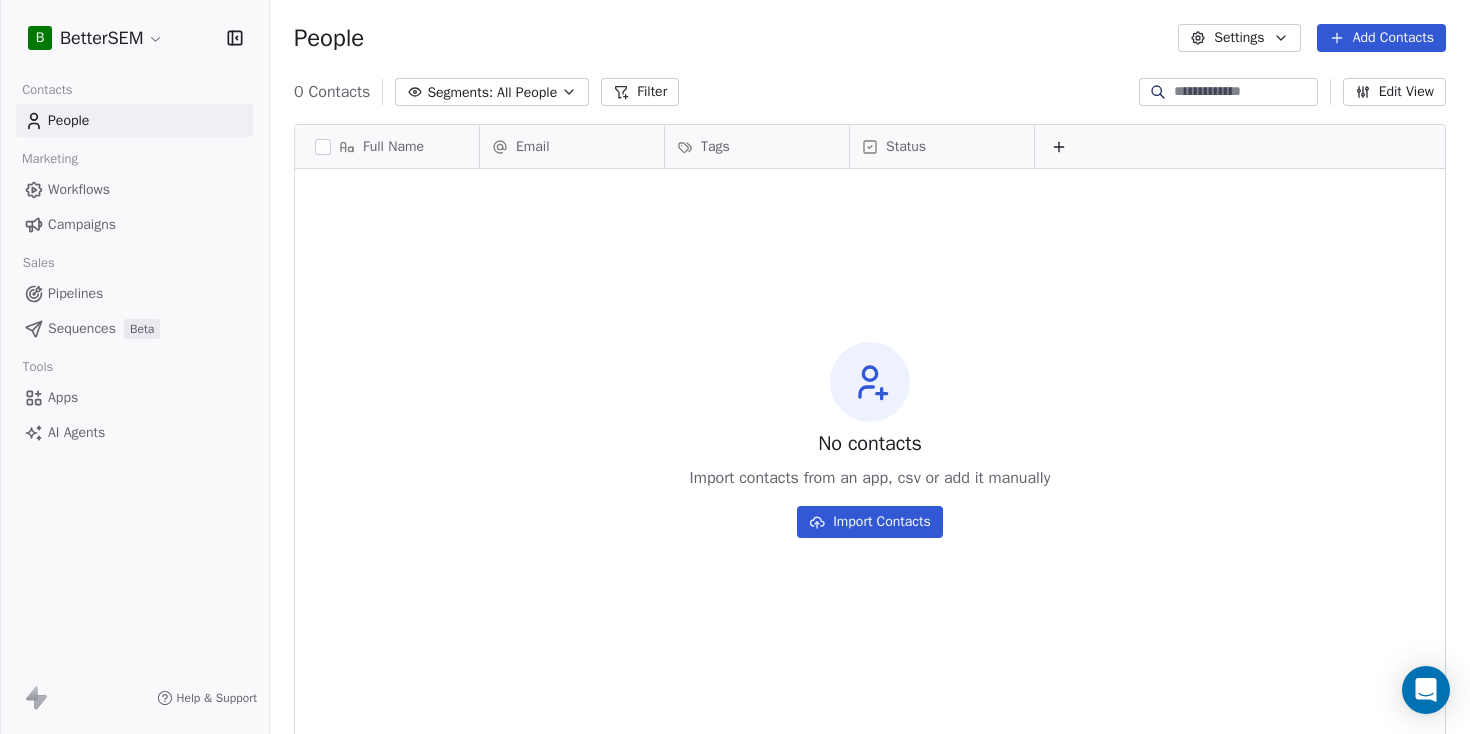 click on "Workflows" at bounding box center (79, 189) 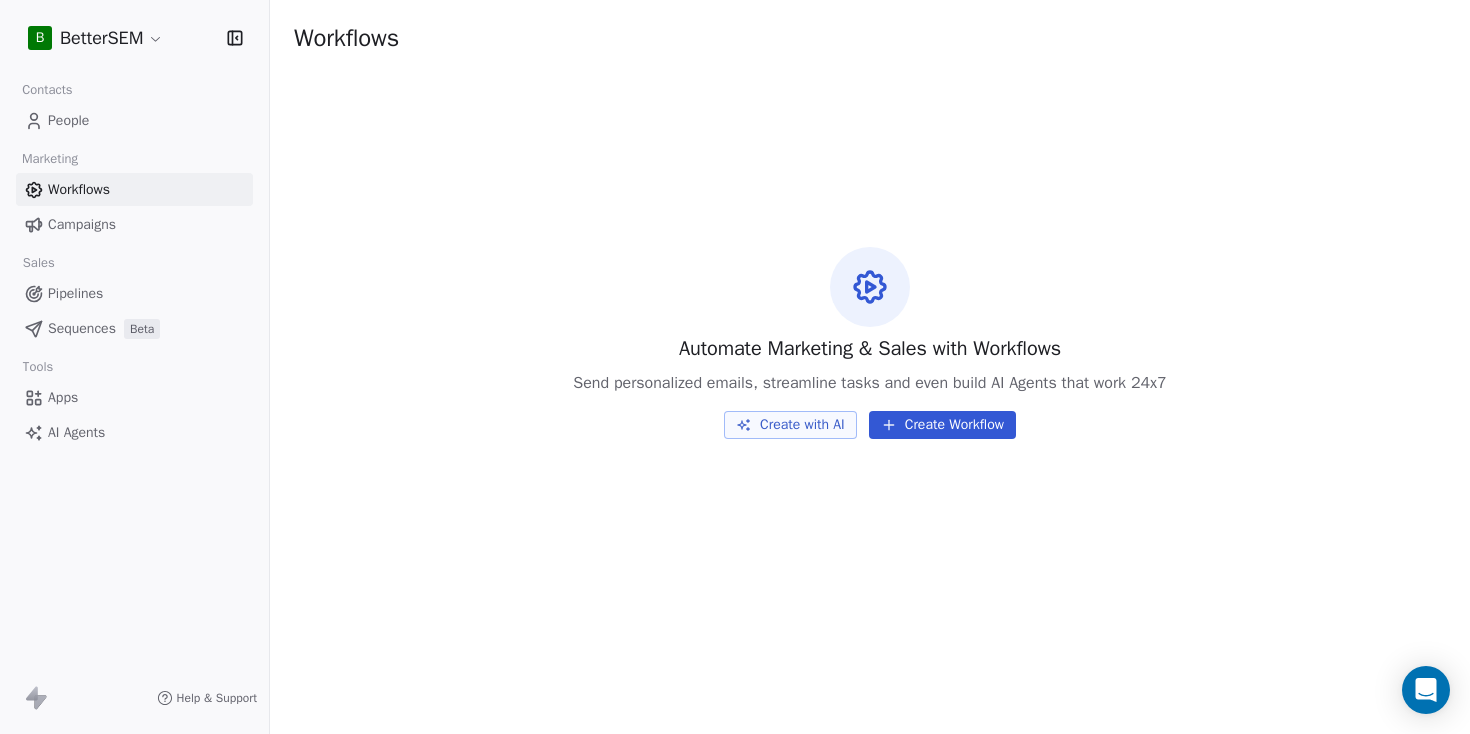 click on "Campaigns" at bounding box center [82, 224] 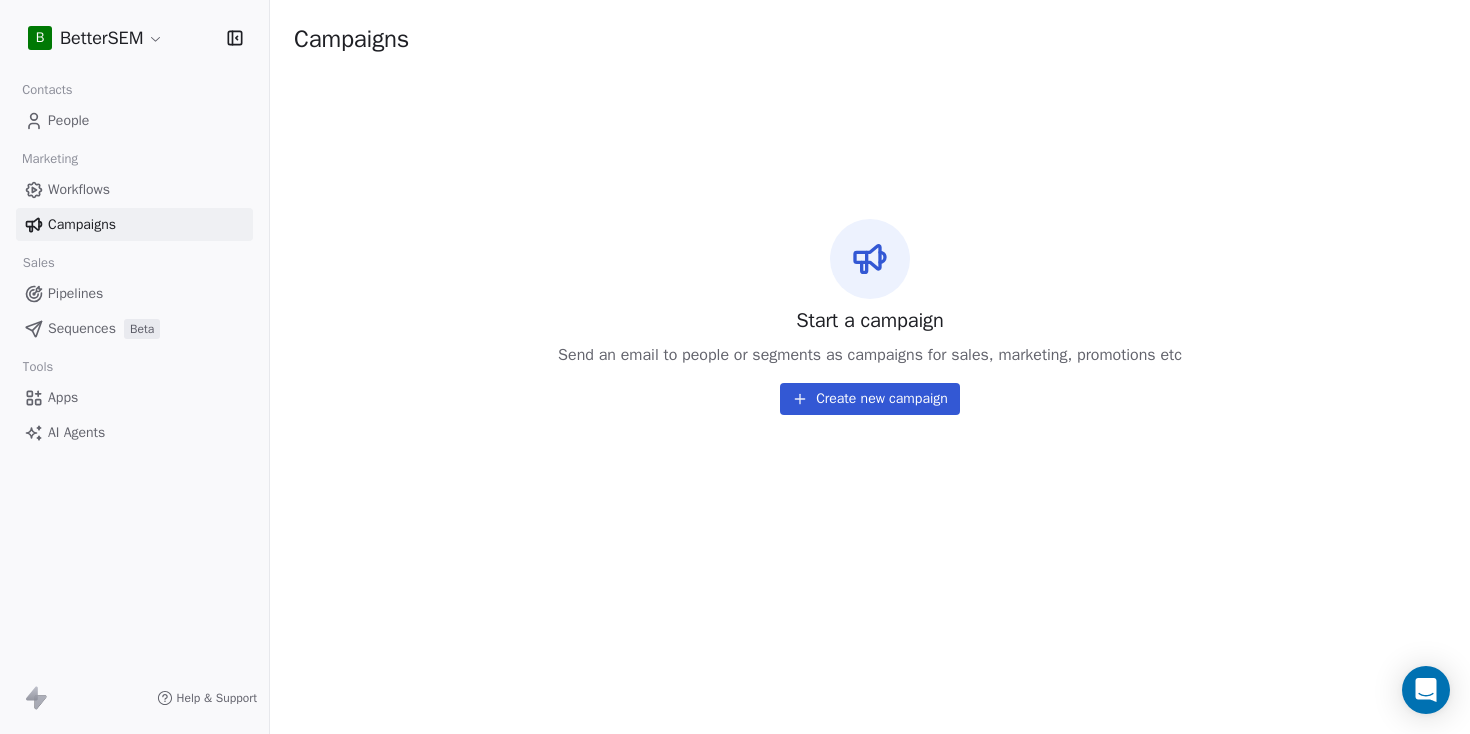 click on "Workflows" at bounding box center (79, 189) 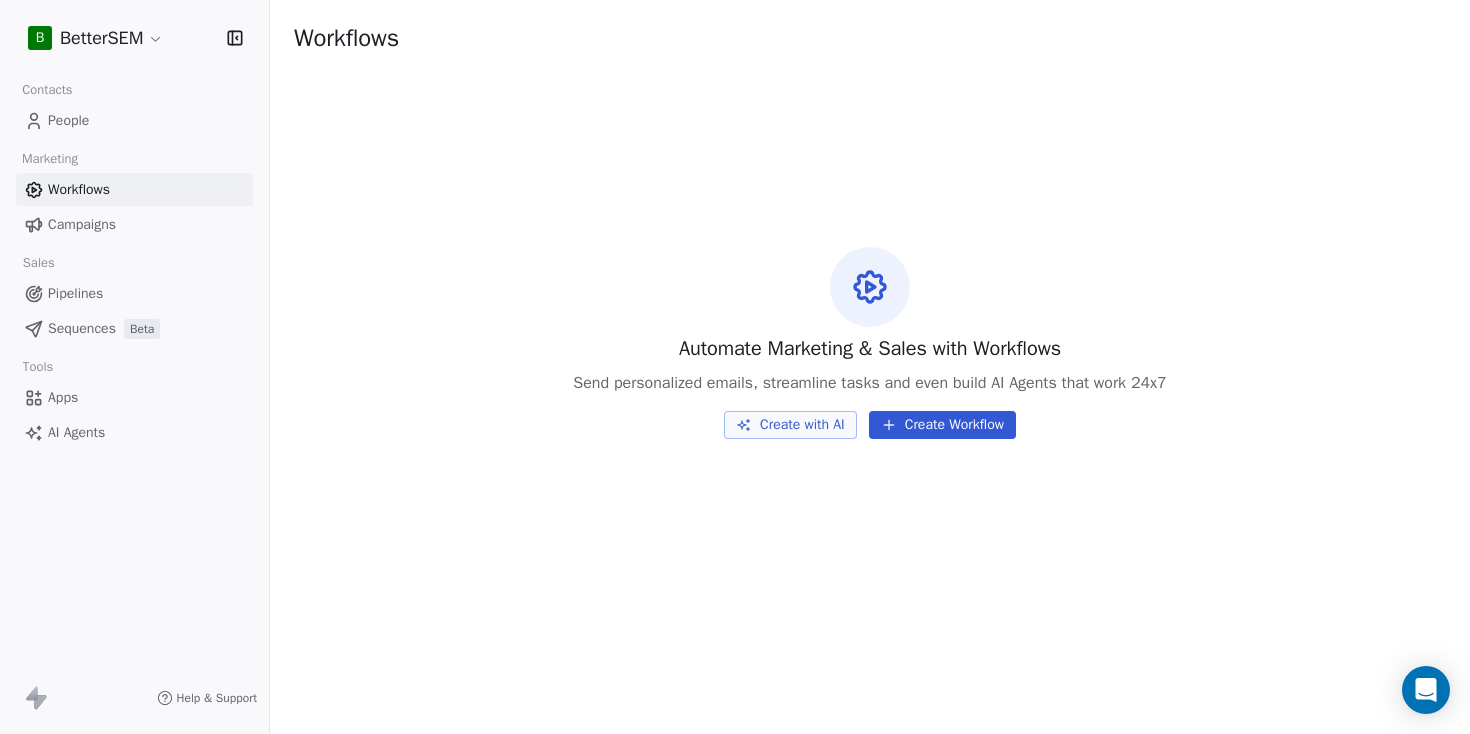 click on "B BetterSEM Contacts People Marketing Workflows Campaigns Sales Pipelines Sequences Beta Tools Apps AI Agents Help & Support Workflows Automate Marketing & Sales with Workflows Send personalized emails, streamline tasks and even build AI Agents that work 24x7  Create with AI  Create Workflow" at bounding box center [735, 367] 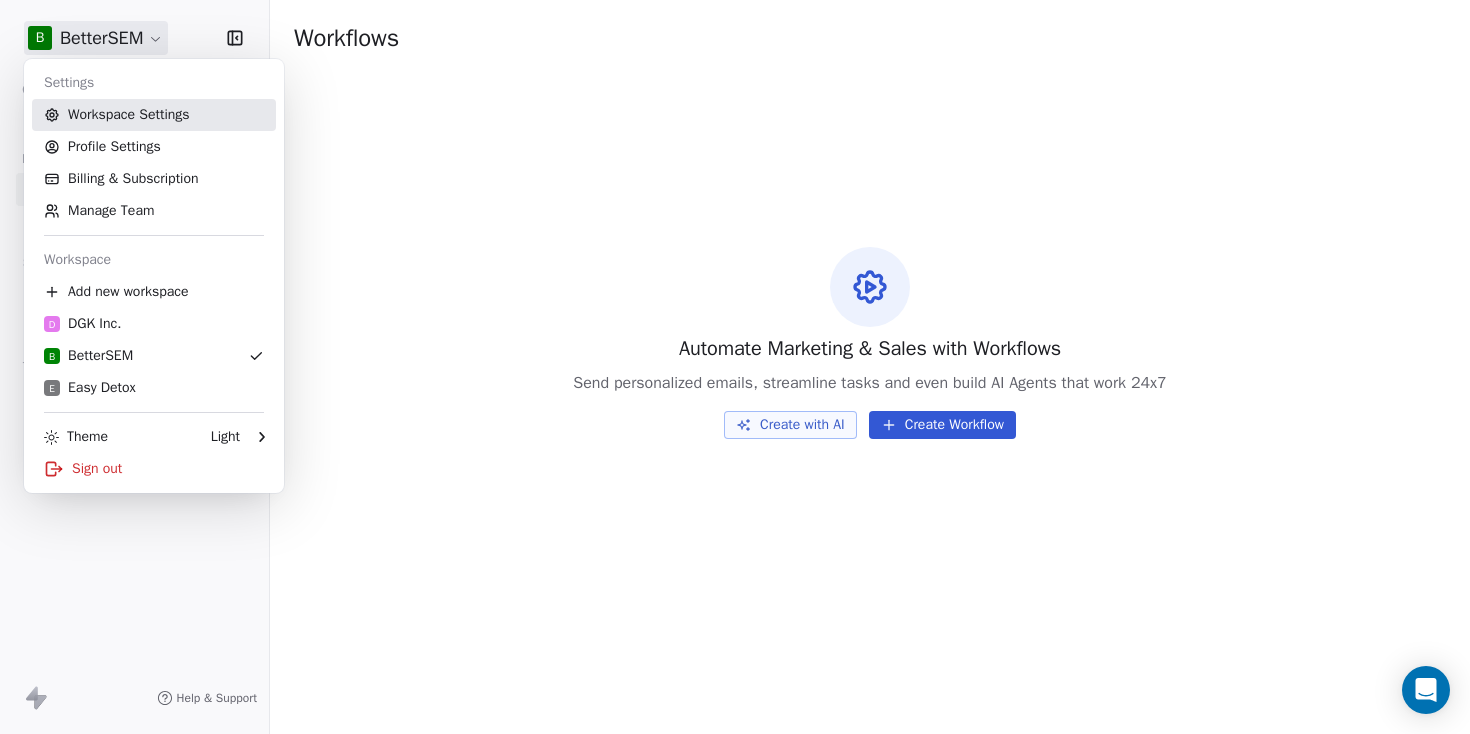 click on "Workspace Settings" at bounding box center [154, 115] 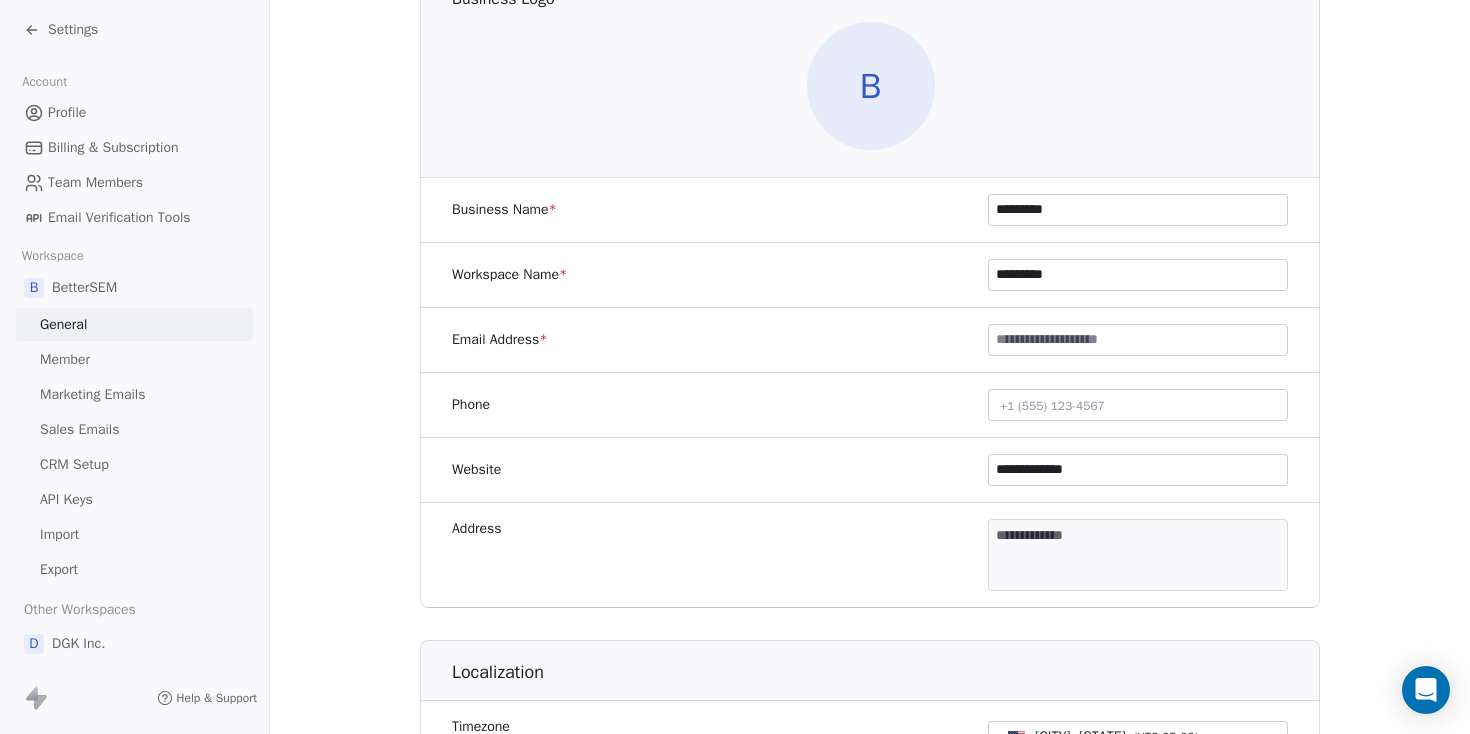 scroll, scrollTop: 208, scrollLeft: 0, axis: vertical 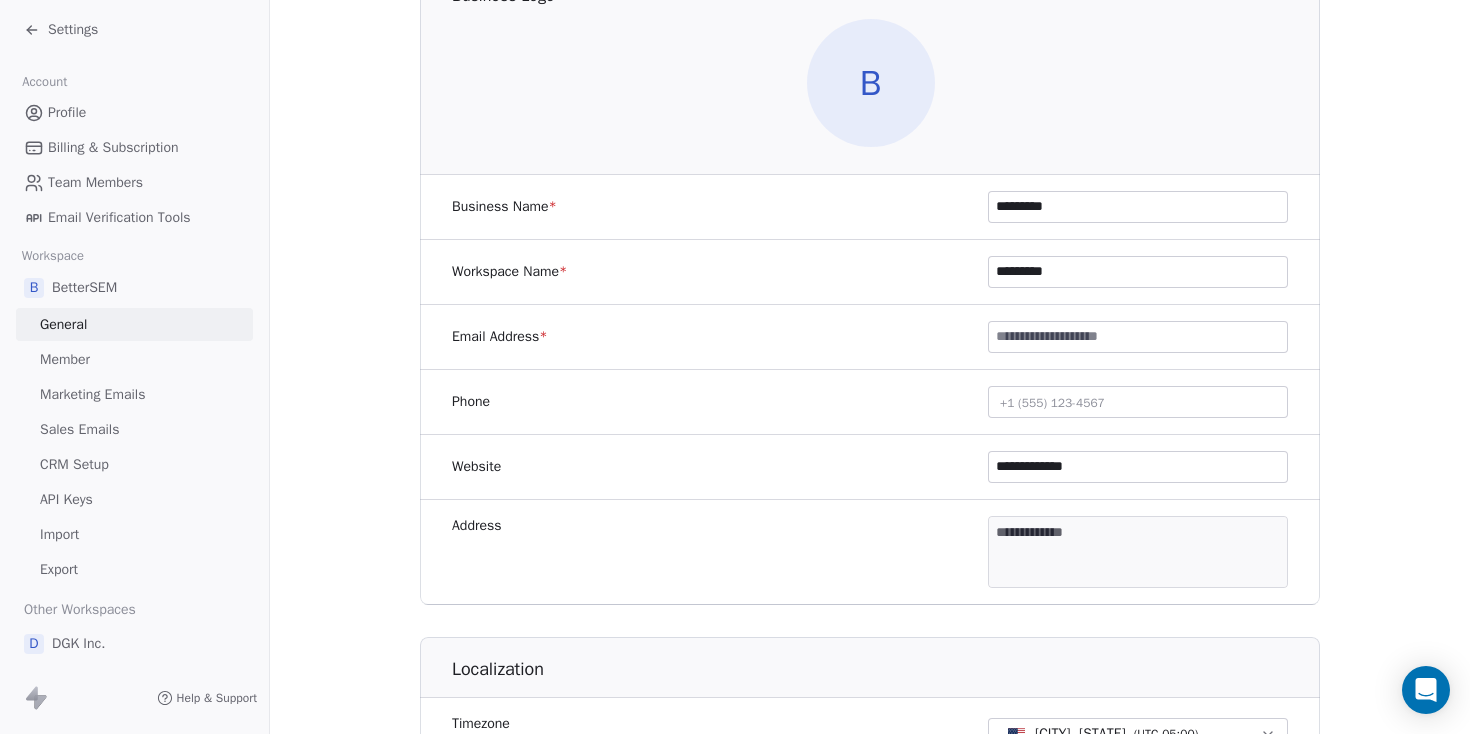 click at bounding box center [1138, 337] 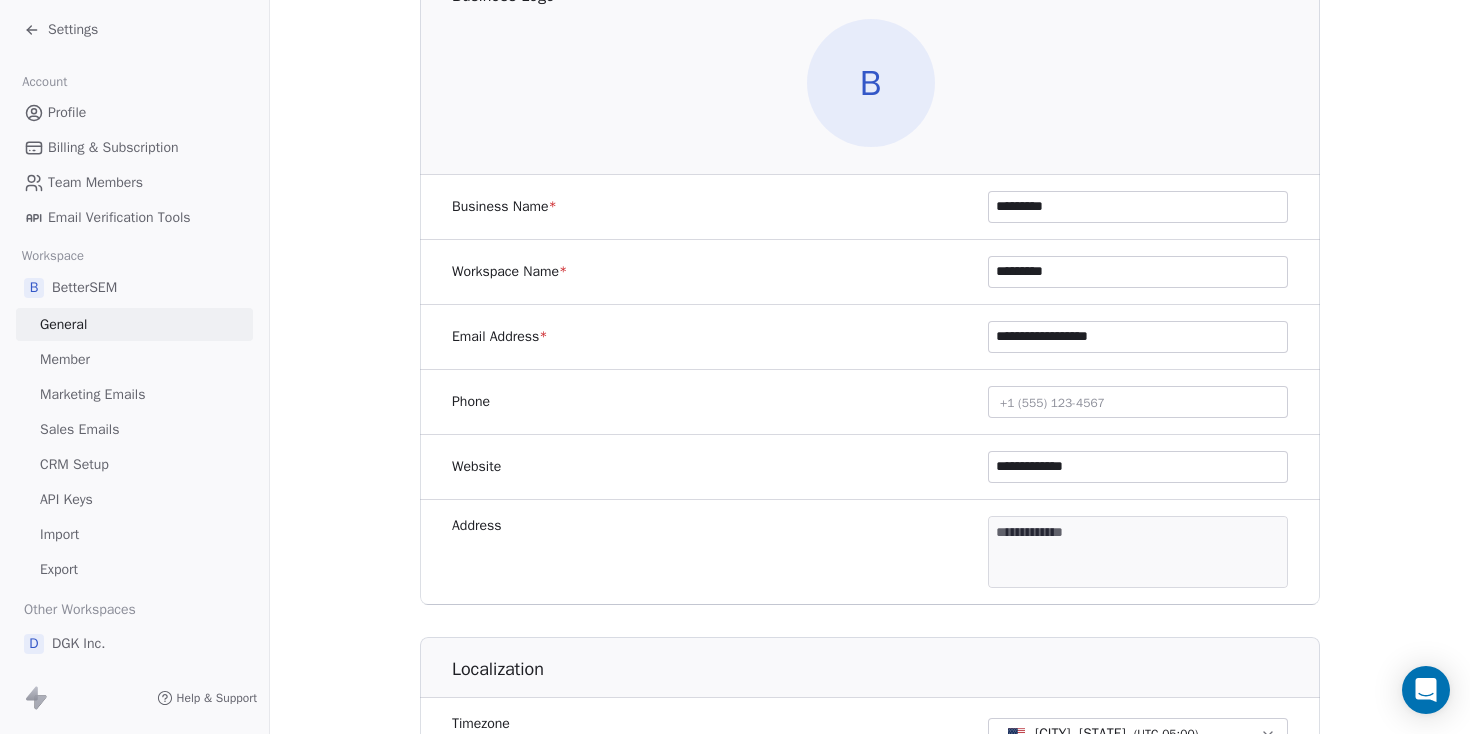 type on "**********" 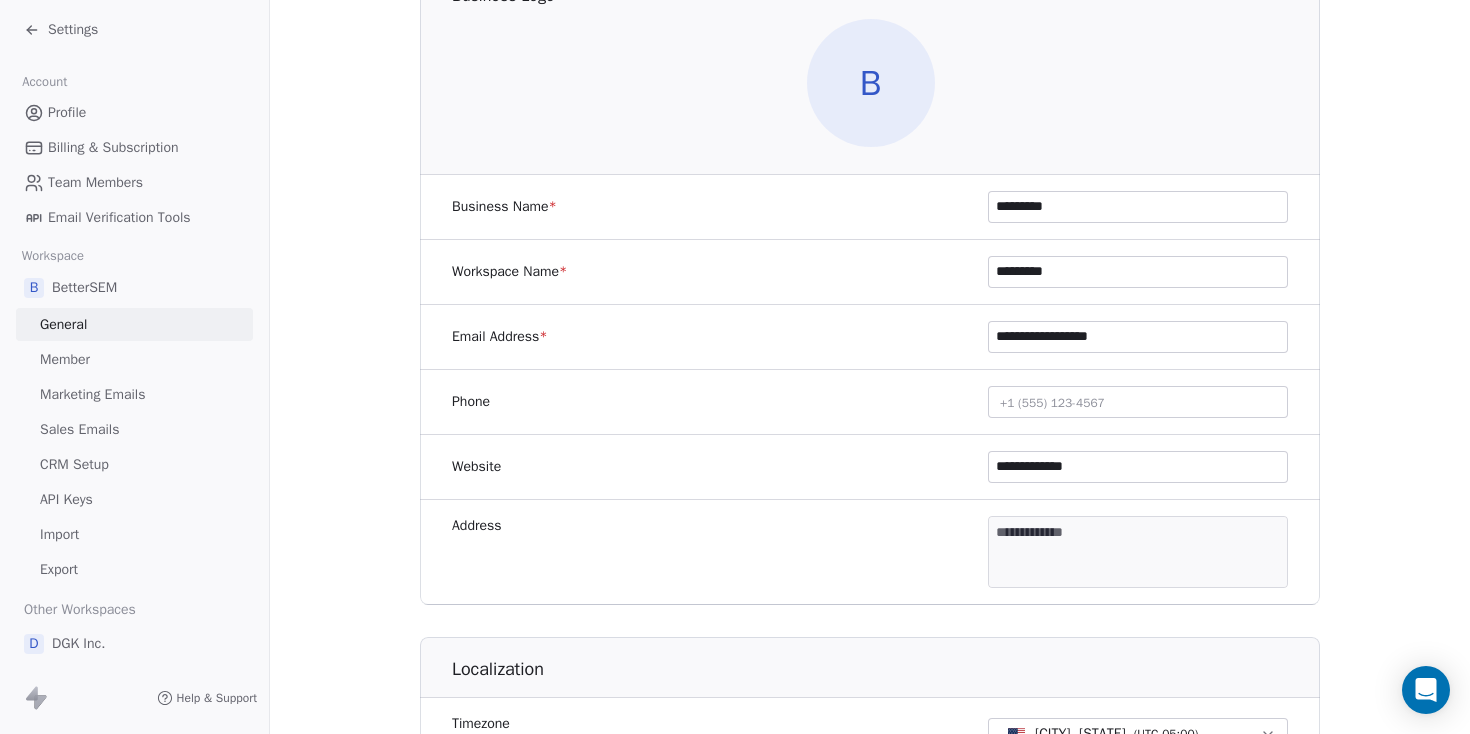 type 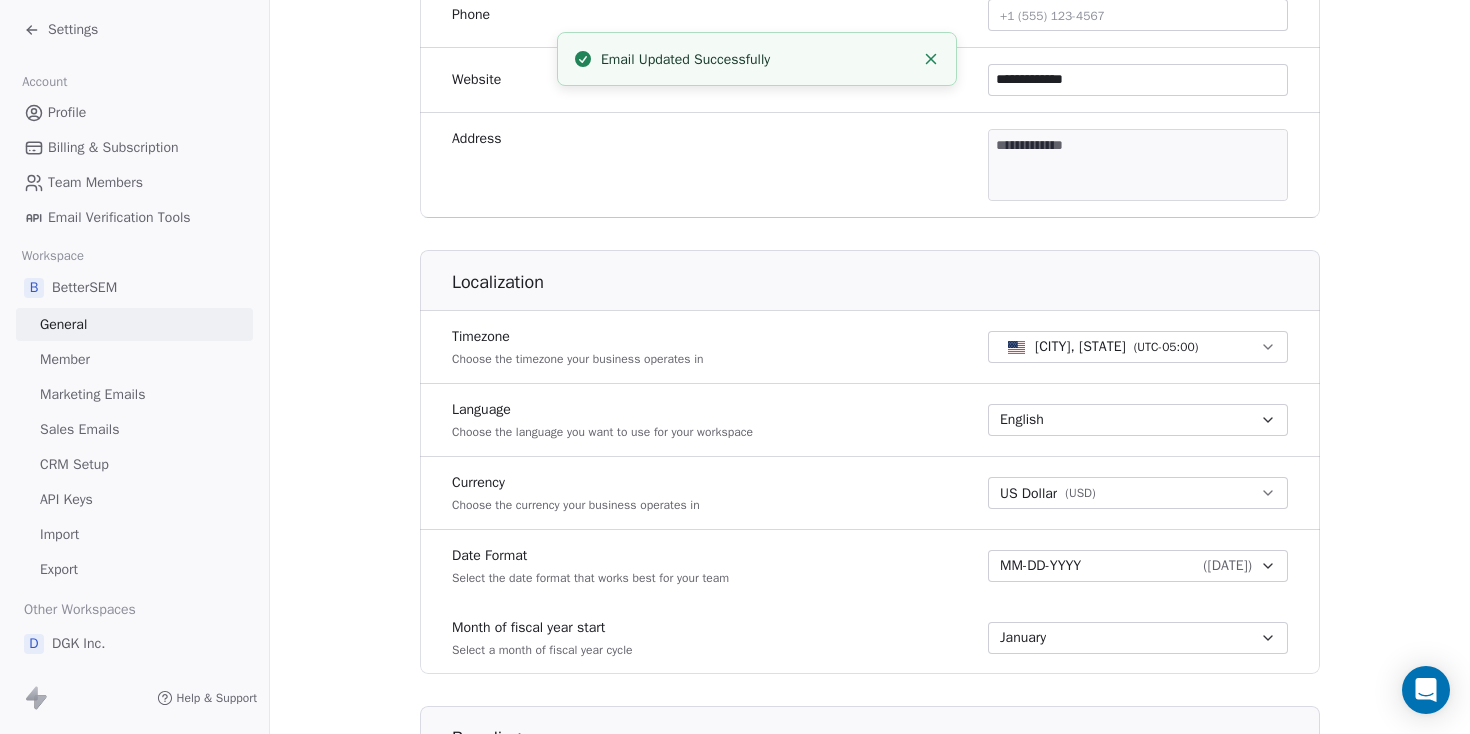 scroll, scrollTop: 389, scrollLeft: 0, axis: vertical 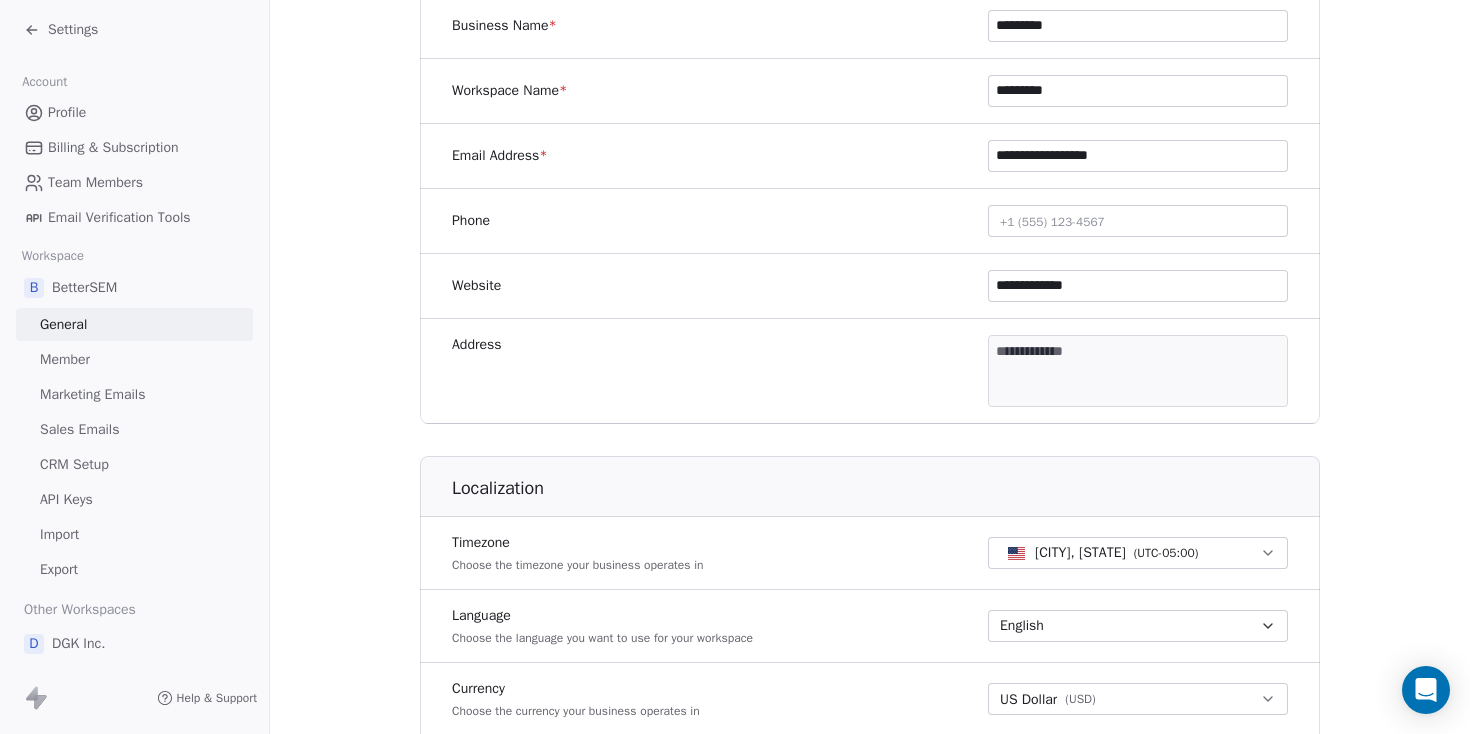click on "Marketing Emails" at bounding box center (134, 394) 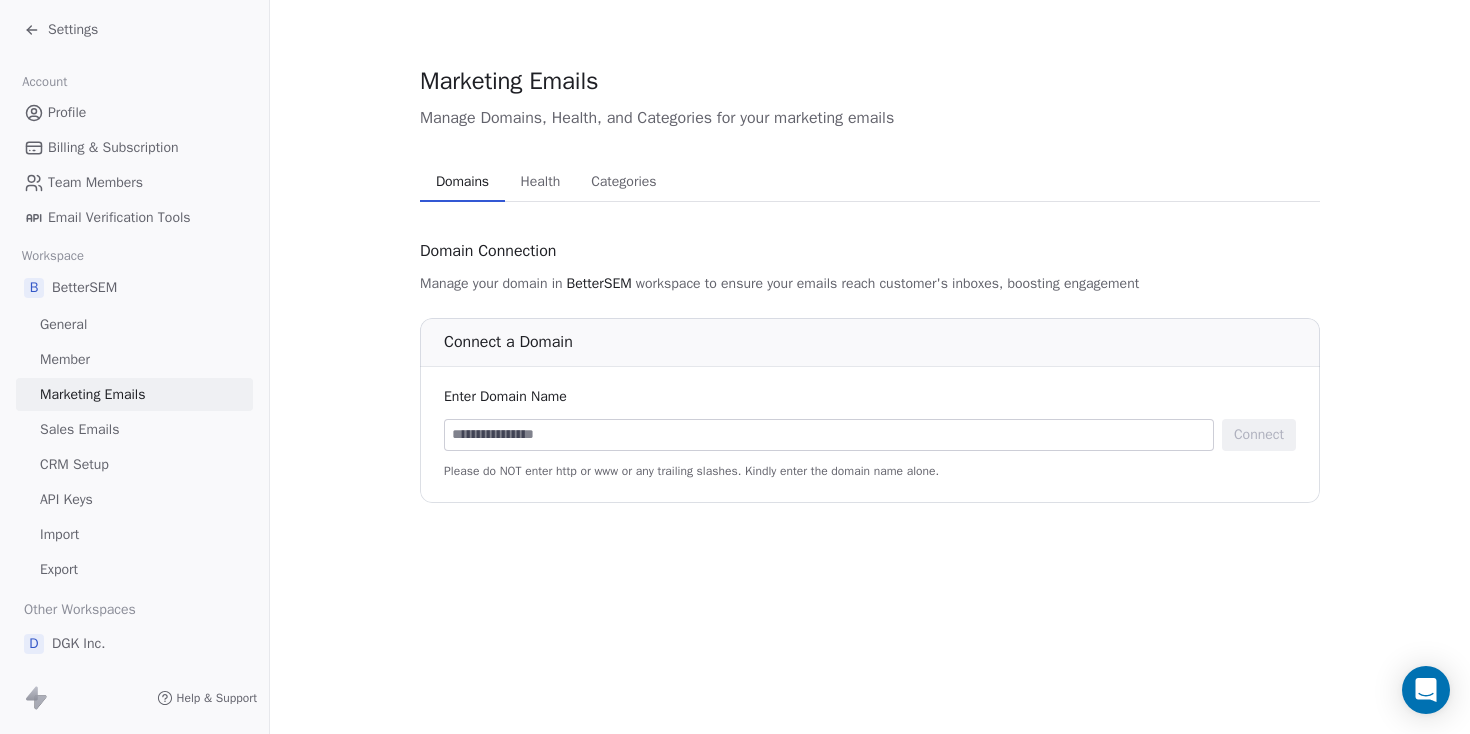 scroll, scrollTop: 0, scrollLeft: 0, axis: both 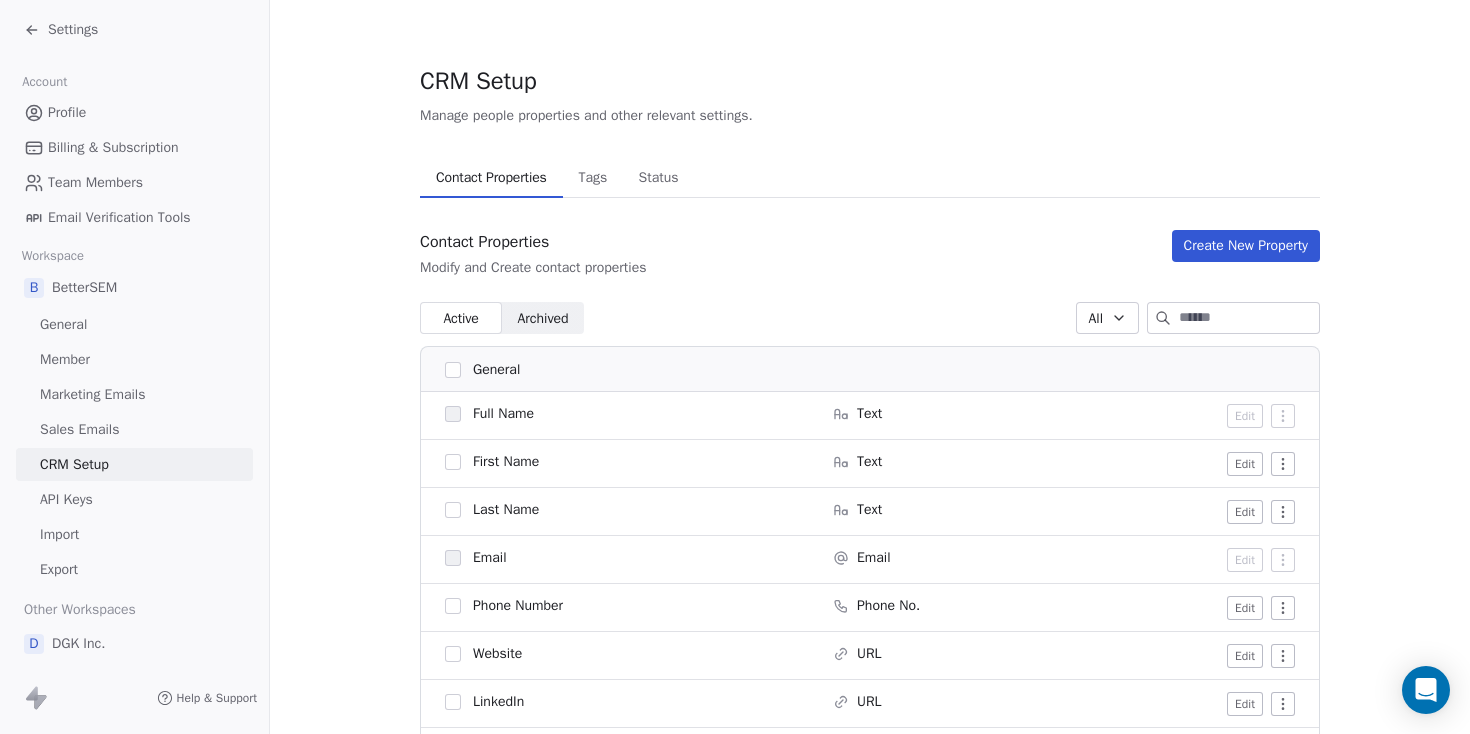 click on "Sales Emails" at bounding box center [134, 429] 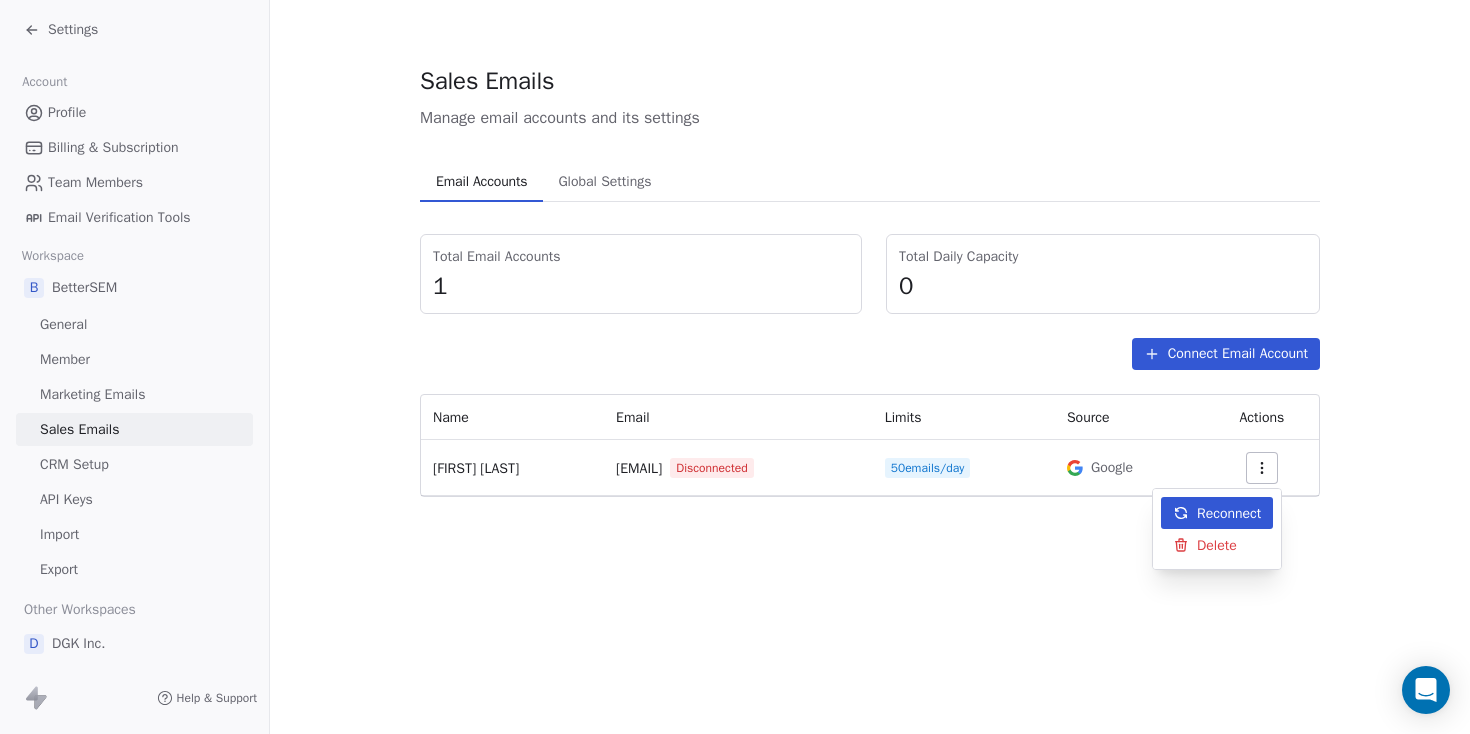 click on "Reconnect" at bounding box center (1229, 513) 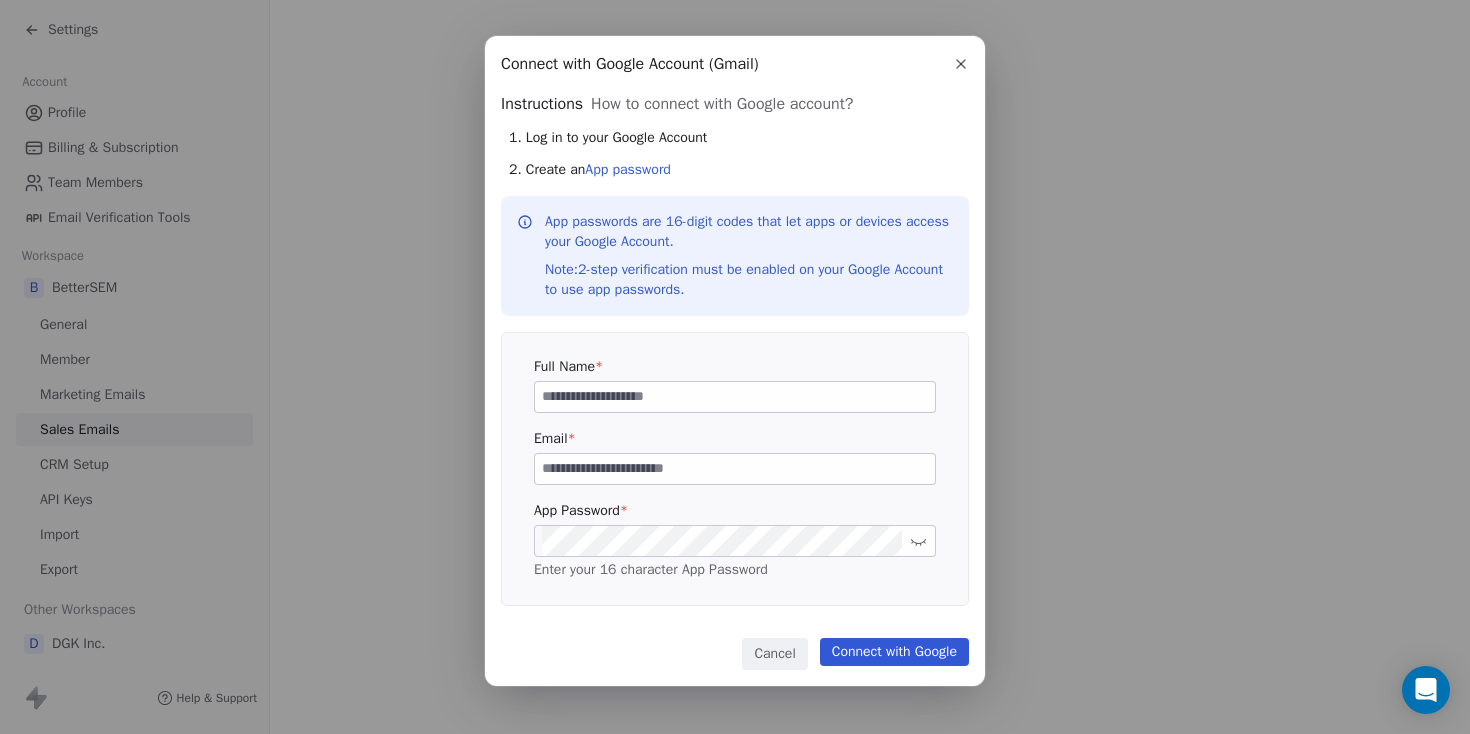 click on "Cancel" at bounding box center [774, 654] 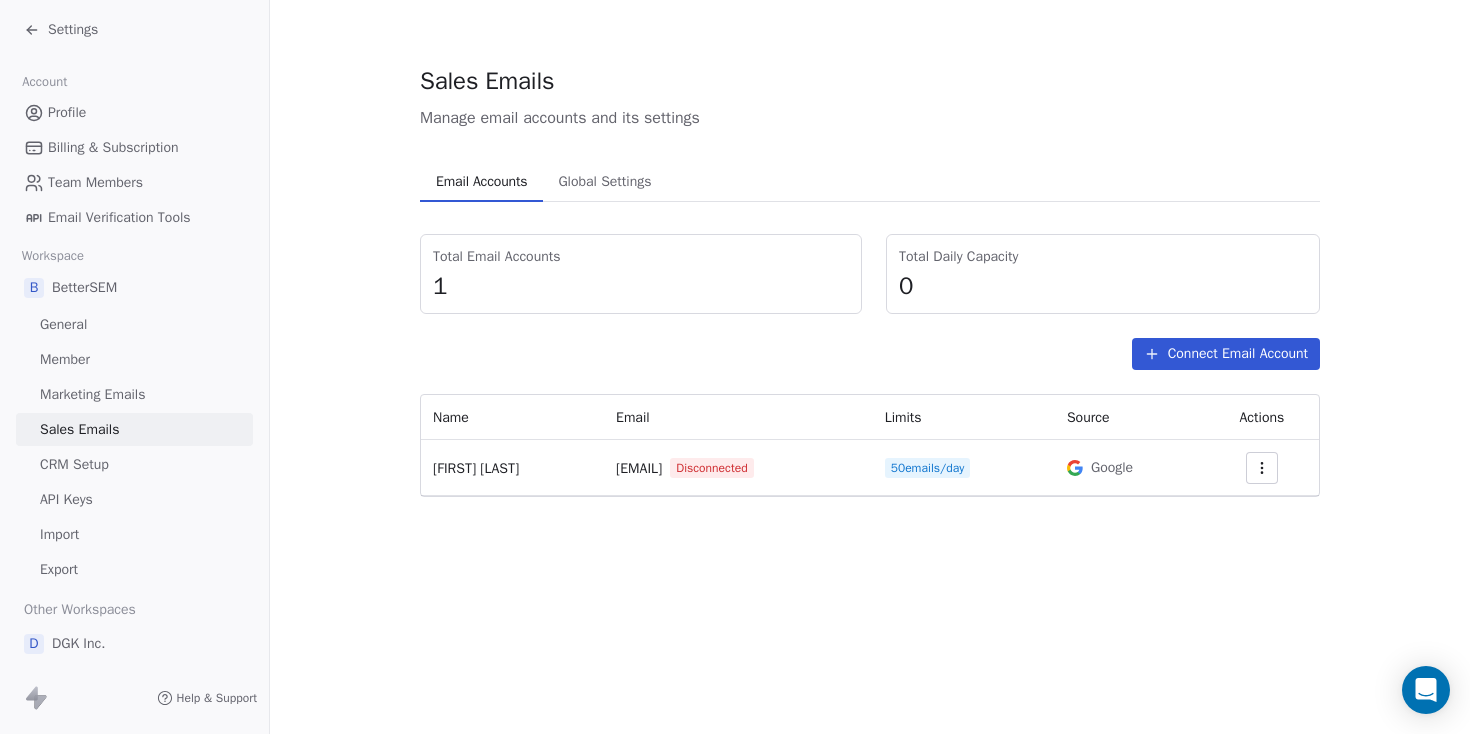 click at bounding box center (1262, 468) 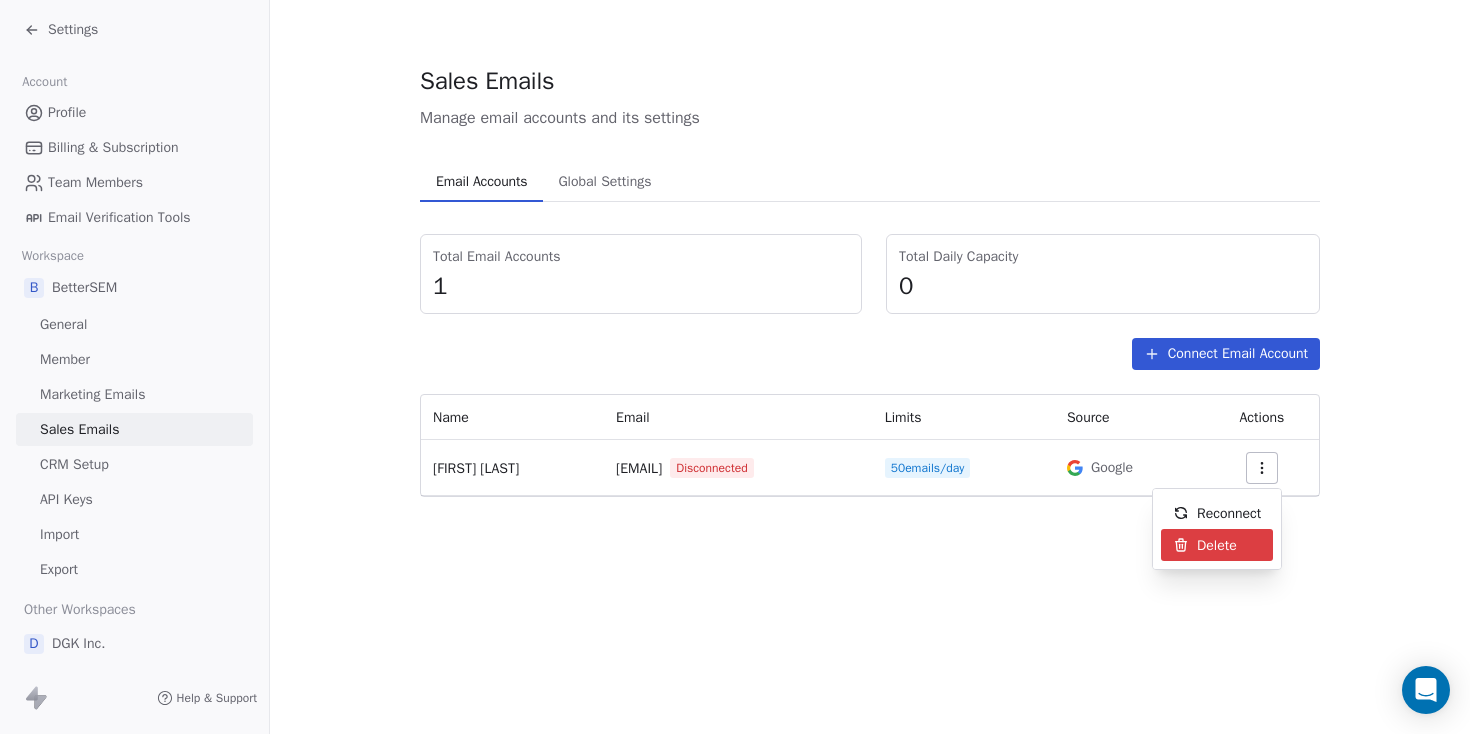 click on "Delete" at bounding box center [1205, 545] 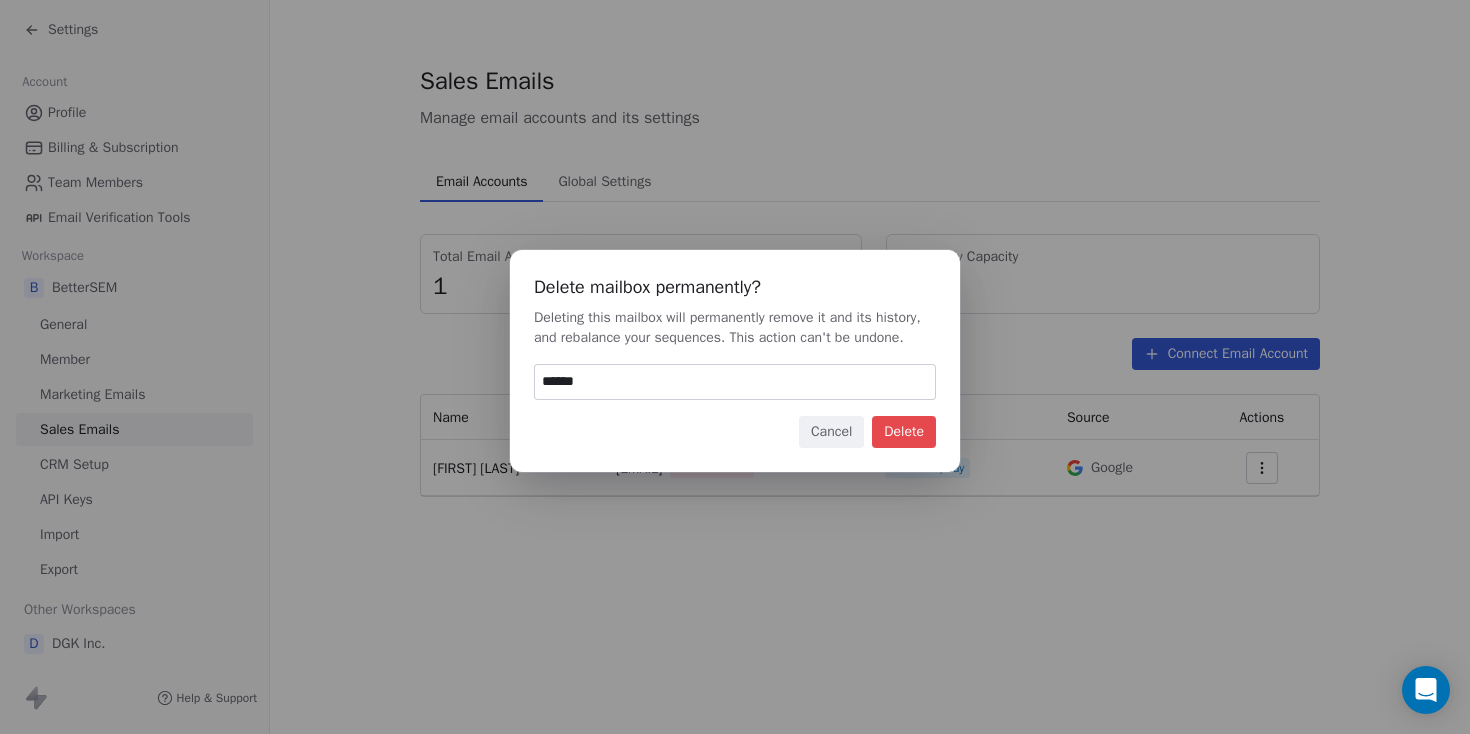 type on "******" 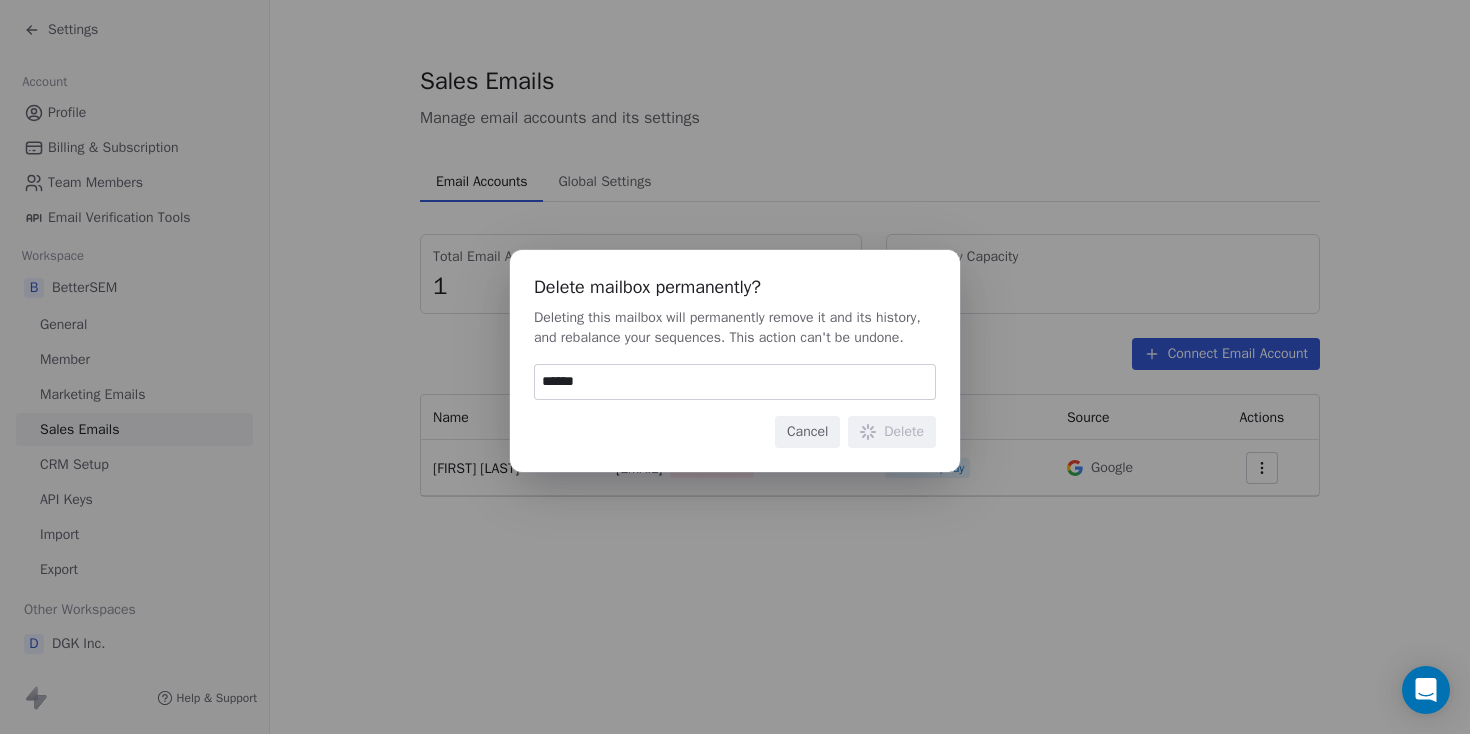 type 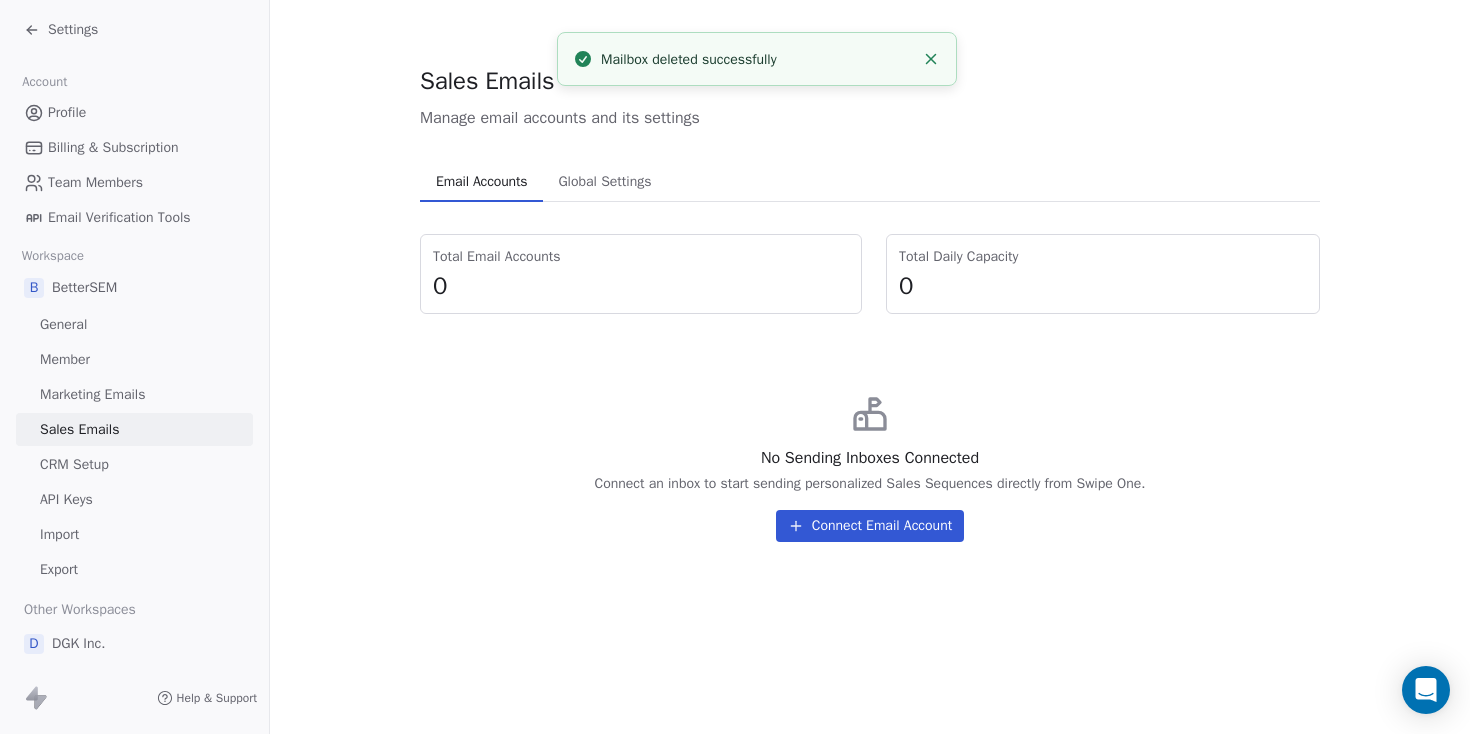 click on "No Sending Inboxes Connected Connect an inbox to start sending personalized Sales Sequences directly from Swipe One. Connect Email Account" at bounding box center (870, 468) 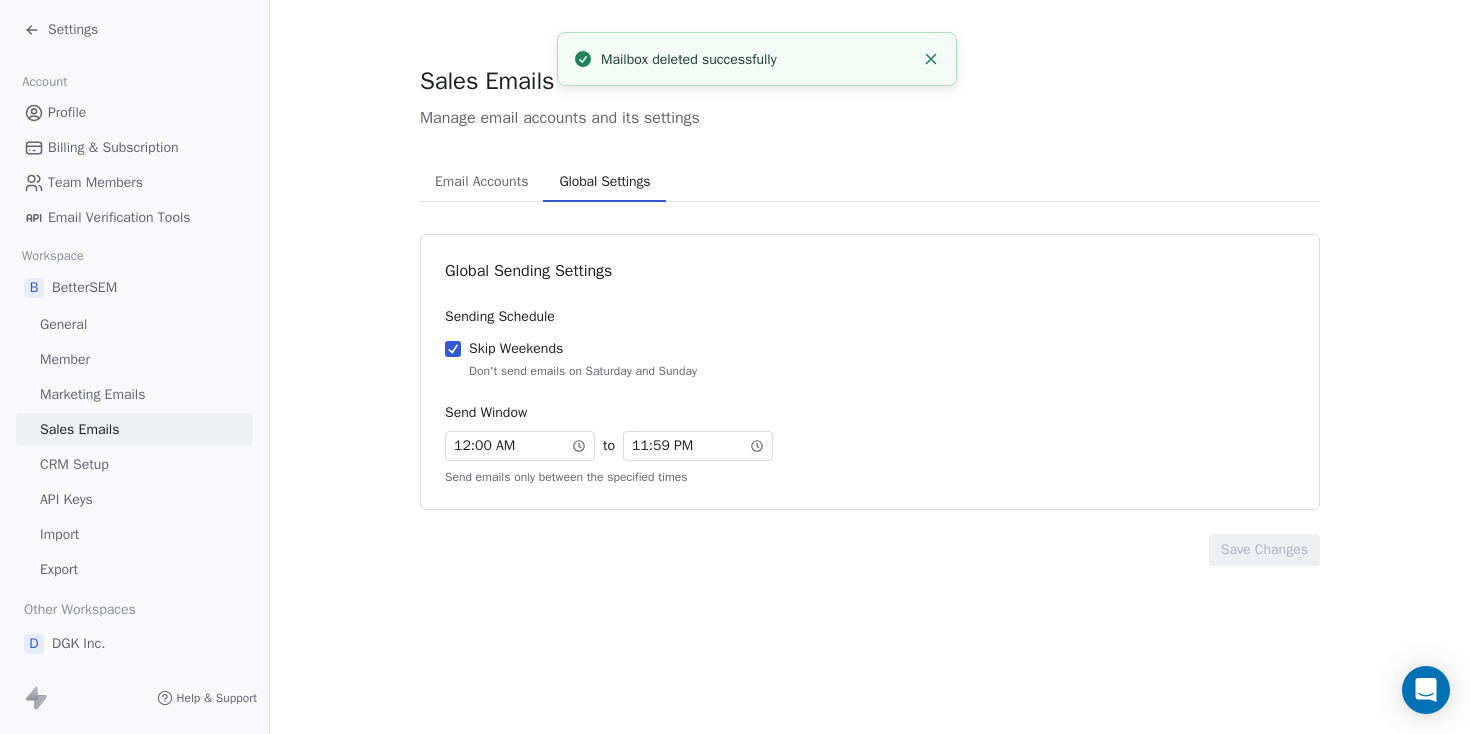 click on "Email Accounts" at bounding box center (481, 182) 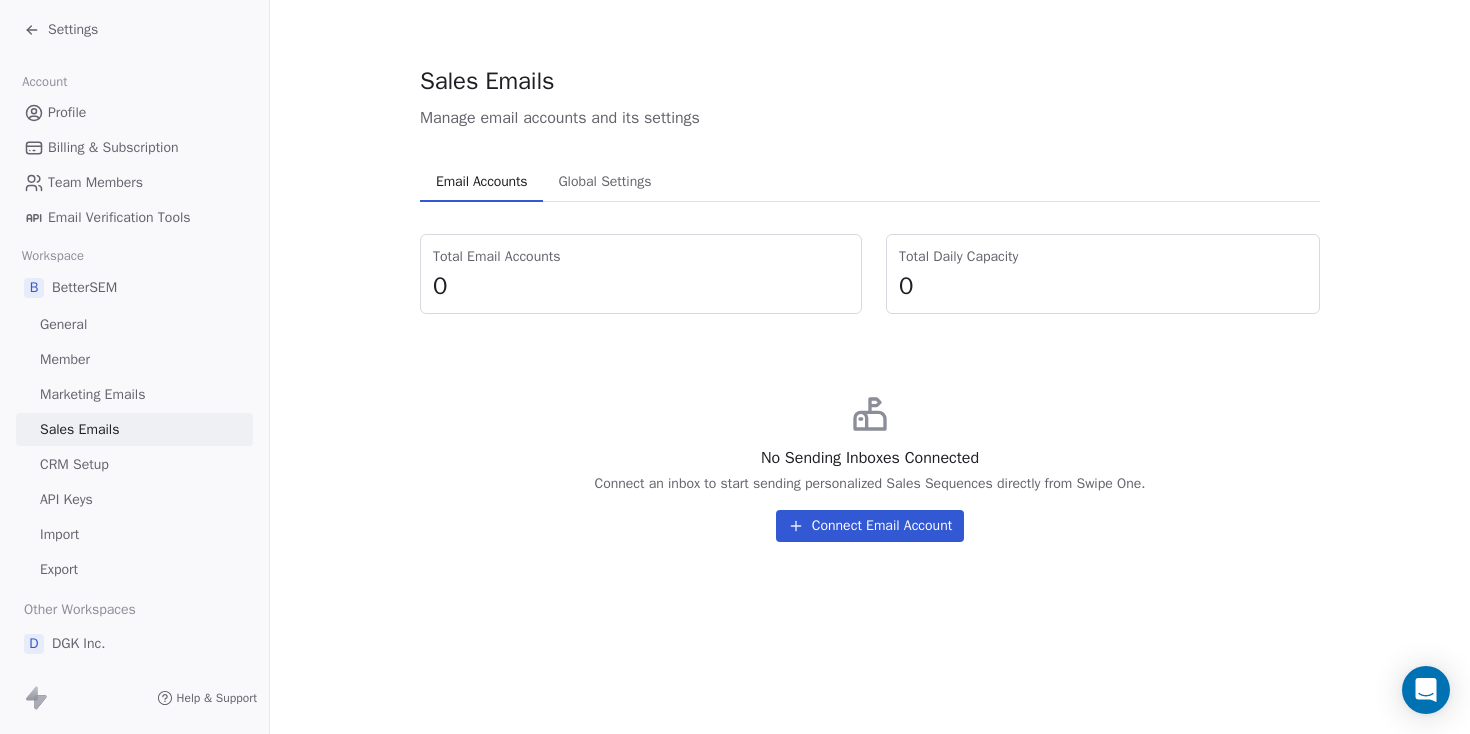 click on "CRM Setup" at bounding box center (134, 464) 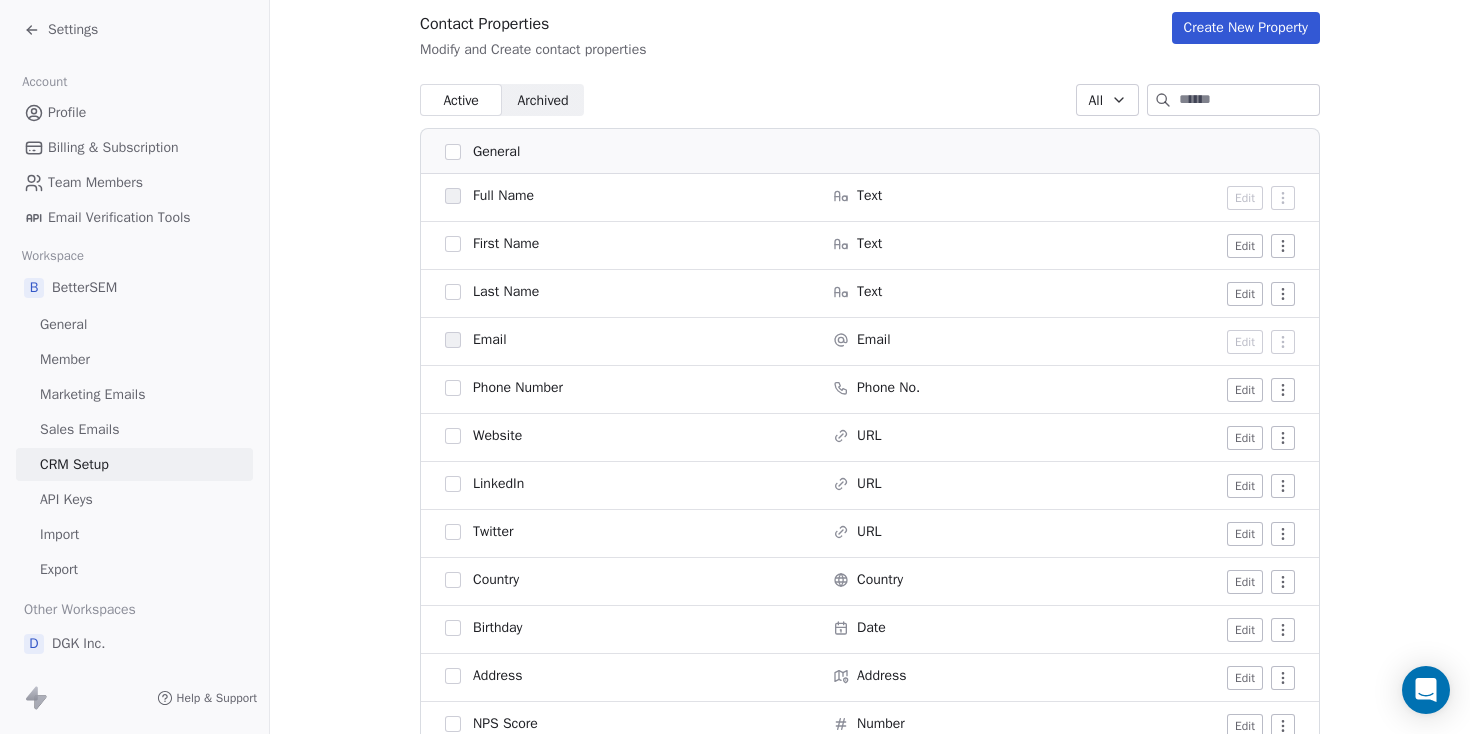 scroll, scrollTop: 0, scrollLeft: 0, axis: both 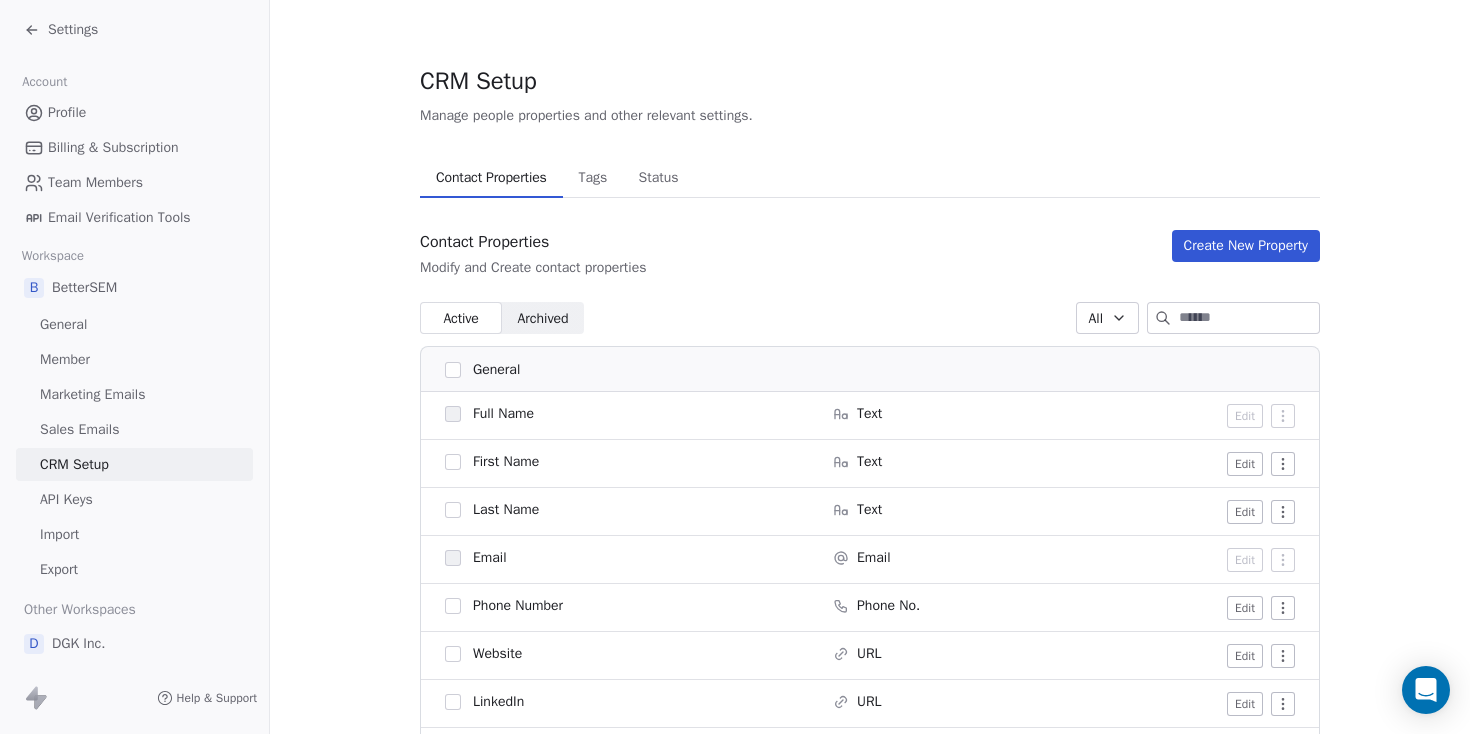 click on "Settings" at bounding box center [73, 30] 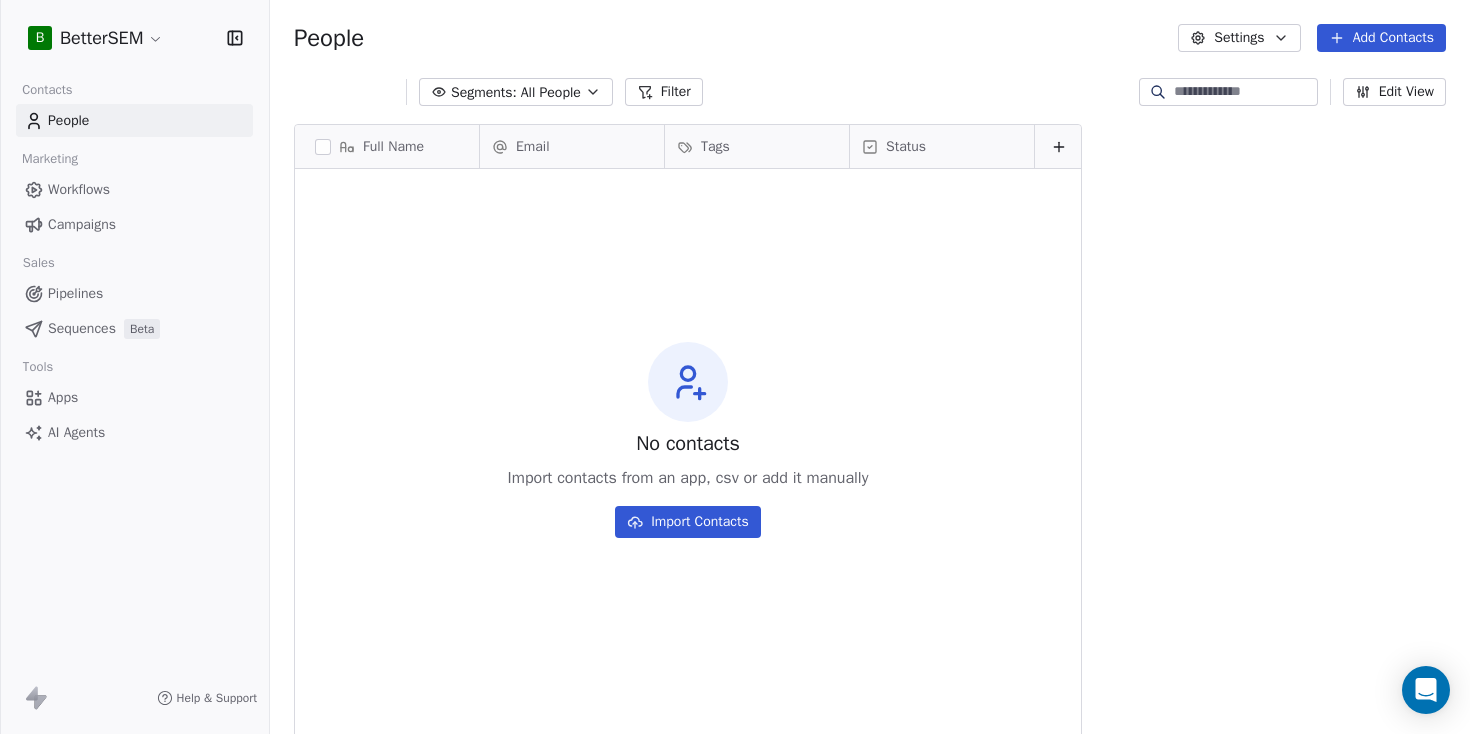 scroll, scrollTop: 1, scrollLeft: 1, axis: both 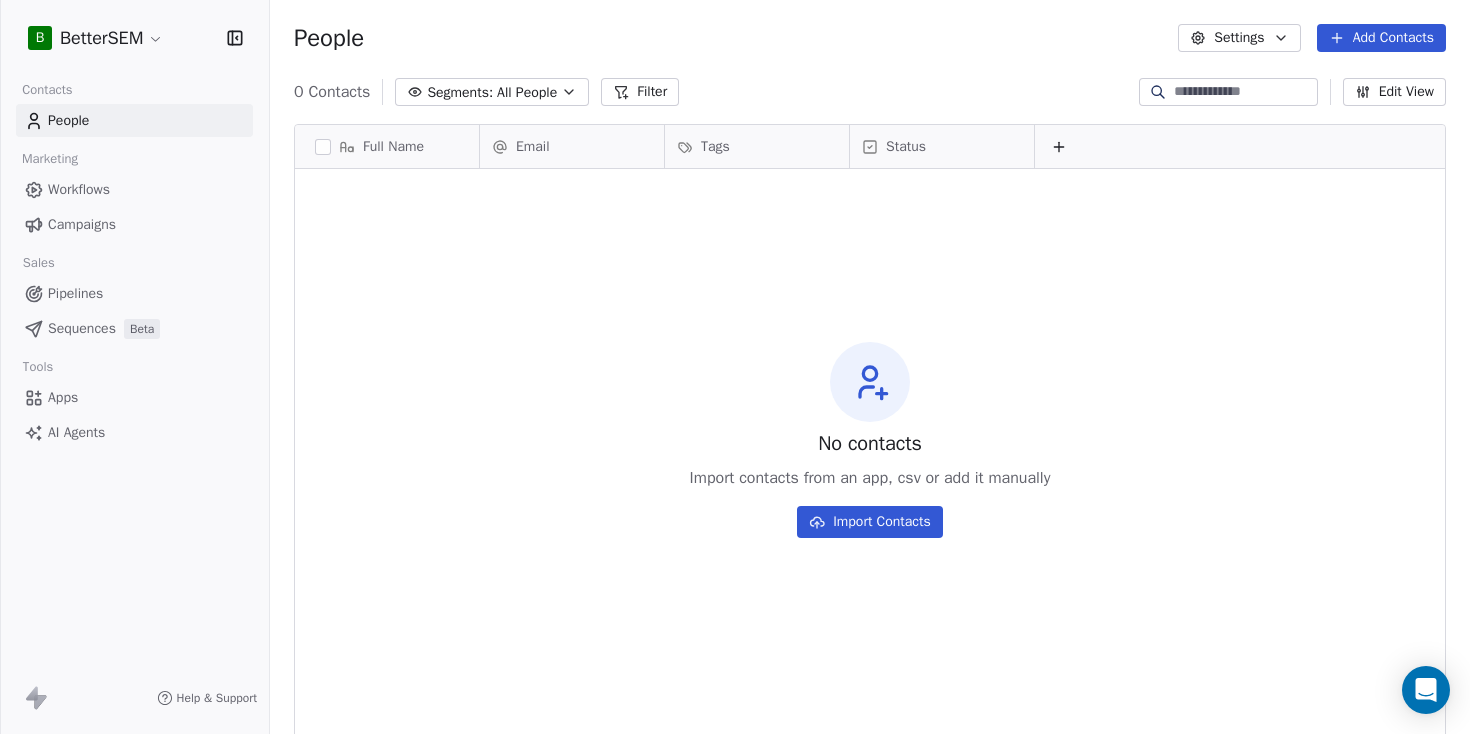click on "Settings" at bounding box center [1239, 38] 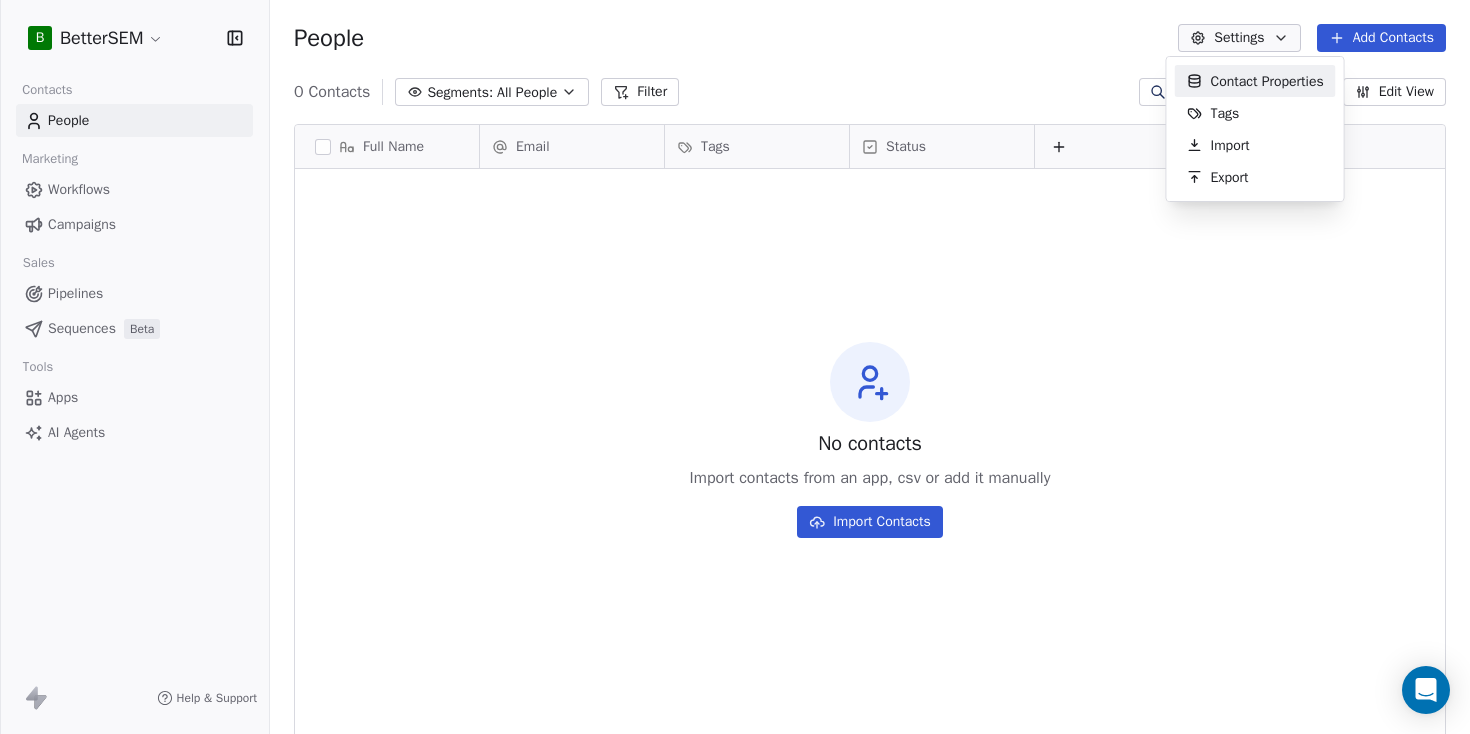 click on "Full Name Email Tags Status
To pick up a draggable item, press the space bar.
While dragging, use the arrow keys to move the item.
Press space again to drop the item in its new position, or press escape to cancel.
No contacts Import contacts from an app, csv or add it manually   Import Contacts
Contact Properties Tags Import Export" at bounding box center (735, 367) 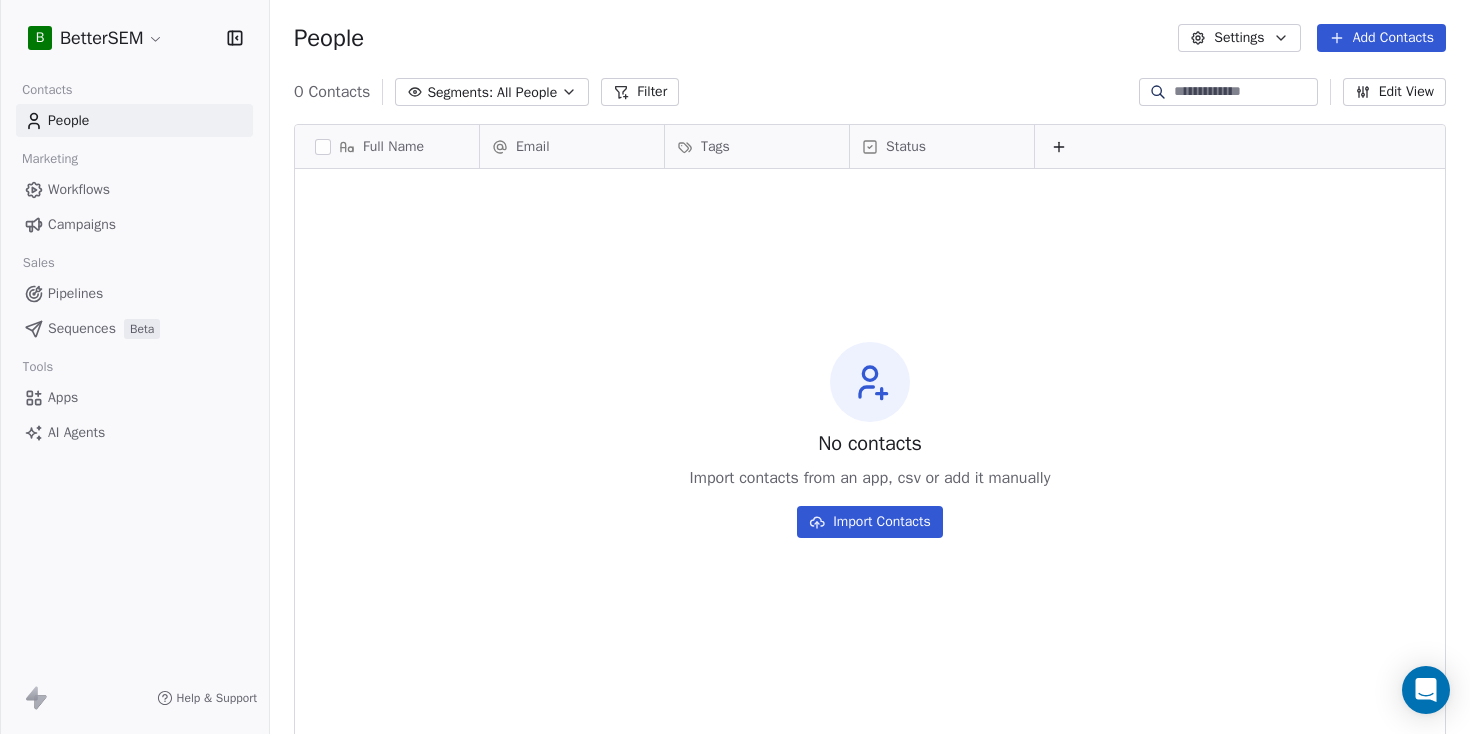 click on "Add Contacts" at bounding box center (1381, 38) 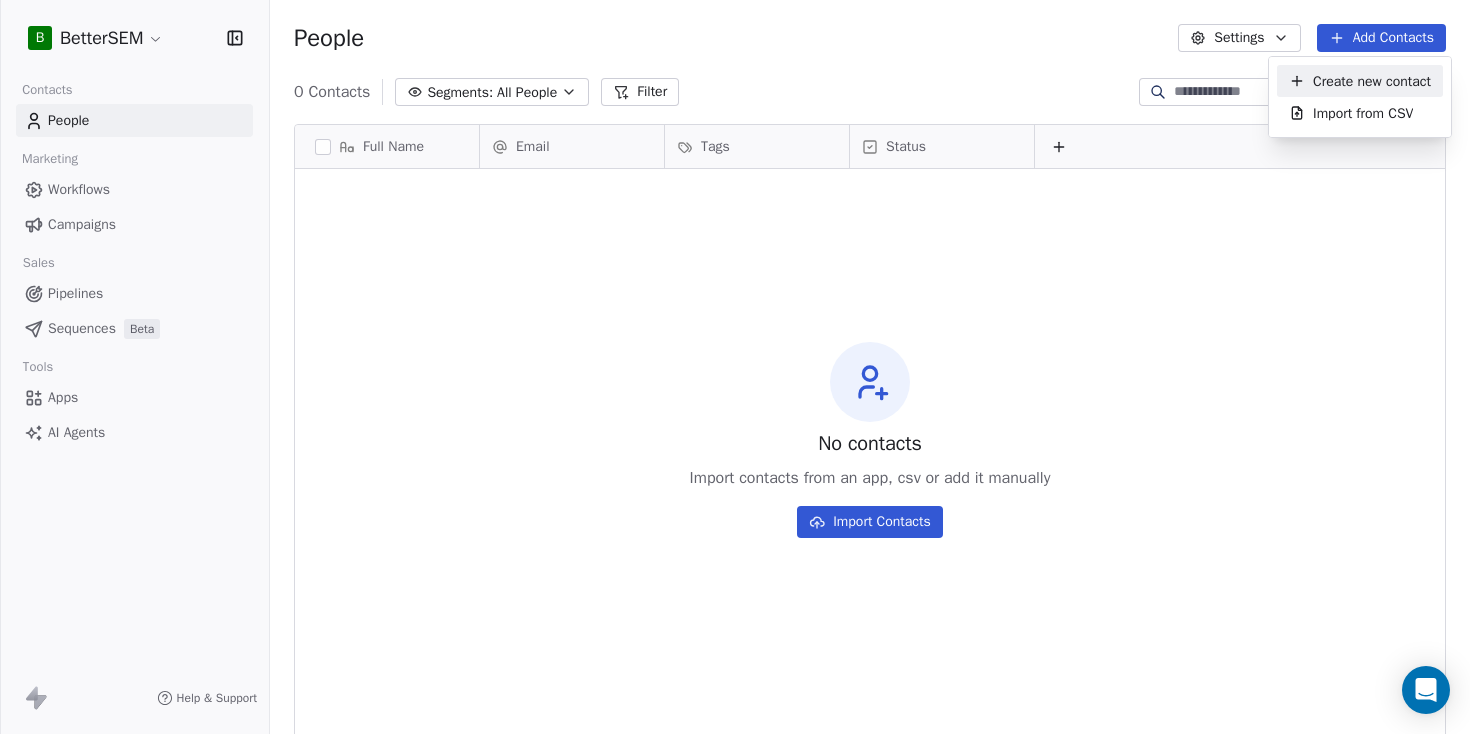 click on "Create new contact" at bounding box center (1372, 81) 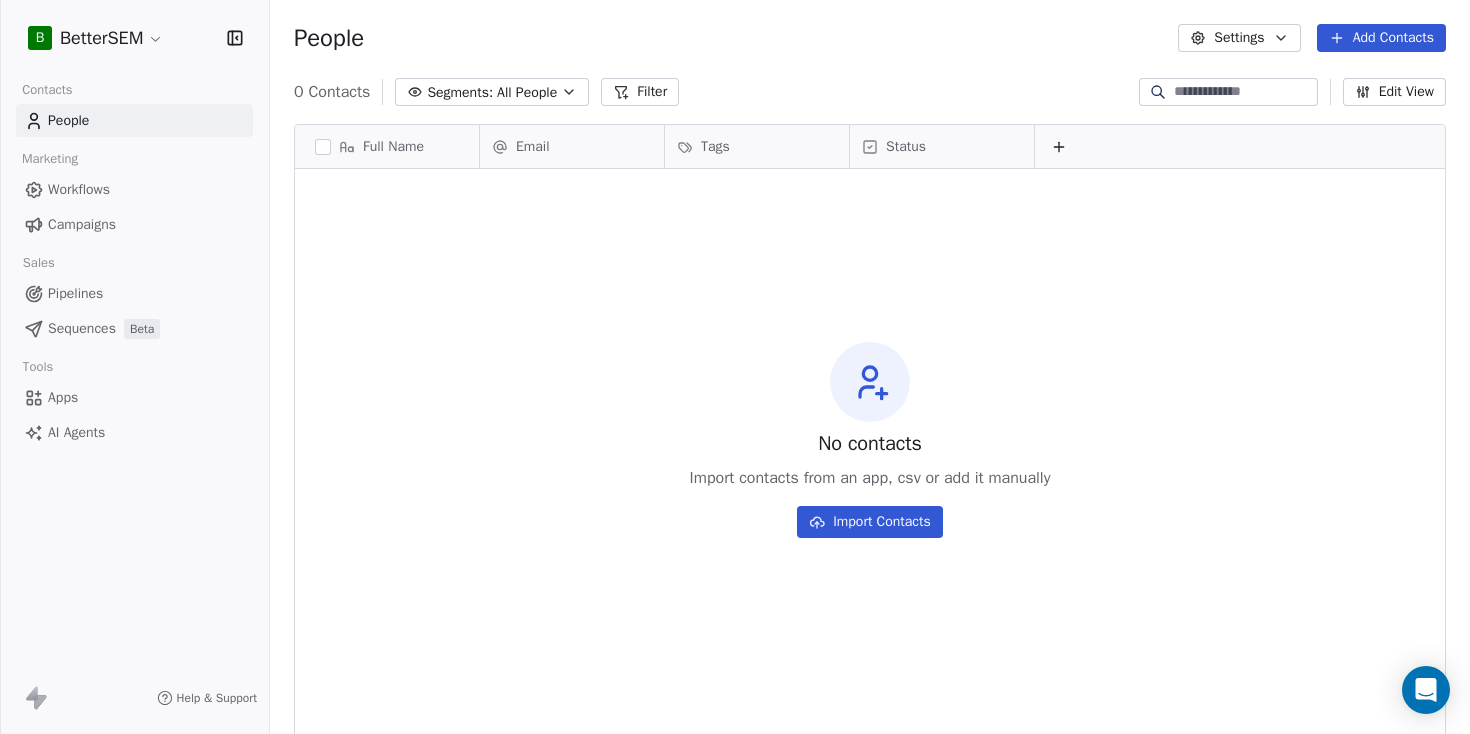 click on "B BetterSEM Contacts People Marketing Workflows Campaigns Sales Pipelines Sequences Beta Tools Apps AI Agents Help & Support People Settings  Add Contacts 0 Contacts Segments: All People Filter  Edit View Tag Add to Sequence Export Full Name Email Tags Status
To pick up a draggable item, press the space bar.
While dragging, use the arrow keys to move the item.
Press space again to drop the item in its new position, or press escape to cancel.
No contacts Import contacts from an app, csv or add it manually   Import Contacts" at bounding box center [735, 367] 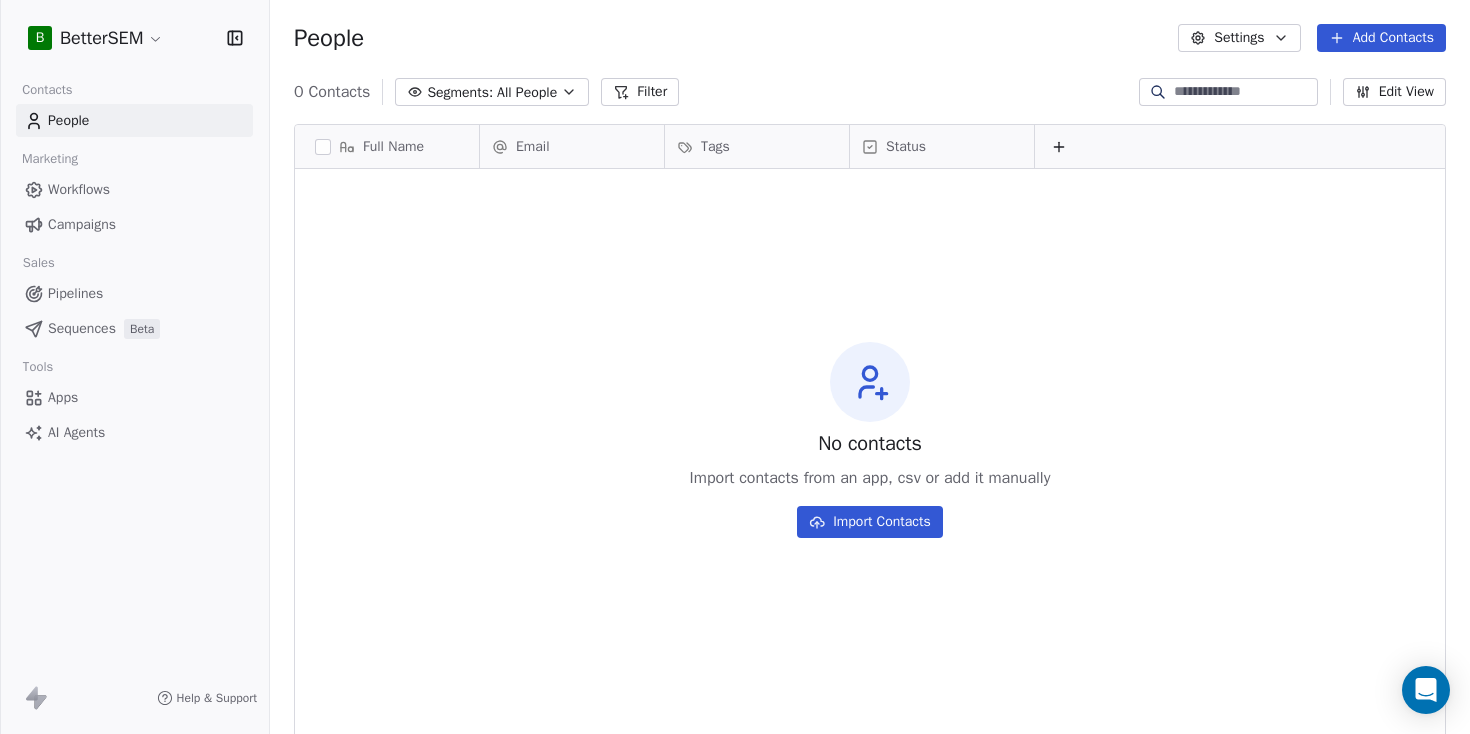 click on "Workflows" at bounding box center [79, 189] 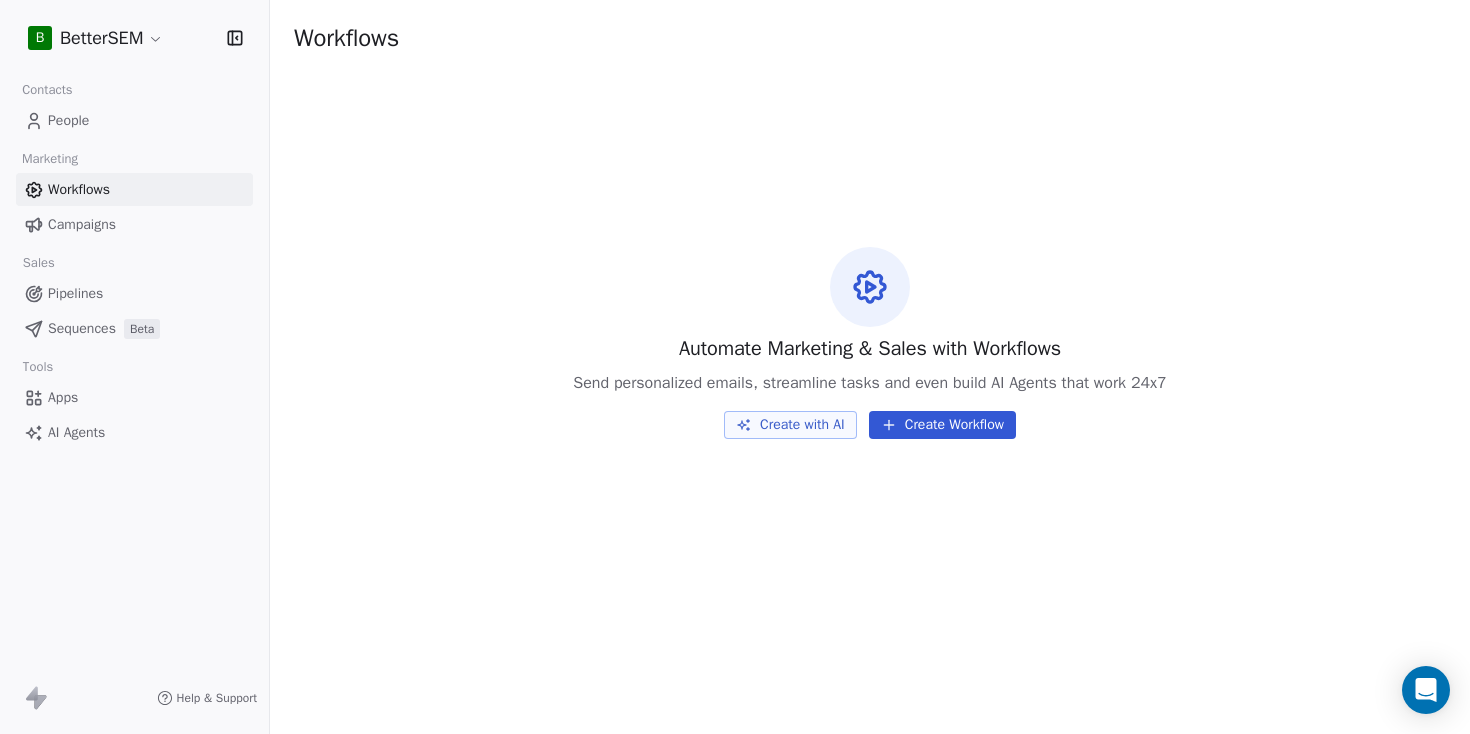 click on "Workflows" at bounding box center [134, 189] 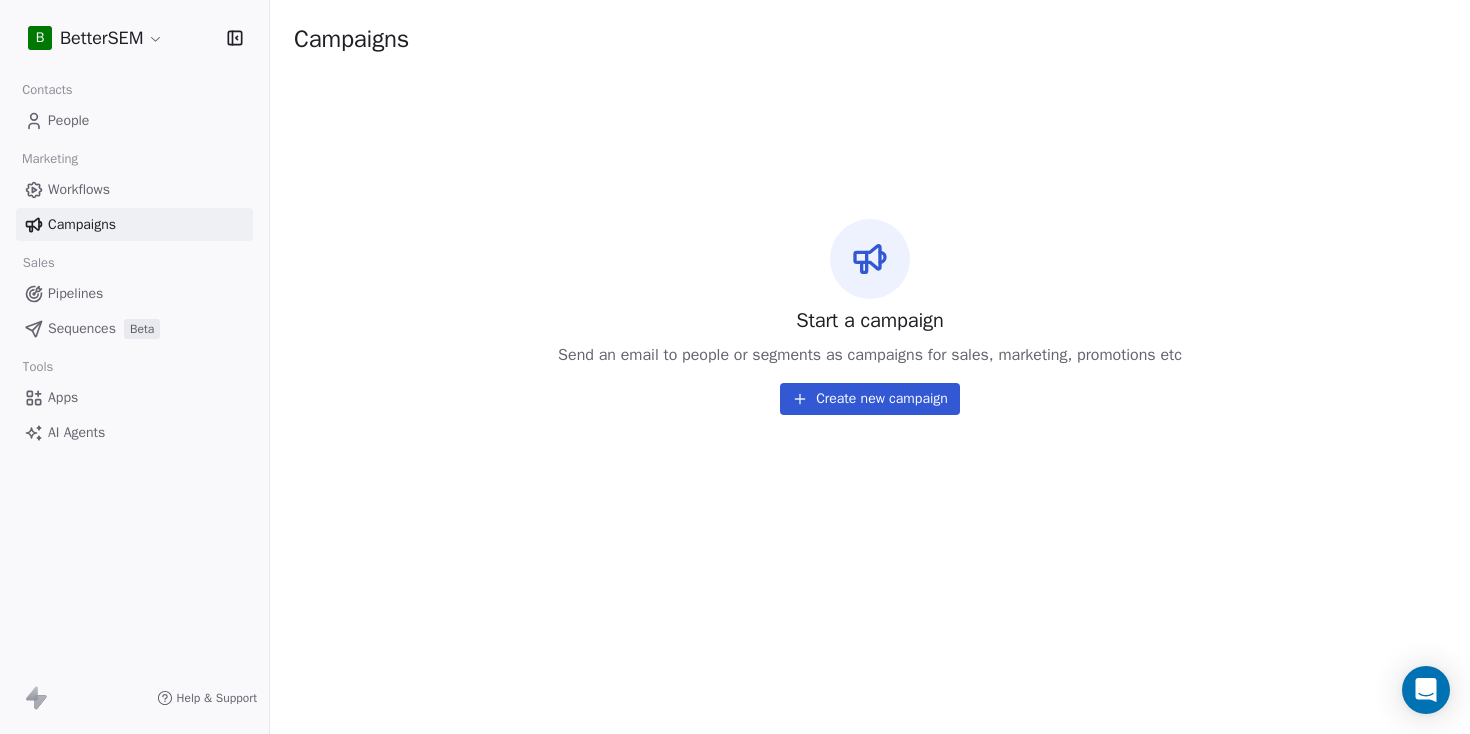 click on "B BetterSEM Contacts People Marketing Workflows Campaigns Sales Pipelines Sequences Beta Tools Apps AI Agents Help & Support" at bounding box center (134, 367) 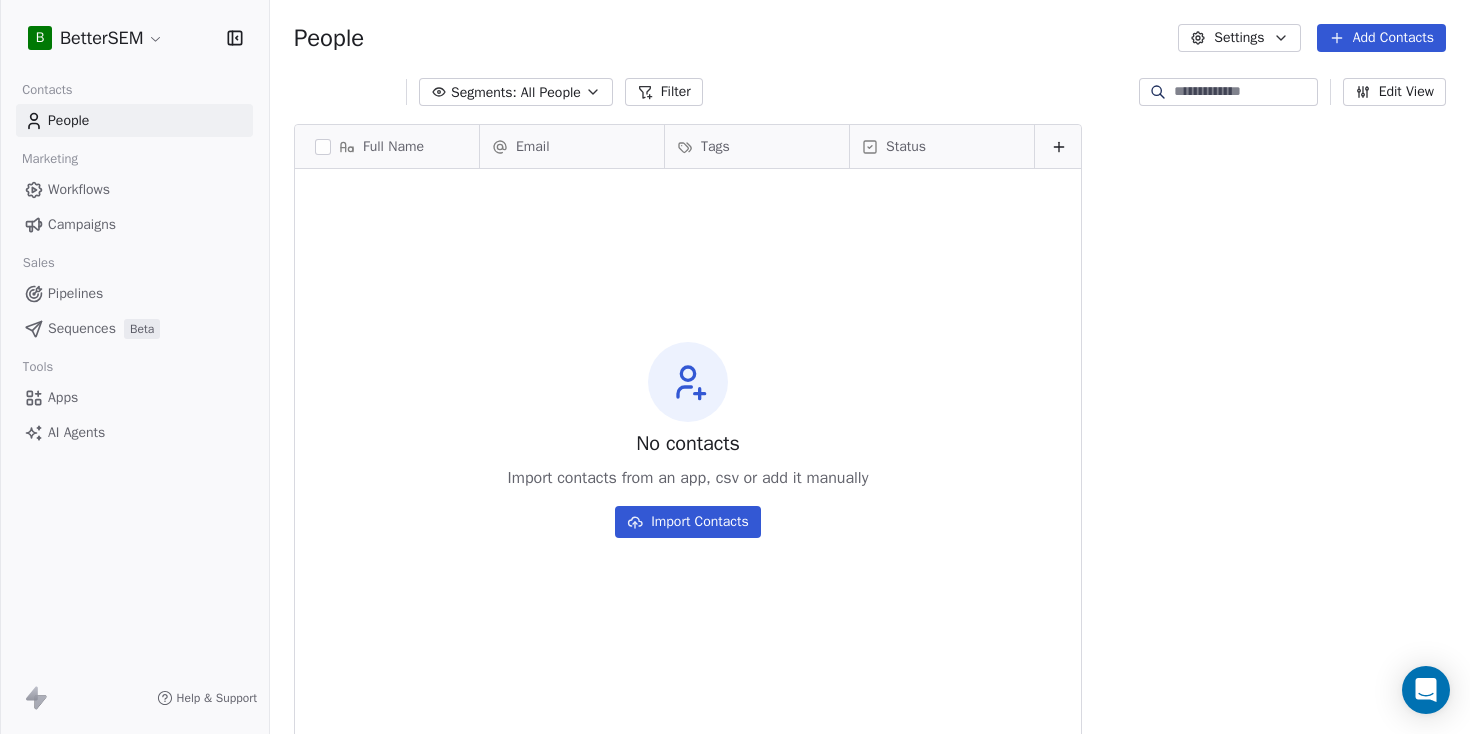 scroll, scrollTop: 1, scrollLeft: 1, axis: both 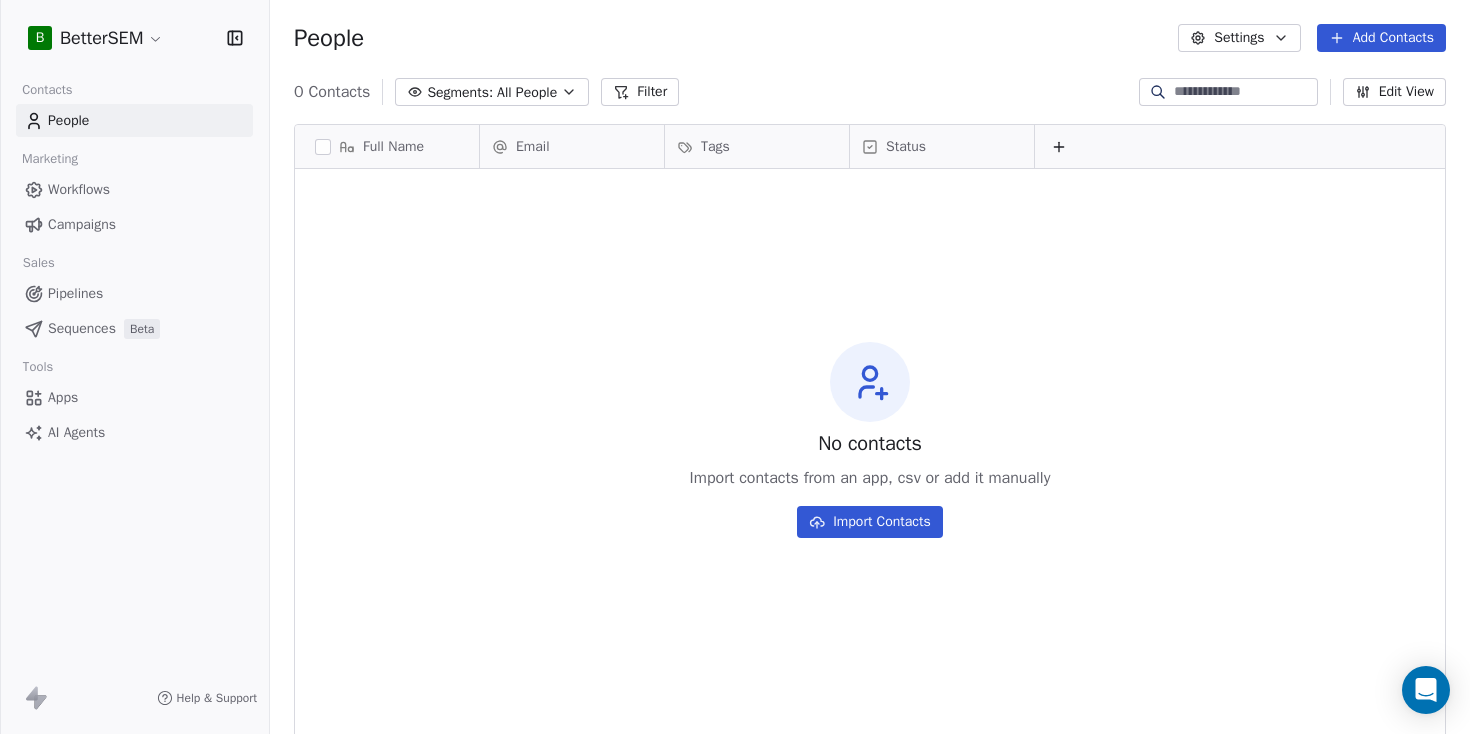 click on "People" at bounding box center (68, 120) 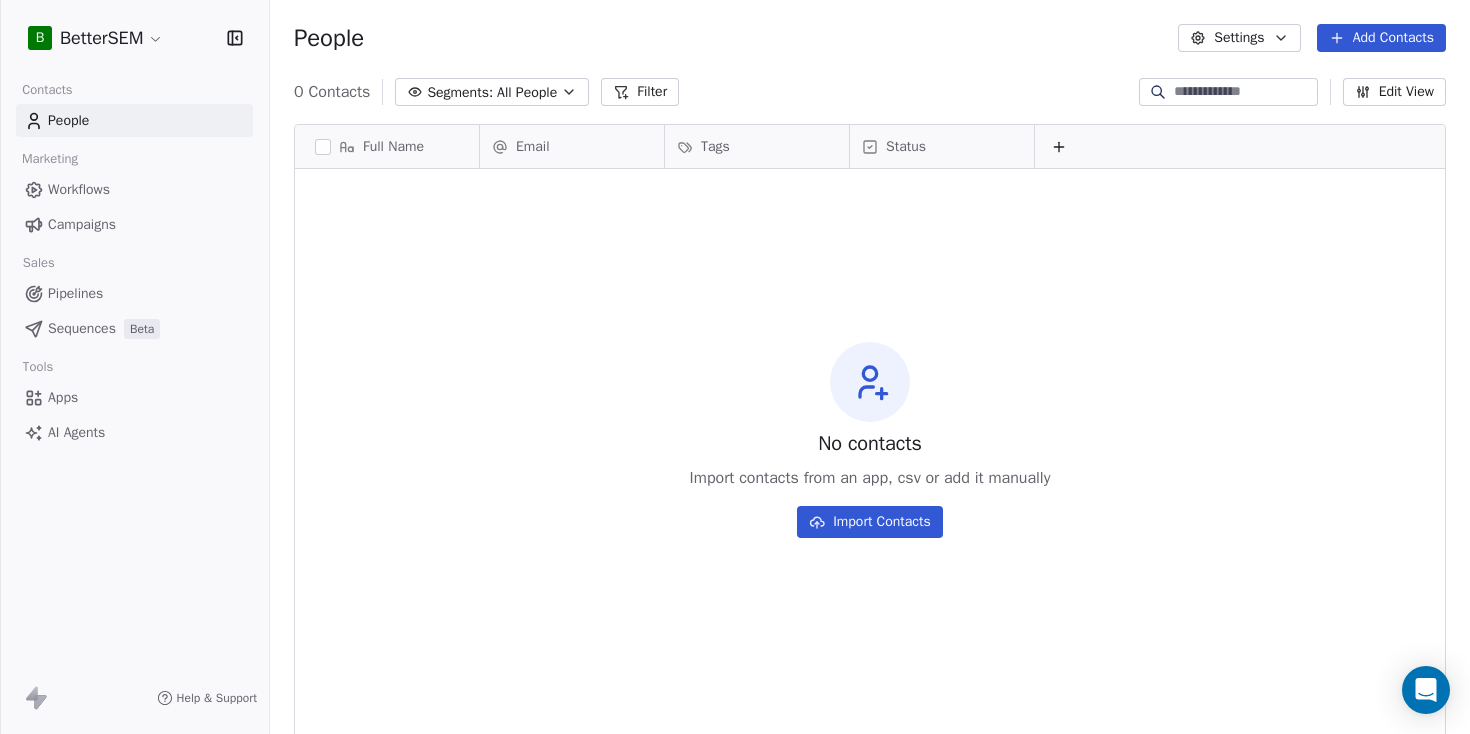 click on "B BetterSEM Contacts People Marketing Workflows Campaigns Sales Pipelines Sequences Beta Tools Apps AI Agents Help & Support People Settings  Add Contacts 0 Contacts Segments: All People Filter  Edit View Tag Add to Sequence Export Full Name Email Tags Status
To pick up a draggable item, press the space bar.
While dragging, use the arrow keys to move the item.
Press space again to drop the item in its new position, or press escape to cancel.
No contacts Import contacts from an app, csv or add it manually   Import Contacts" at bounding box center [735, 367] 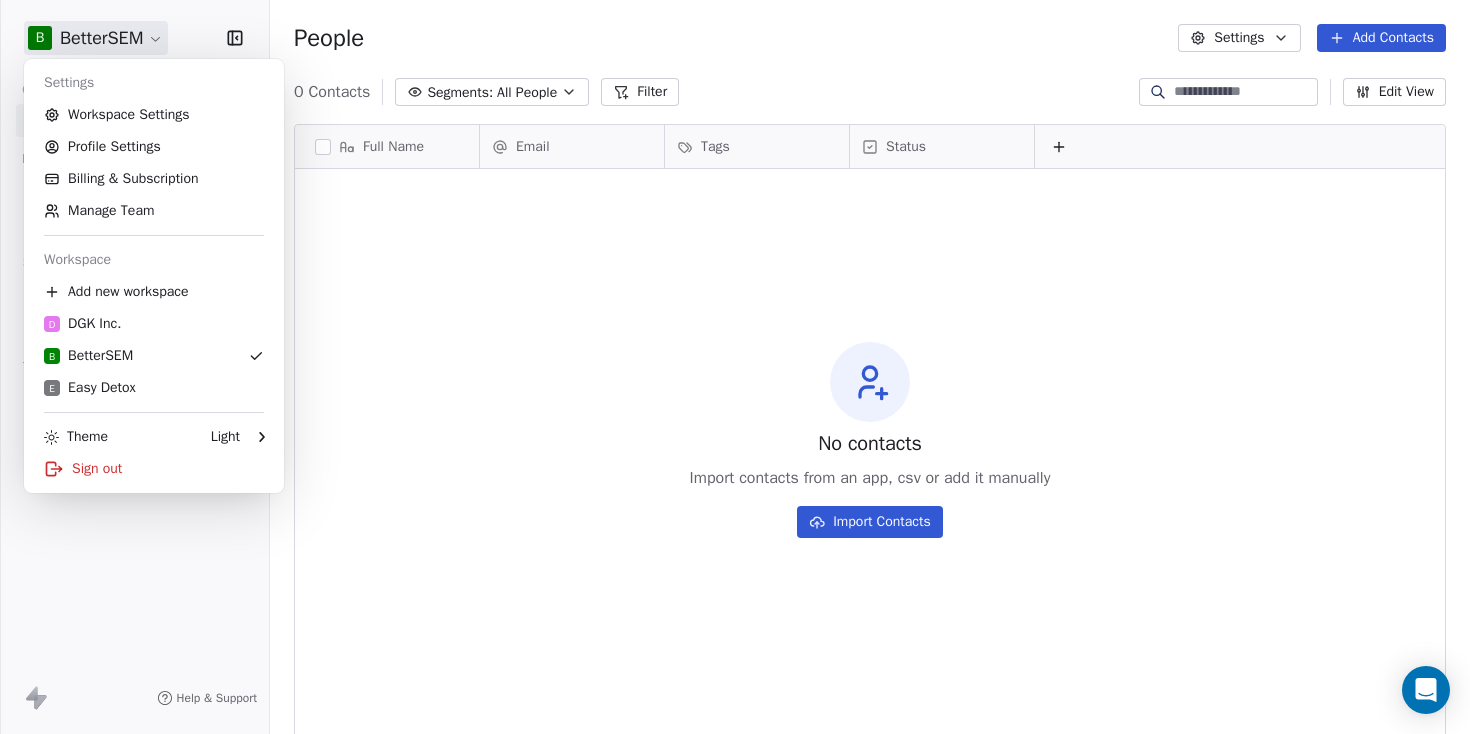 click on "Full Name Email Tags Status
To pick up a draggable item, press the space bar.
While dragging, use the arrow keys to move the item.
Press space again to drop the item in its new position, or press escape to cancel.
No contacts Import contacts from an app, csv or add it manually   Import Contacts
Settings Workspace Settings Profile Settings Billing & Subscription Manage Team   Workspace Add new workspace D DGK Inc. B BetterSEM E Easy Detox Theme Light Sign out" at bounding box center [735, 367] 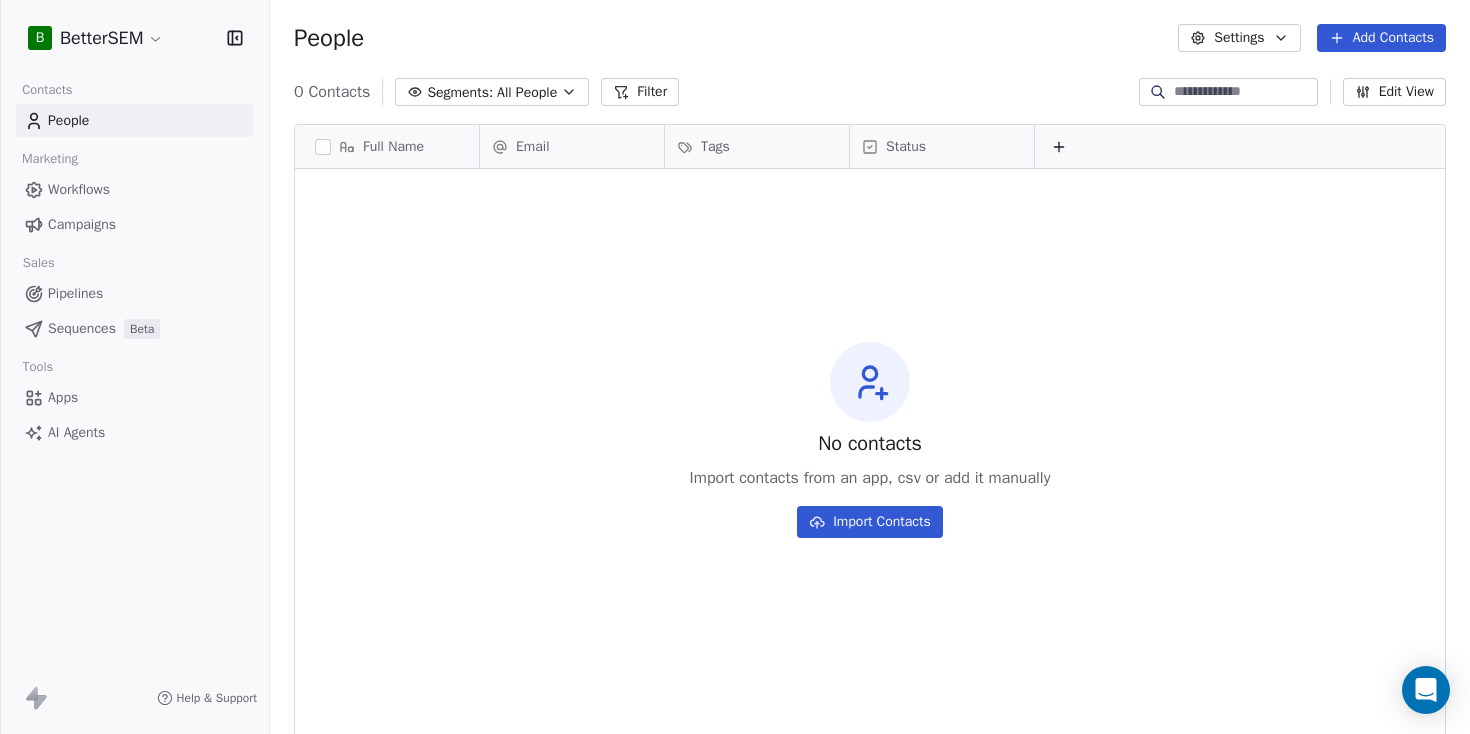 click on "People" at bounding box center (68, 120) 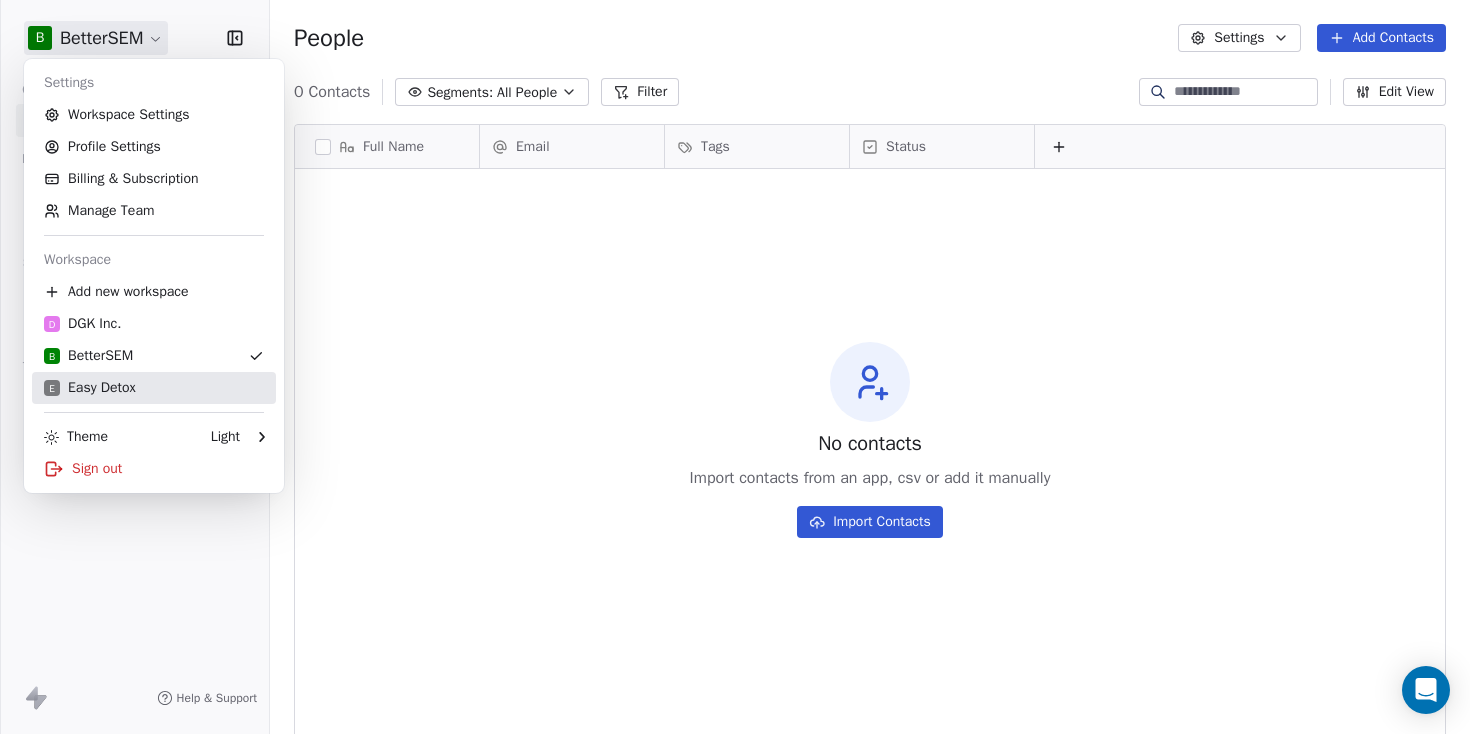 click on "E Easy Detox" at bounding box center [154, 388] 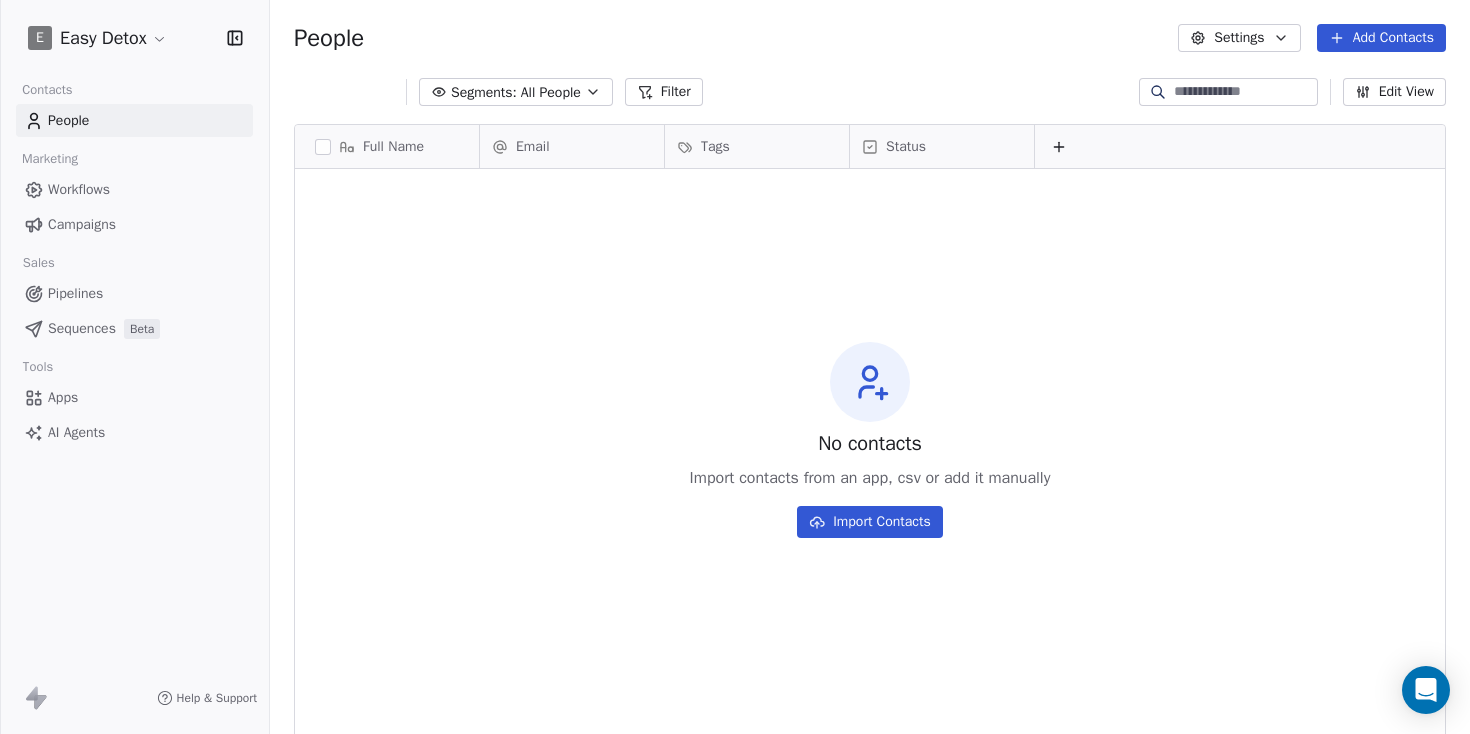 scroll, scrollTop: 1, scrollLeft: 1, axis: both 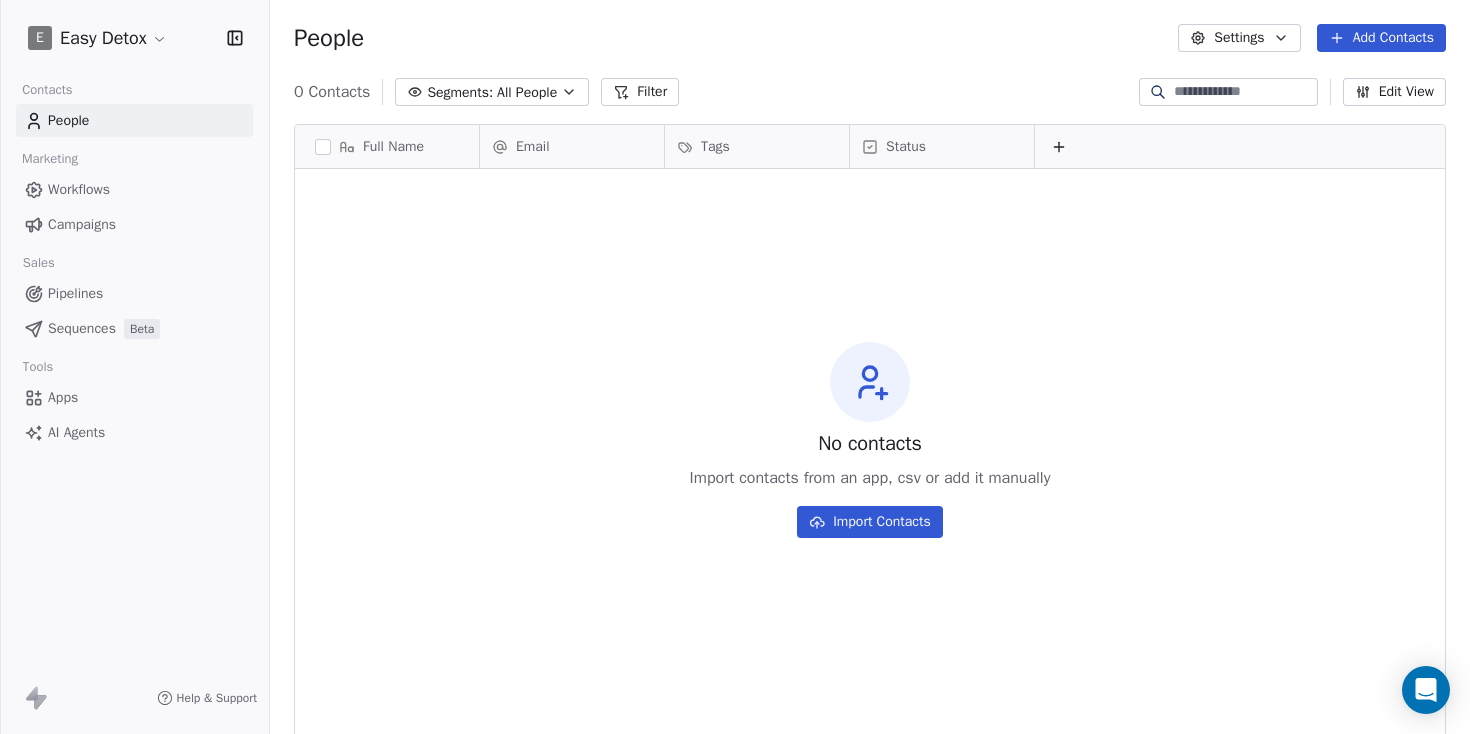 click on "Apps" at bounding box center [134, 397] 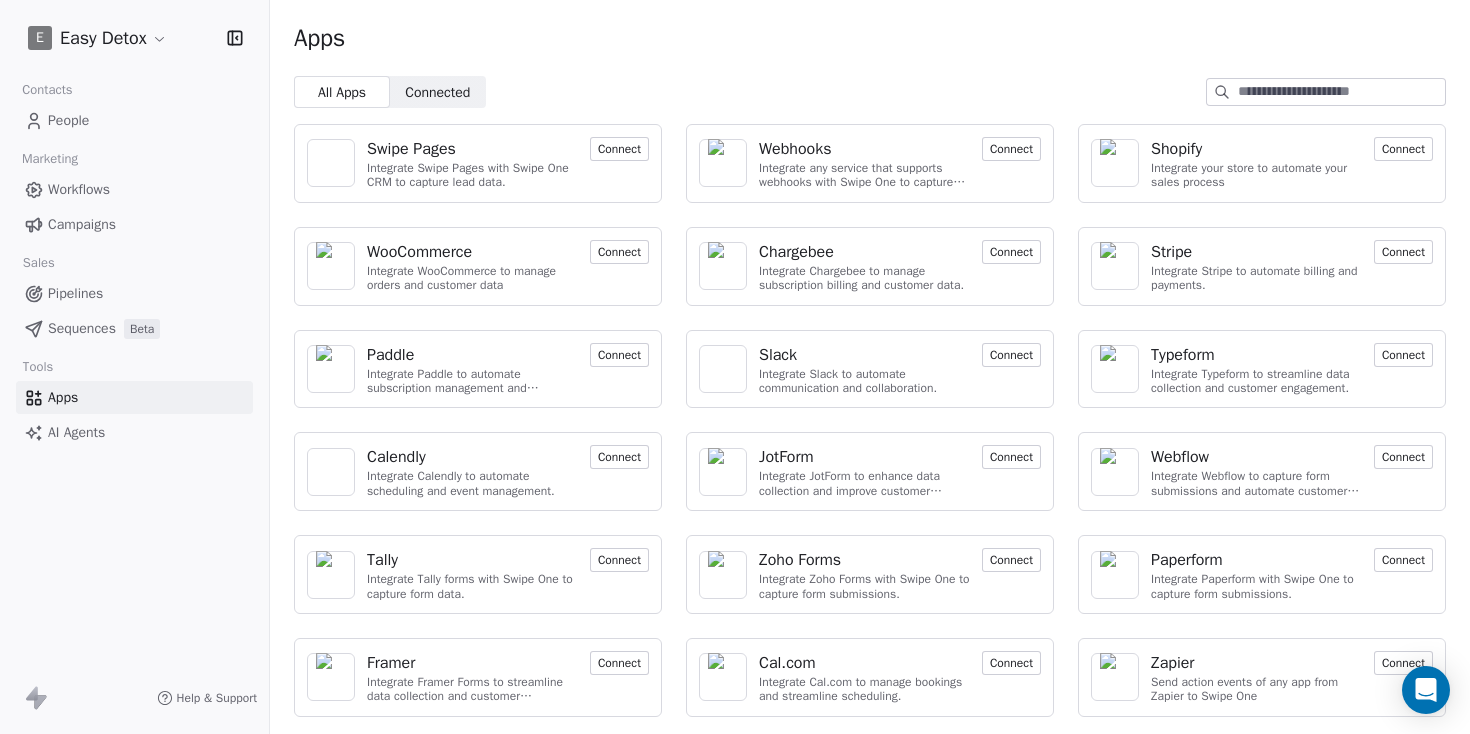 click on "Connect" at bounding box center [1403, 149] 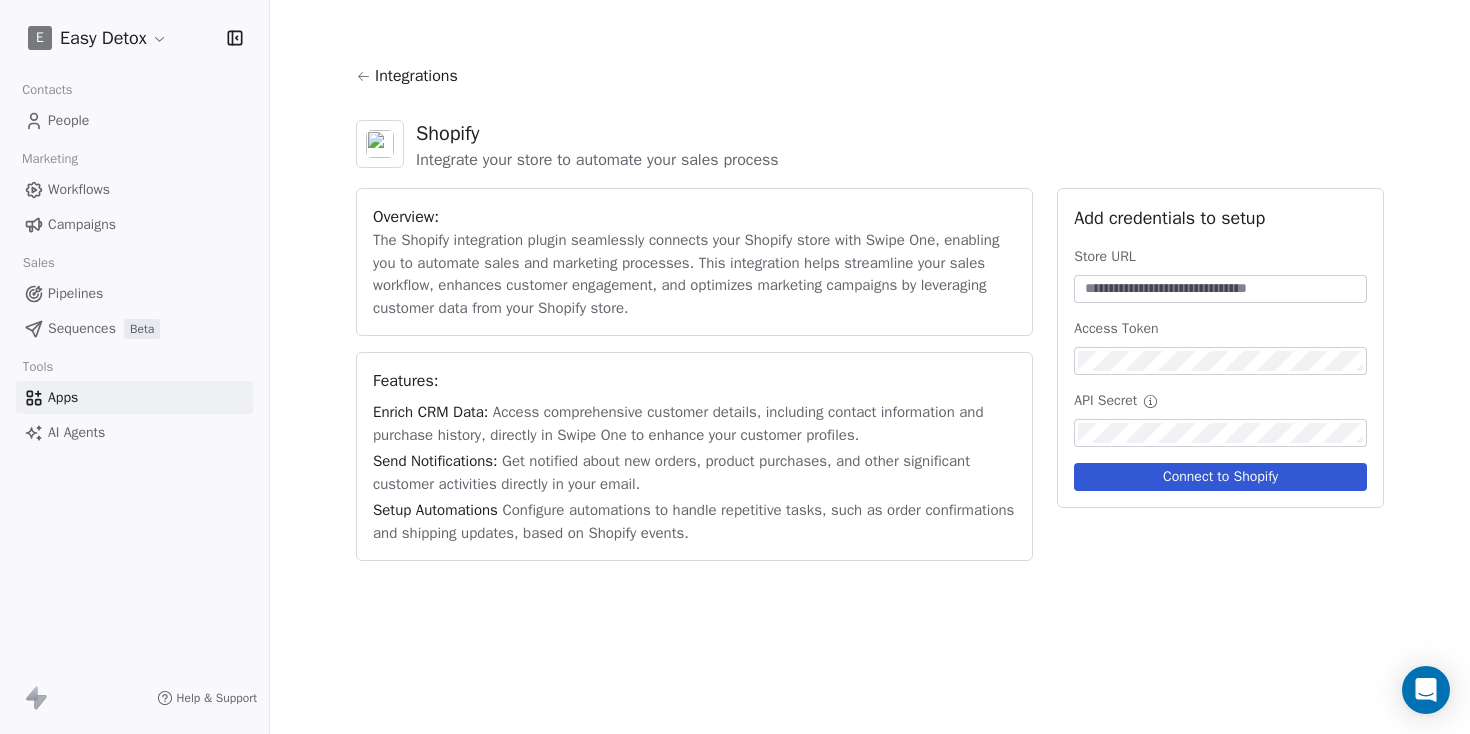 click at bounding box center (1220, 289) 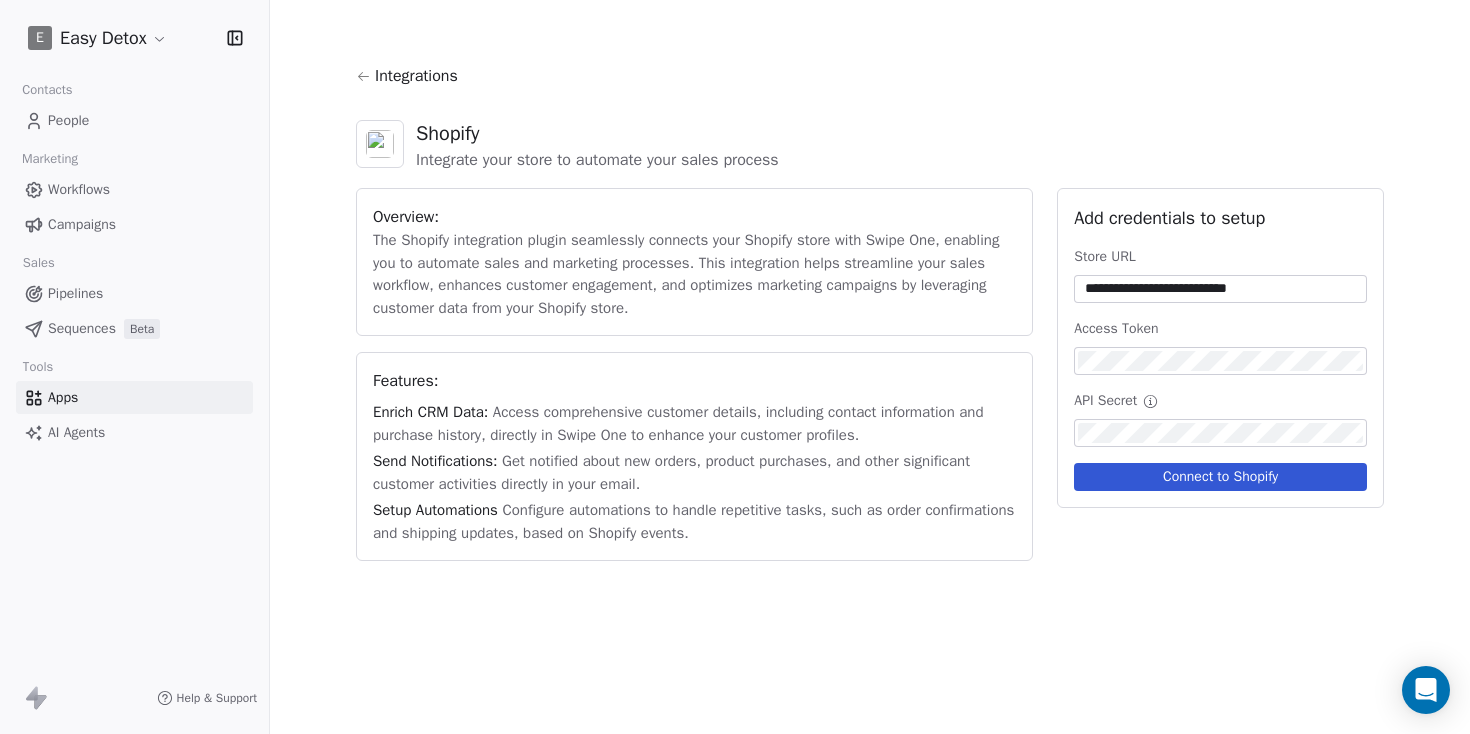 type on "**********" 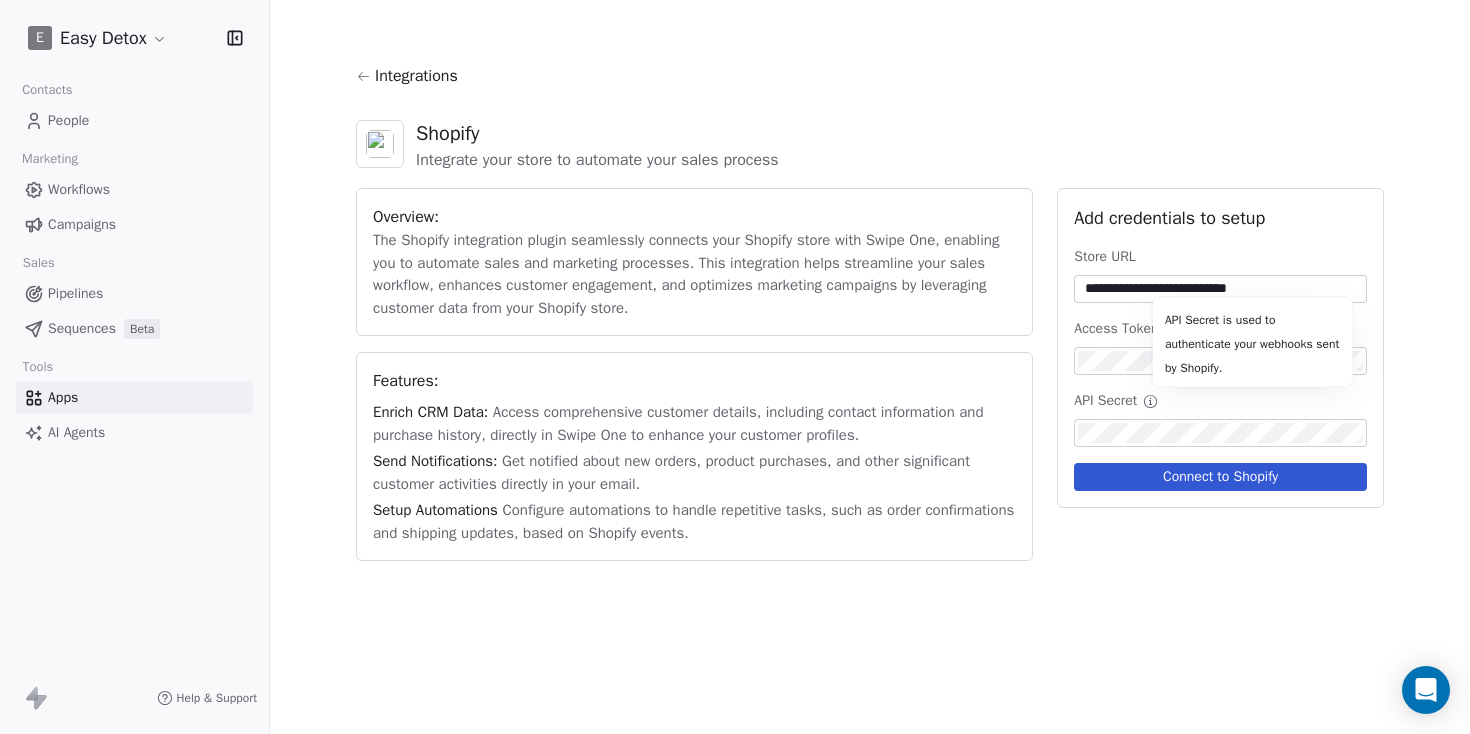 click 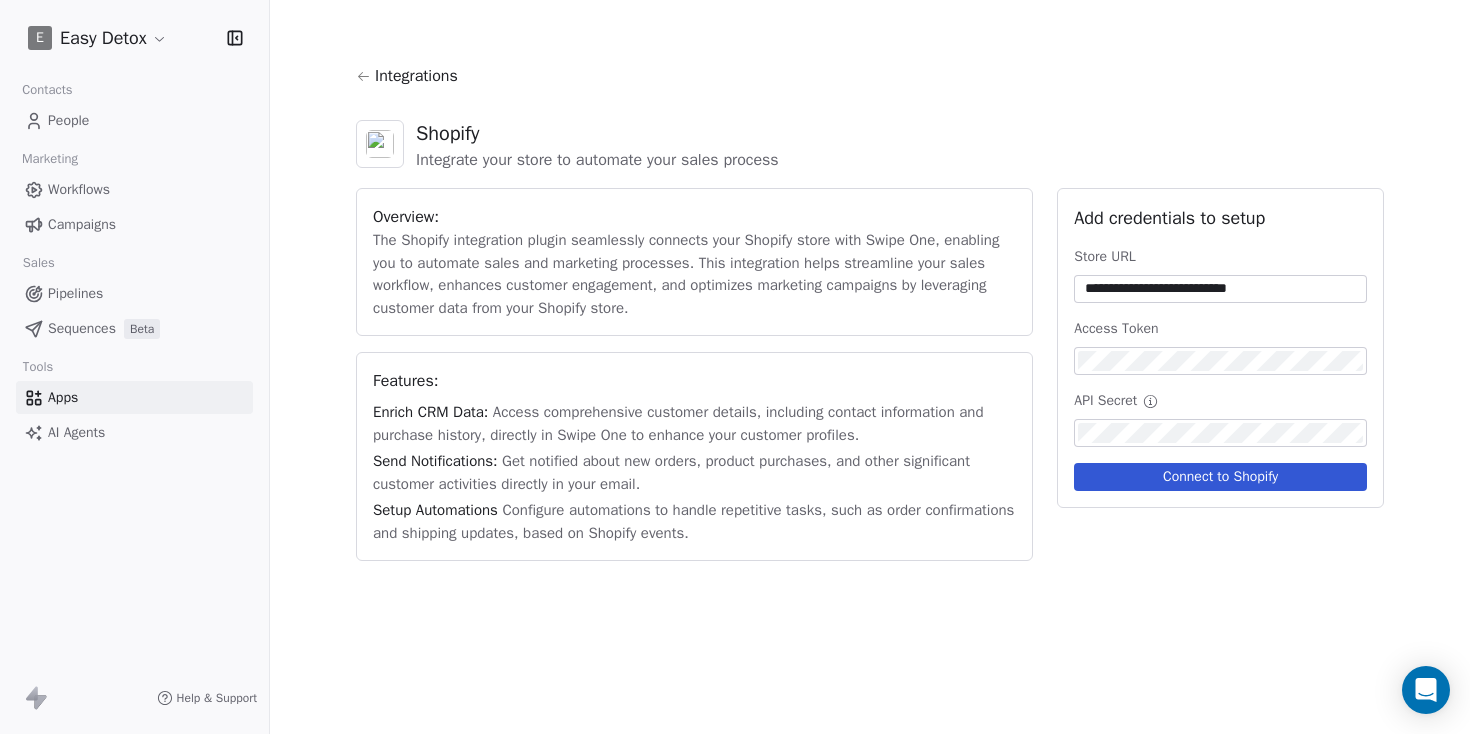 click at bounding box center (1220, 433) 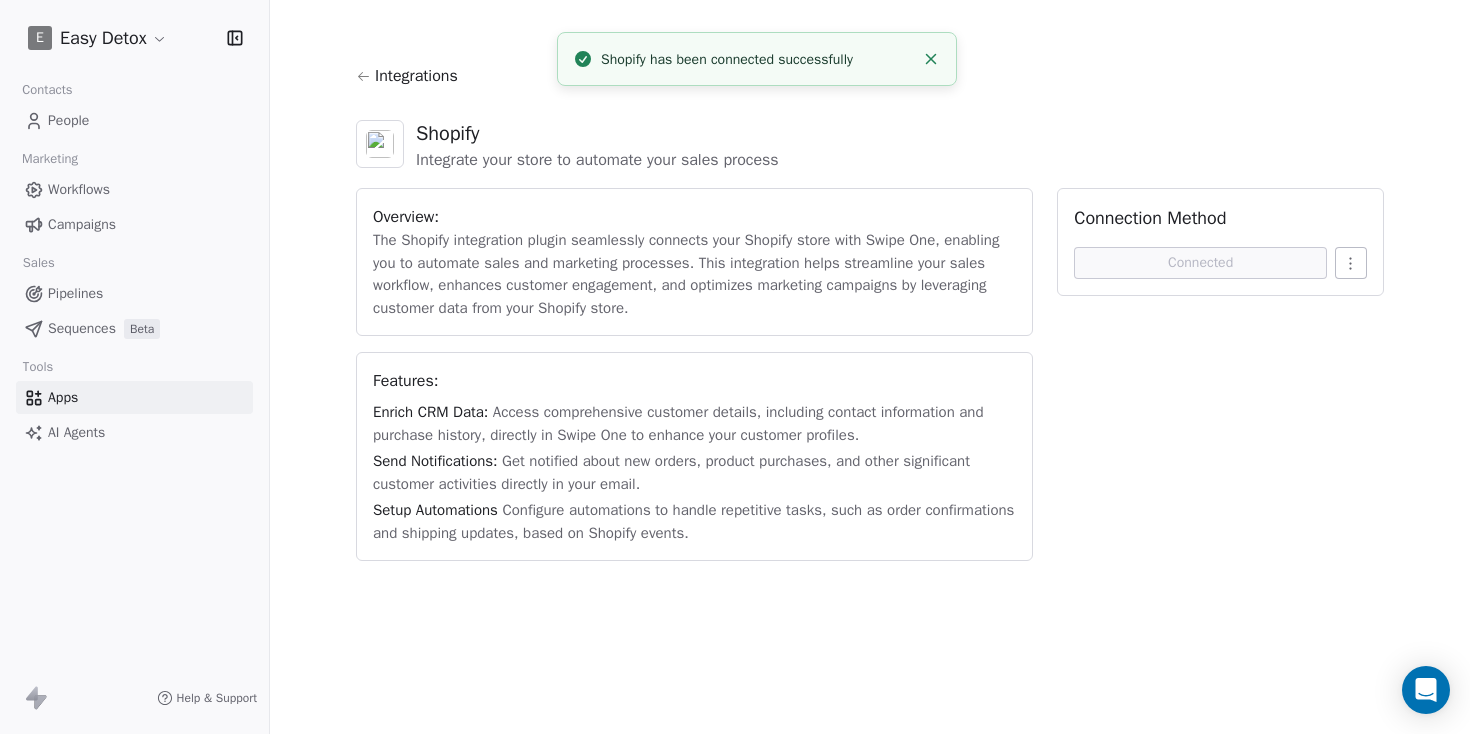 click on "Overview:" at bounding box center [694, 217] 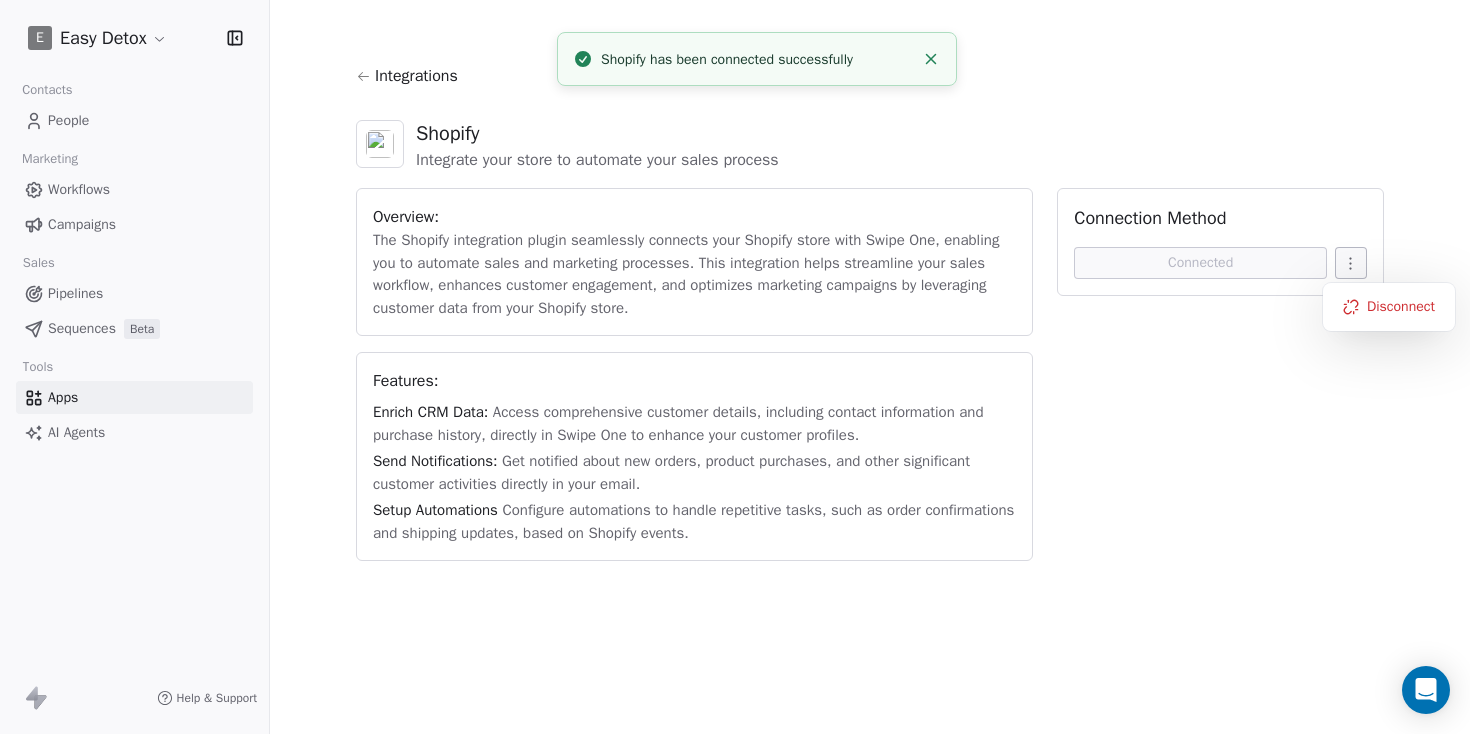 click on "E Easy Detox Contacts People Marketing Workflows Campaigns Sales Pipelines Sequences Beta Tools Apps AI Agents Help & Support Integrations Shopify Integrate your store to automate your sales process Overview: The Shopify integration plugin seamlessly connects your Shopify store with Swipe One, enabling you to automate sales and marketing processes. This integration helps streamline your sales workflow, enhances customer engagement, and optimizes marketing campaigns by leveraging customer data from your Shopify store. Features: Enrich CRM Data: Access comprehensive customer details, including contact information and purchase history, directly in Swipe One to enhance your customer profiles. Send Notifications: Get notified about new orders, product purchases, and other significant customer activities directly in your email. Setup Automations Configure automations to handle repetitive tasks, such as order confirmations and shipping updates, based on Shopify events. Connection Method Connected" at bounding box center (735, 367) 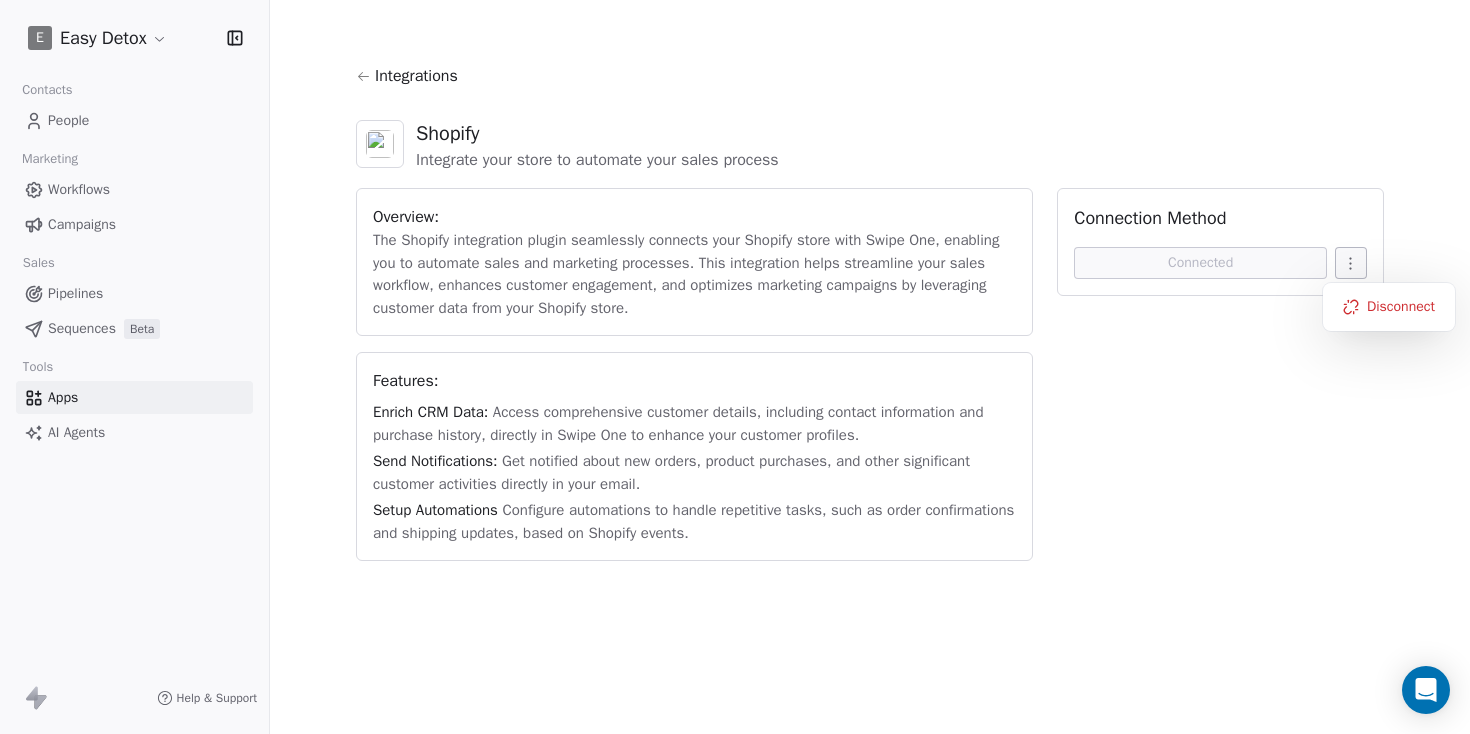 click on "E Easy Detox Contacts People Marketing Workflows Campaigns Sales Pipelines Sequences Beta Tools Apps AI Agents Help & Support Integrations Shopify Integrate your store to automate your sales process Overview: The Shopify integration plugin seamlessly connects your Shopify store with Swipe One, enabling you to automate sales and marketing processes. This integration helps streamline your sales workflow, enhances customer engagement, and optimizes marketing campaigns by leveraging customer data from your Shopify store. Features: Enrich CRM Data: Access comprehensive customer details, including contact information and purchase history, directly in Swipe One to enhance your customer profiles. Send Notifications: Get notified about new orders, product purchases, and other significant customer activities directly in your email. Setup Automations Configure automations to handle repetitive tasks, such as order confirmations and shipping updates, based on Shopify events. Connection Method Connected" at bounding box center [735, 367] 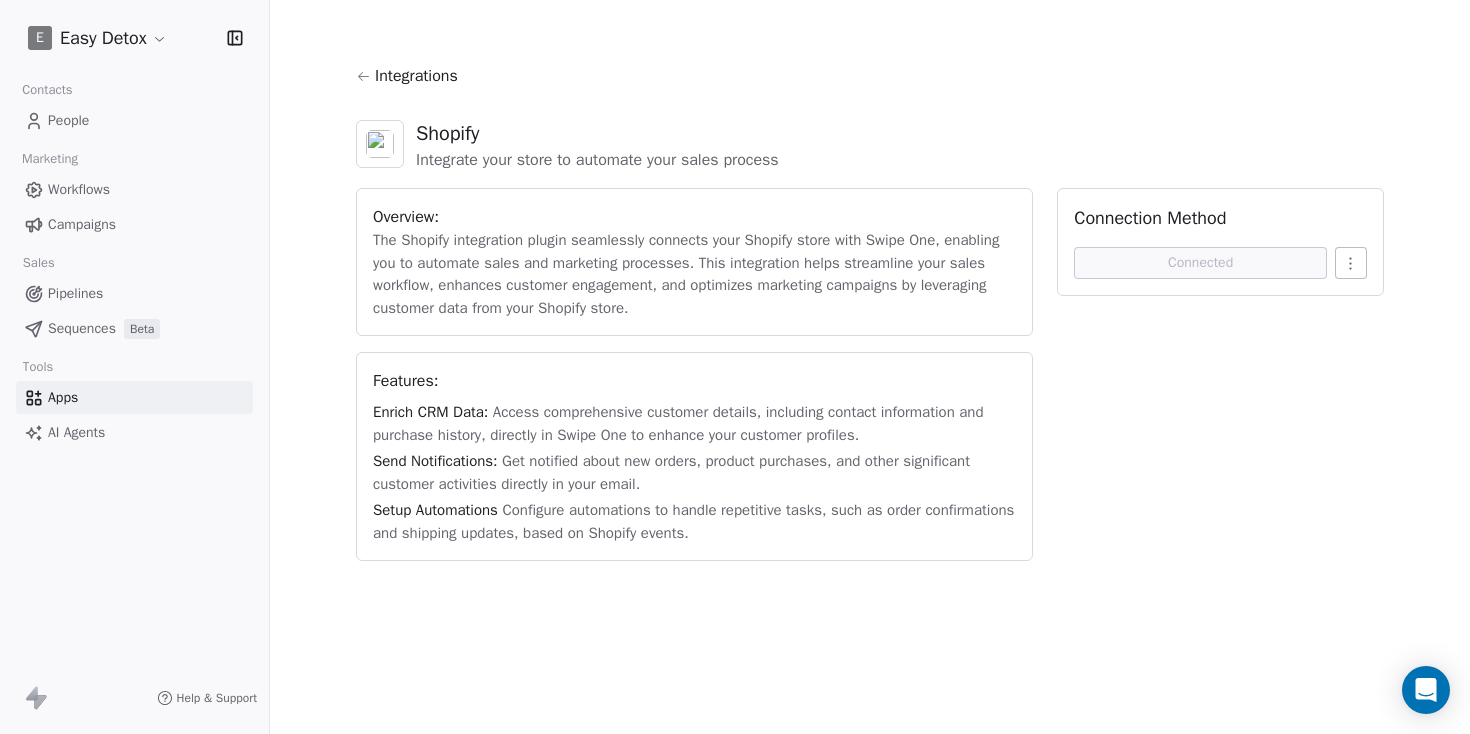 click on "Integrations Shopify Integrate your store to automate your sales process Overview: The Shopify integration plugin seamlessly connects your Shopify store with Swipe One, enabling you to automate sales and marketing processes. This integration helps streamline your sales workflow, enhances customer engagement, and optimizes marketing campaigns by leveraging customer data from your Shopify store.   Features: Enrich CRM Data:   Access comprehensive customer details, including contact information and purchase history, directly in Swipe One to enhance your customer profiles. Send Notifications:   Get notified about new orders, product purchases, and other significant customer activities directly in your email. Setup Automations   Configure automations to handle repetitive tasks, such as order confirmations and shipping updates, based on Shopify events. Connection Method Connected" at bounding box center (870, 312) 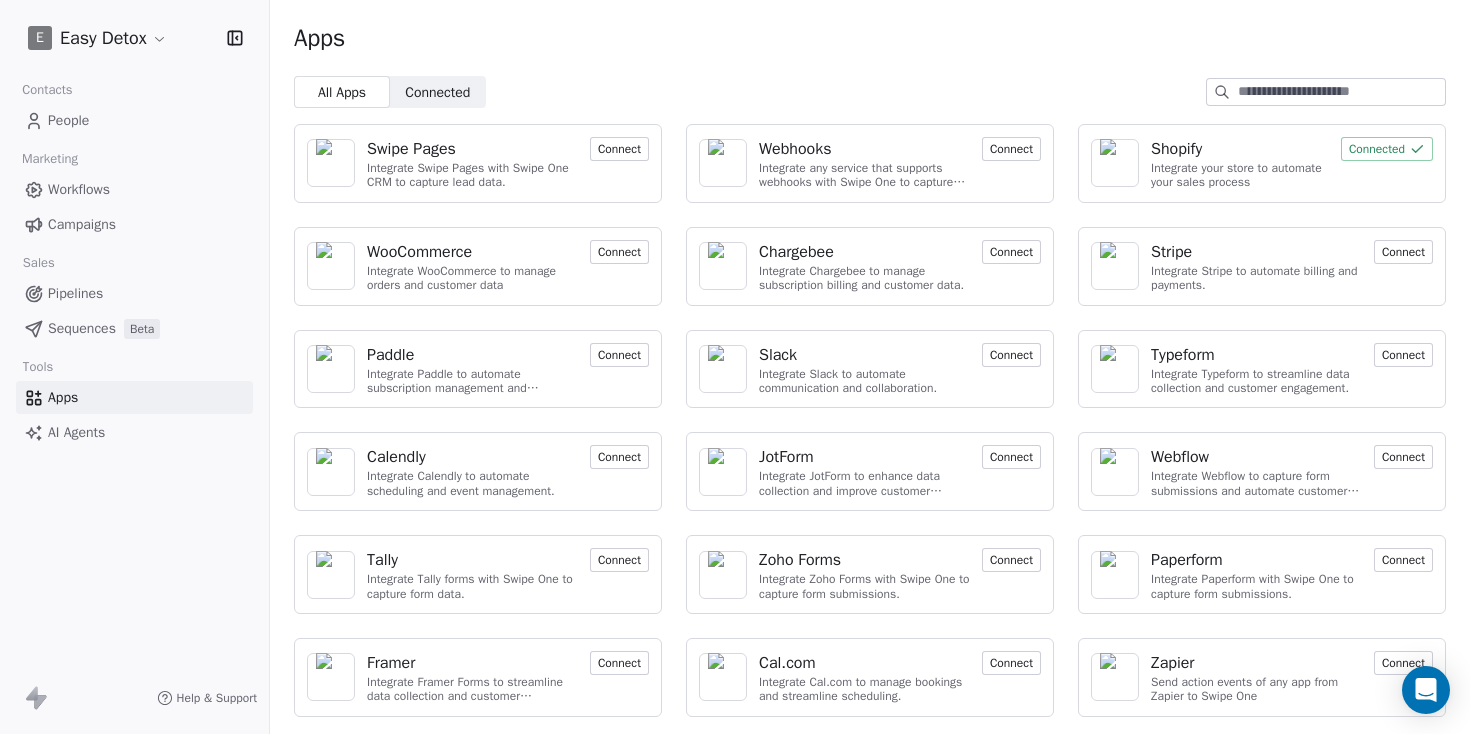 click on "People" at bounding box center (68, 120) 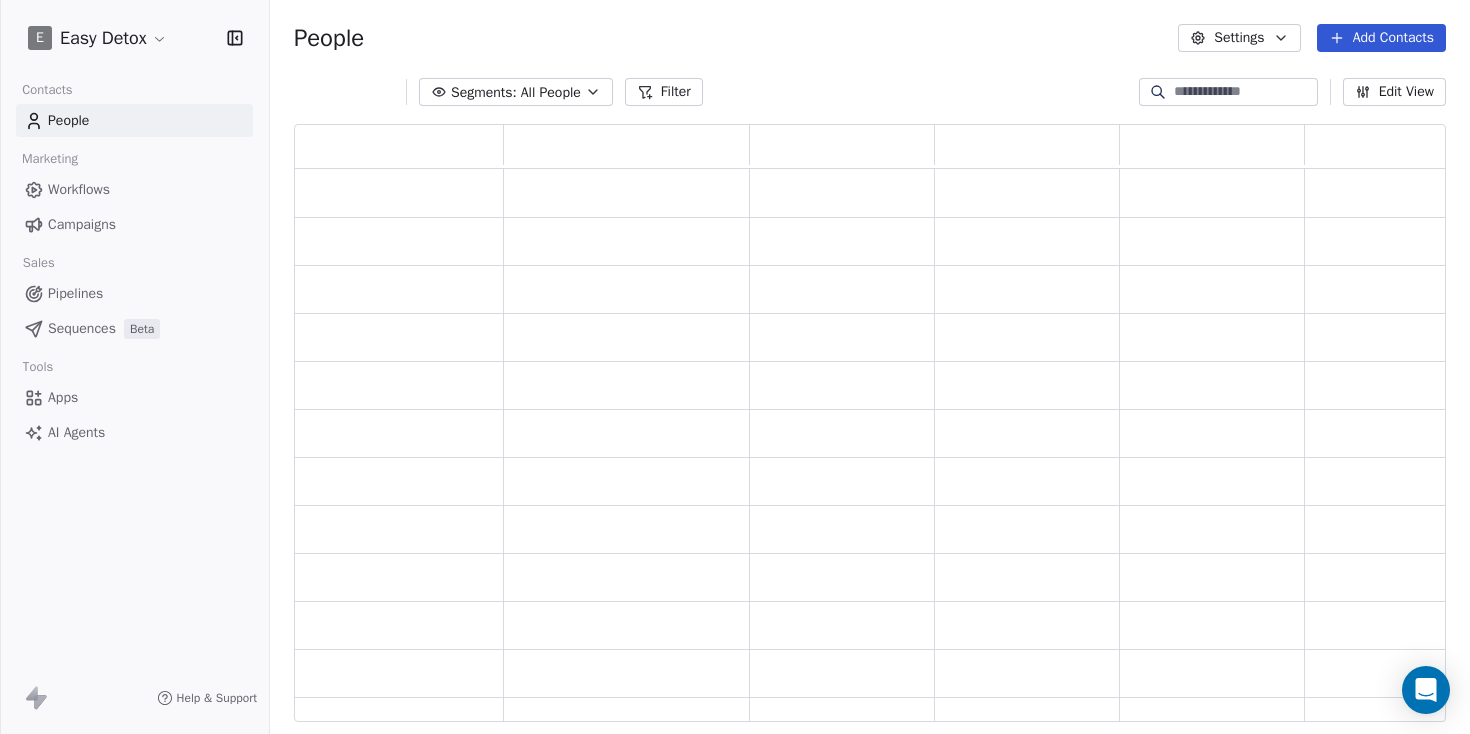 scroll, scrollTop: 1, scrollLeft: 1, axis: both 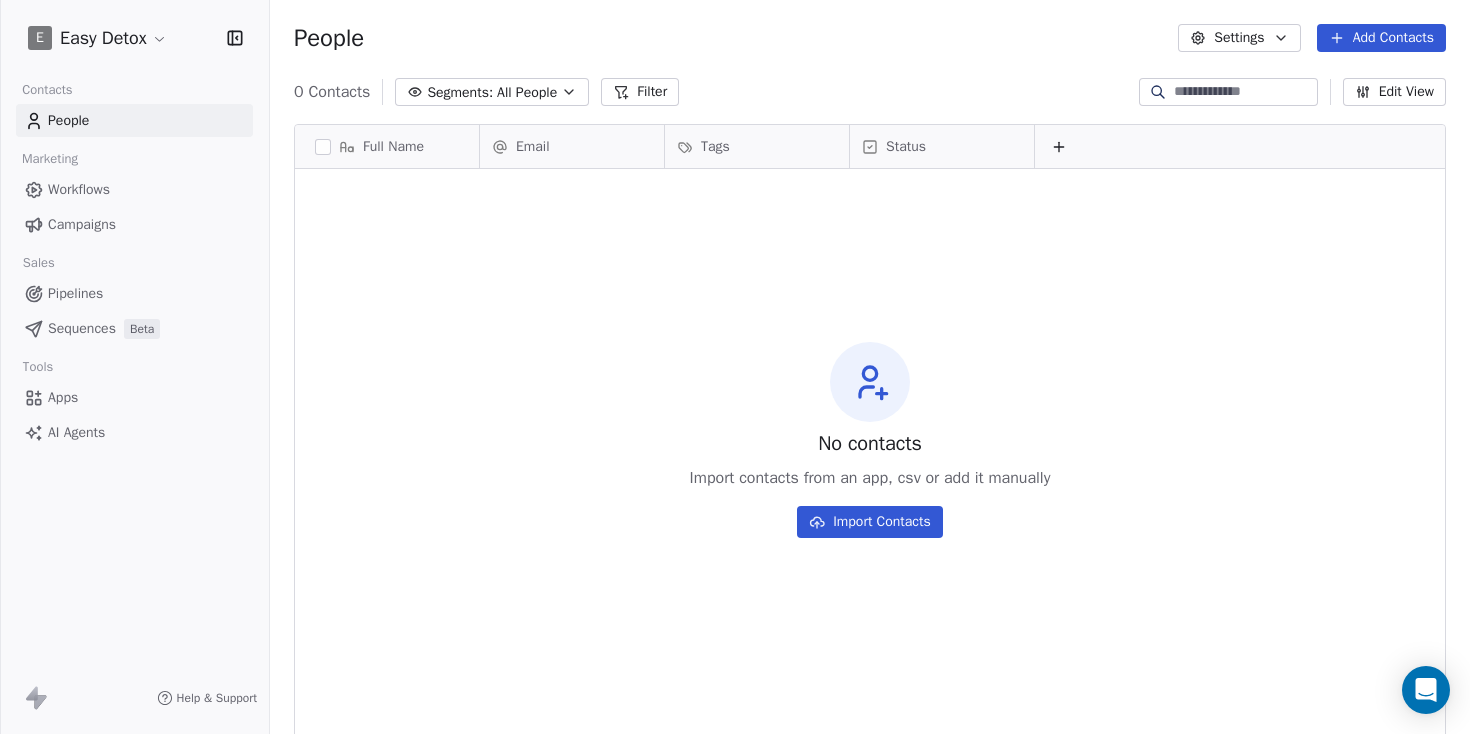 click on "Add Contacts" at bounding box center [1381, 38] 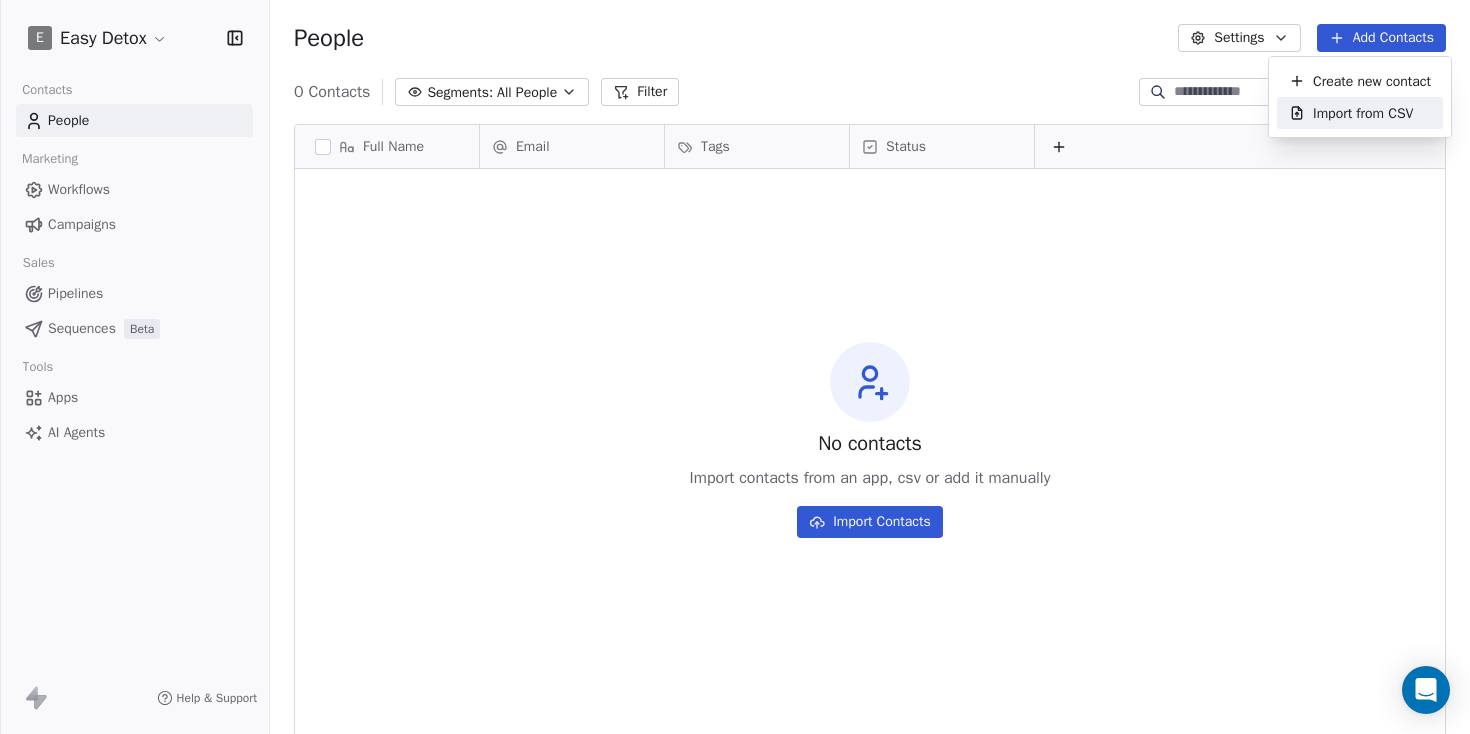 click on "E Easy Detox Contacts People Marketing Workflows Campaigns Sales Pipelines Sequences Beta Tools Apps AI Agents Help & Support People Settings  Add Contacts 0 Contacts Segments: All People Filter  Edit View Tag Add to Sequence Export Full Name Email Tags Status
To pick up a draggable item, press the space bar.
While dragging, use the arrow keys to move the item.
Press space again to drop the item in its new position, or press escape to cancel.
No contacts Import contacts from an app, csv or add it manually   Import Contacts
Create new contact Import from CSV" at bounding box center [735, 367] 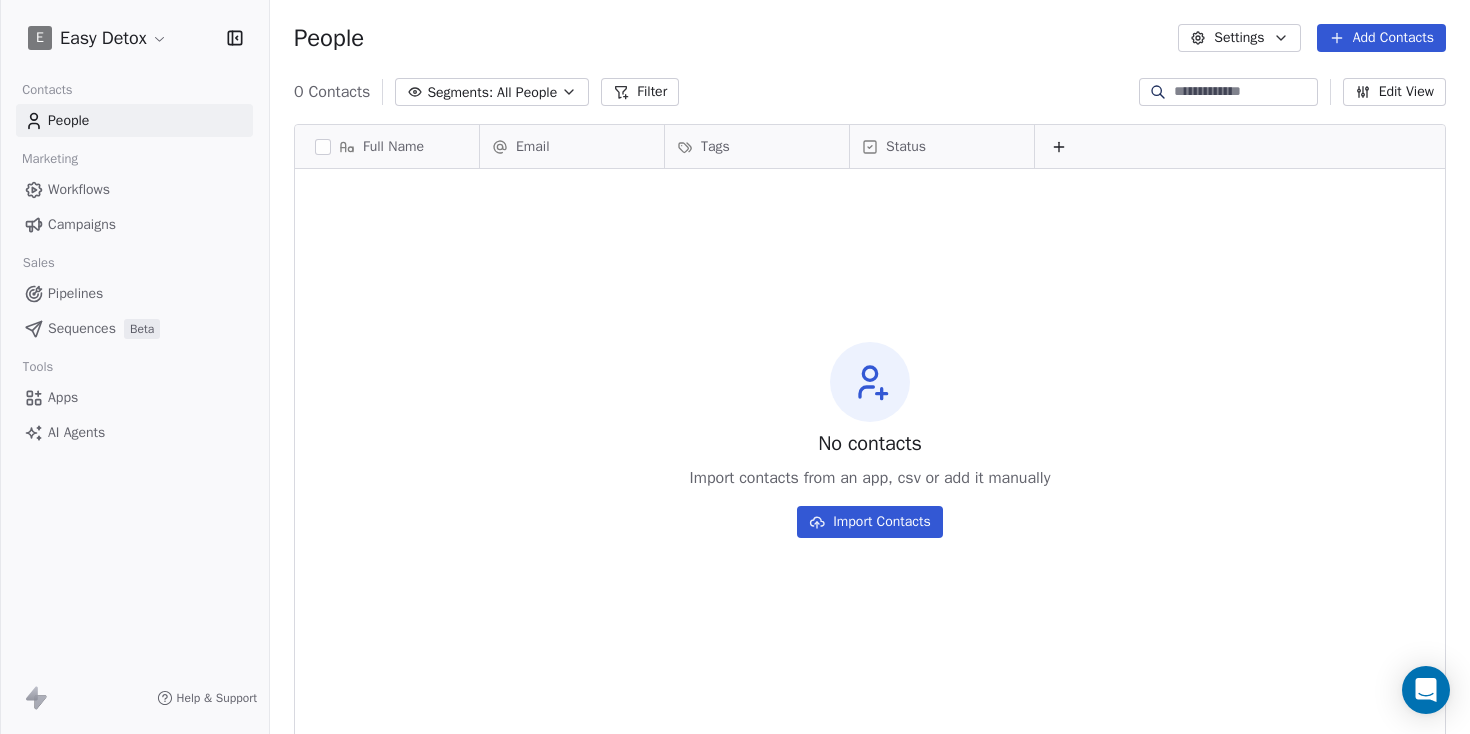 click on "Segments:" at bounding box center [460, 92] 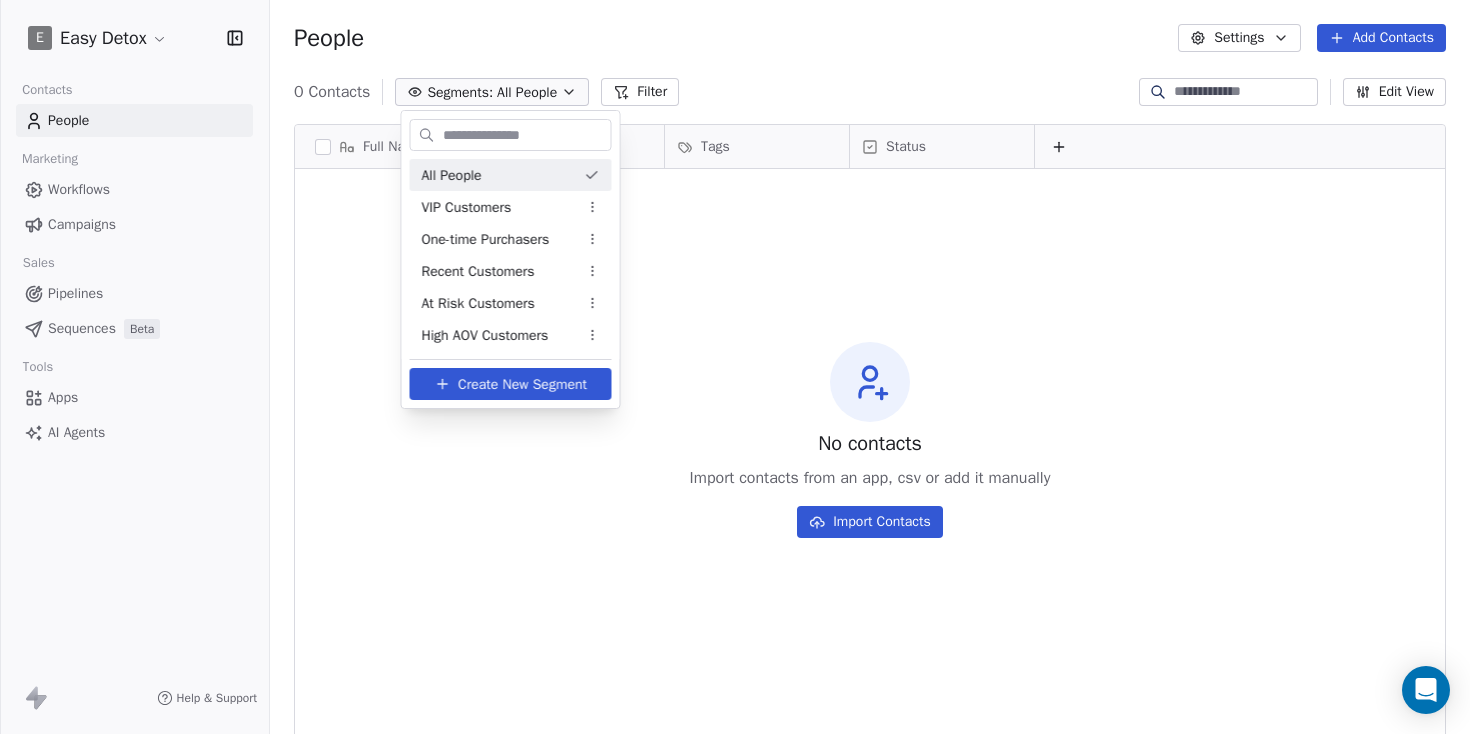 click on "E Easy Detox Contacts People Marketing Workflows Campaigns Sales Pipelines Sequences Beta Tools Apps AI Agents Help & Support People Settings  Add Contacts 0 Contacts Segments: All People Filter  Edit View Tag Add to Sequence Export Full Name Email Tags Status
To pick up a draggable item, press the space bar.
While dragging, use the arrow keys to move the item.
Press space again to drop the item in its new position, or press escape to cancel.
No contacts Import contacts from an app, csv or add it manually   Import Contacts
All People VIP Customers One-time Purchasers Recent Customers At Risk Customers High AOV Customers Create New Segment" at bounding box center (735, 367) 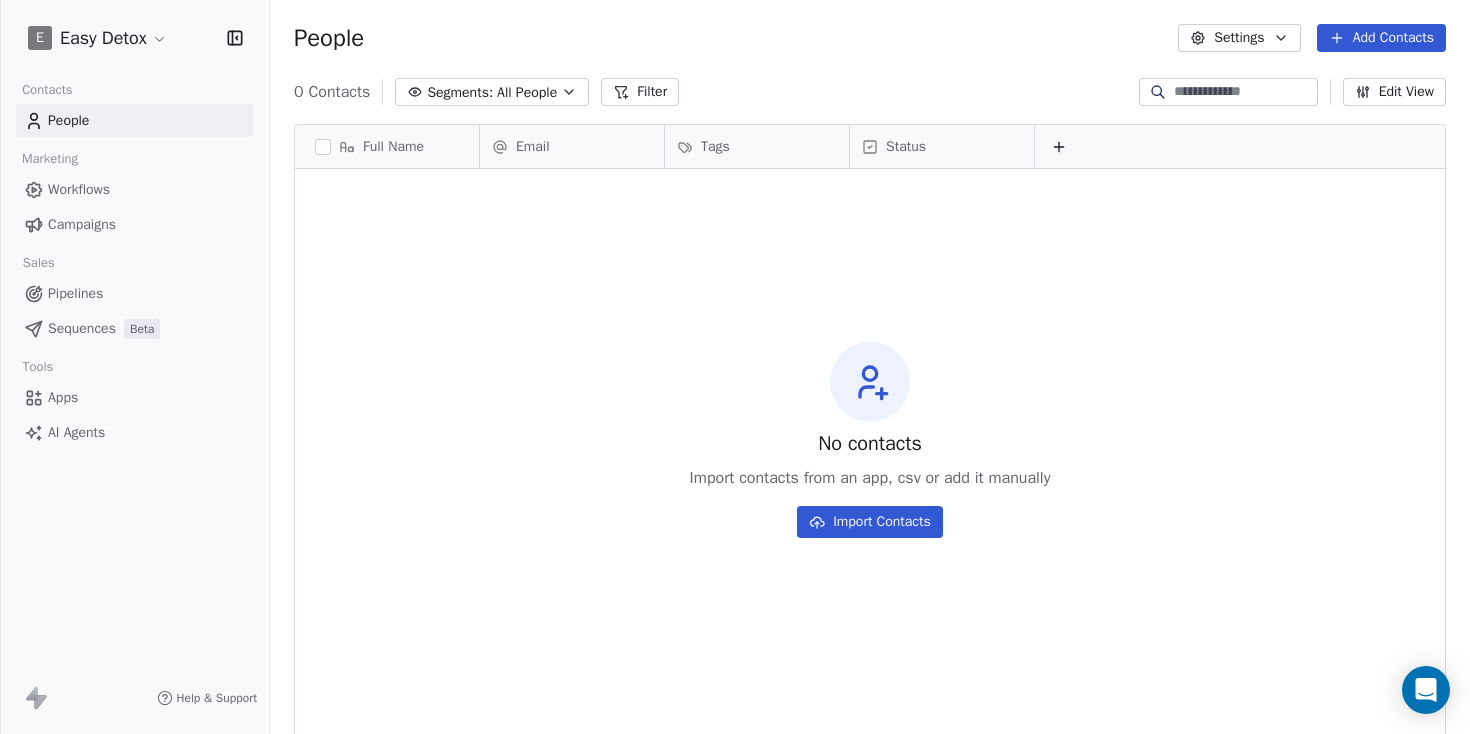 click on "Segments:" at bounding box center (460, 92) 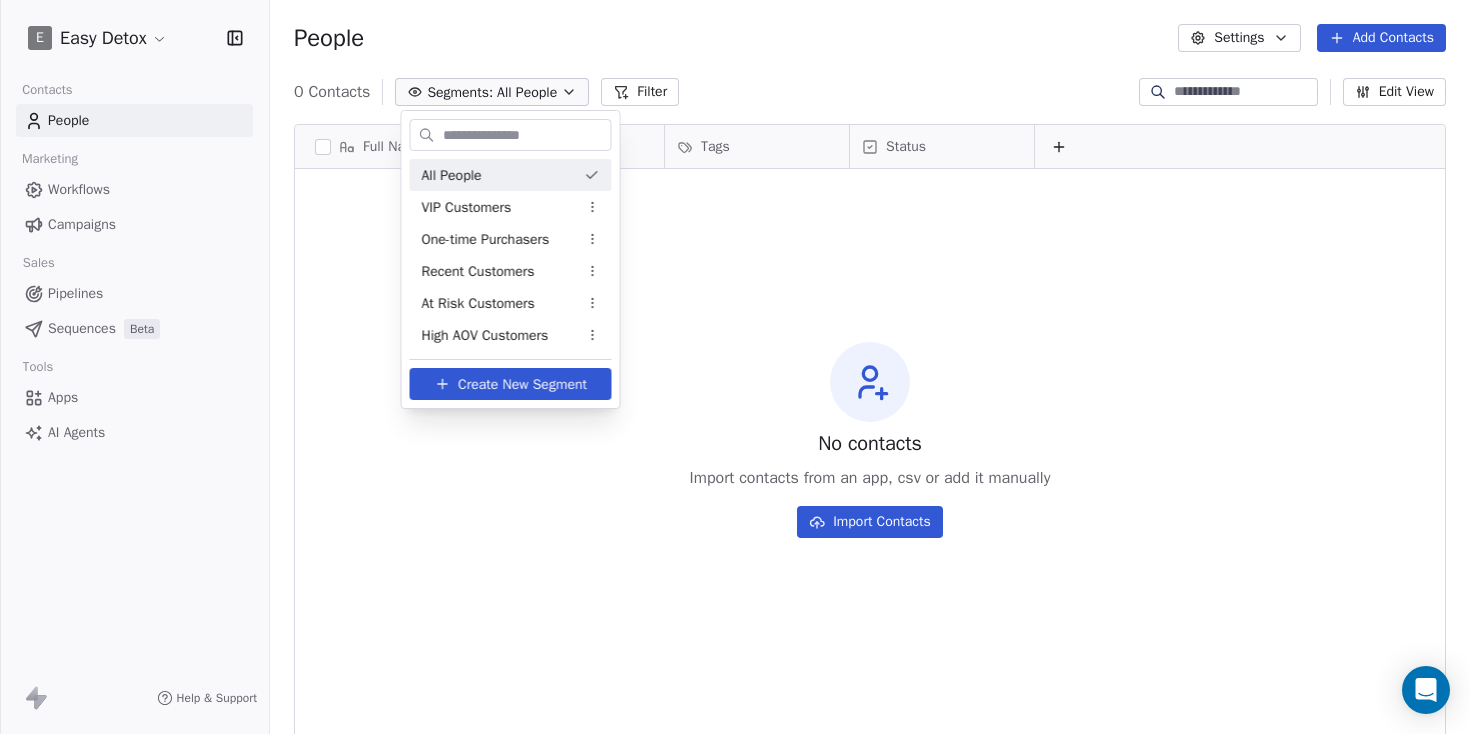 click on "E Easy Detox Contacts People Marketing Workflows Campaigns Sales Pipelines Sequences Beta Tools Apps AI Agents Help & Support People Settings  Add Contacts 0 Contacts Segments: All People Filter  Edit View Tag Add to Sequence Export Full Name Email Tags Status
To pick up a draggable item, press the space bar.
While dragging, use the arrow keys to move the item.
Press space again to drop the item in its new position, or press escape to cancel.
No contacts Import contacts from an app, csv or add it manually   Import Contacts
All People VIP Customers One-time Purchasers Recent Customers At Risk Customers High AOV Customers Create New Segment" at bounding box center [735, 367] 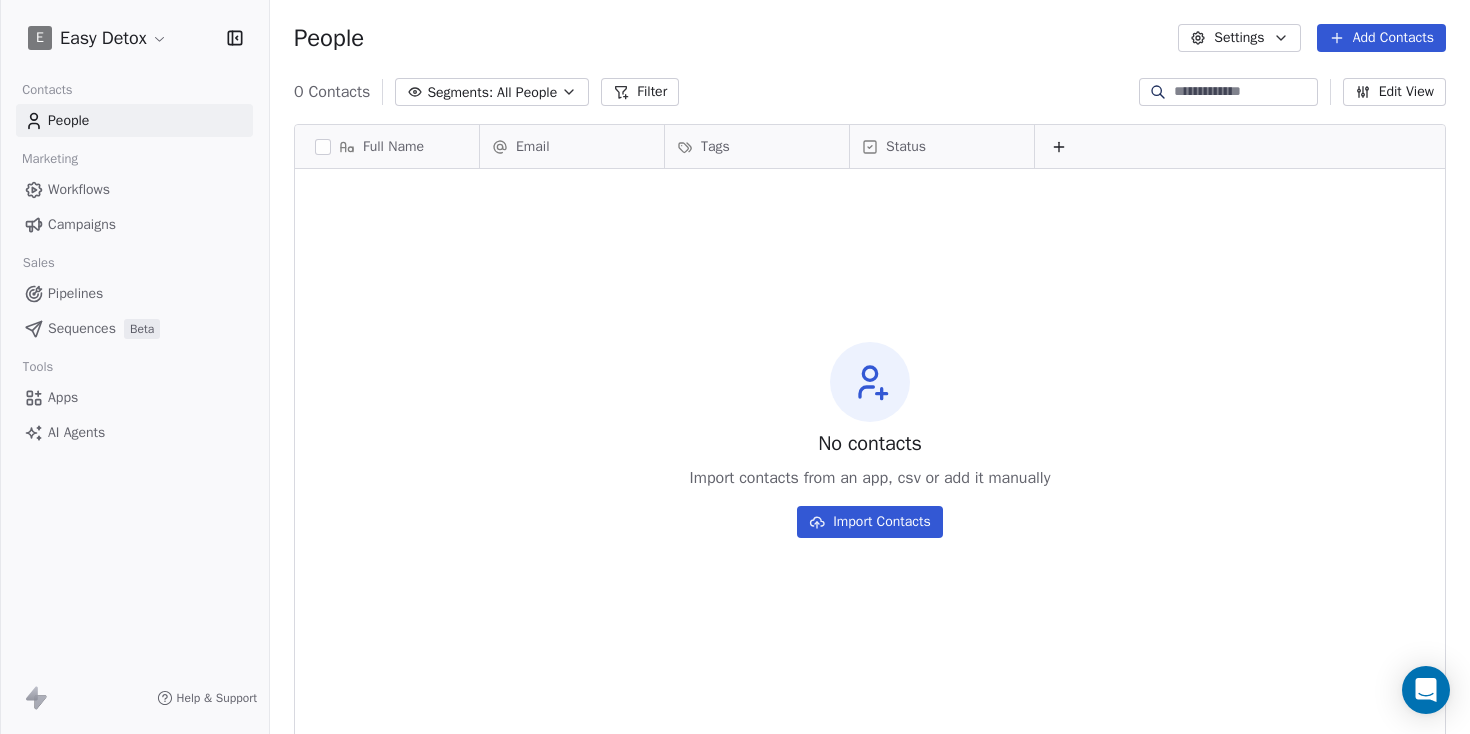 click on "Apps" at bounding box center (134, 397) 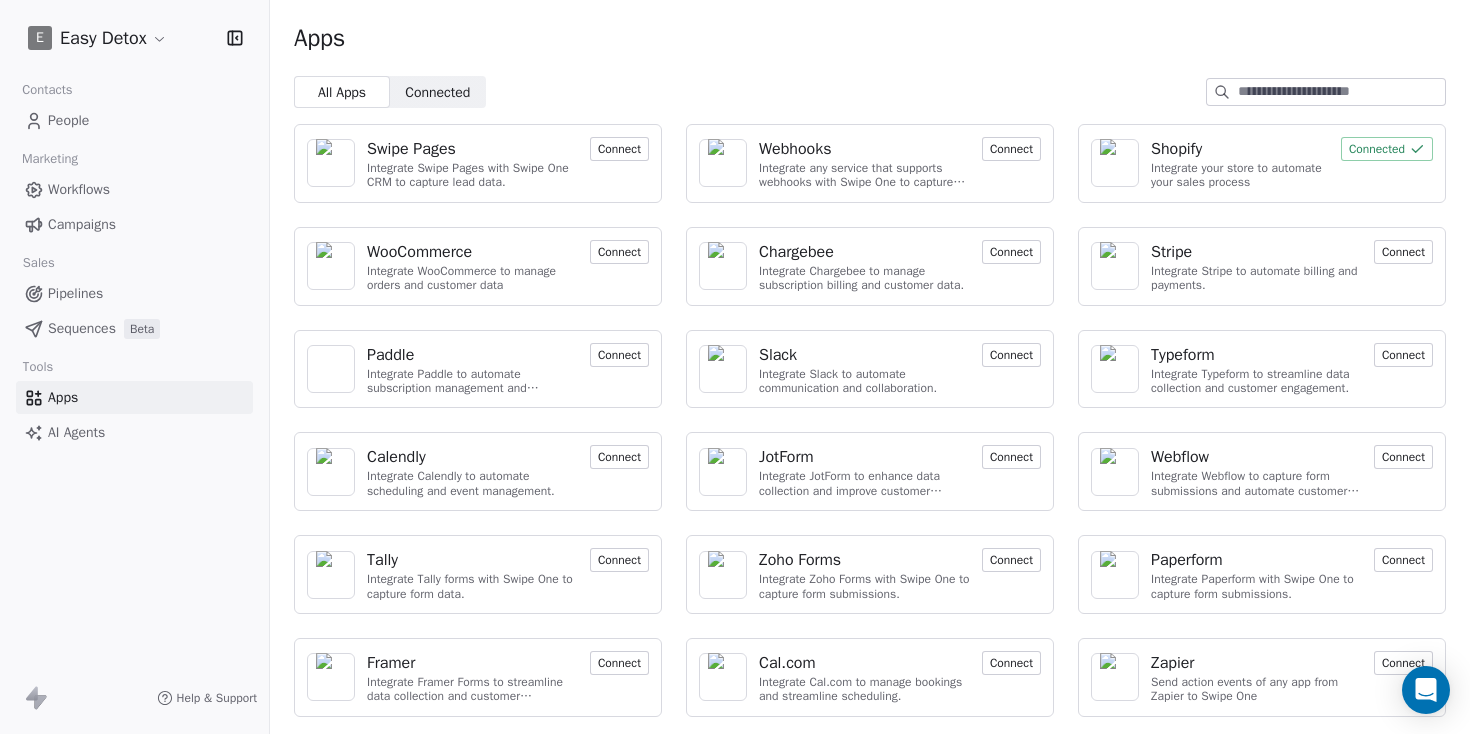 click on "Apps" at bounding box center [870, 38] 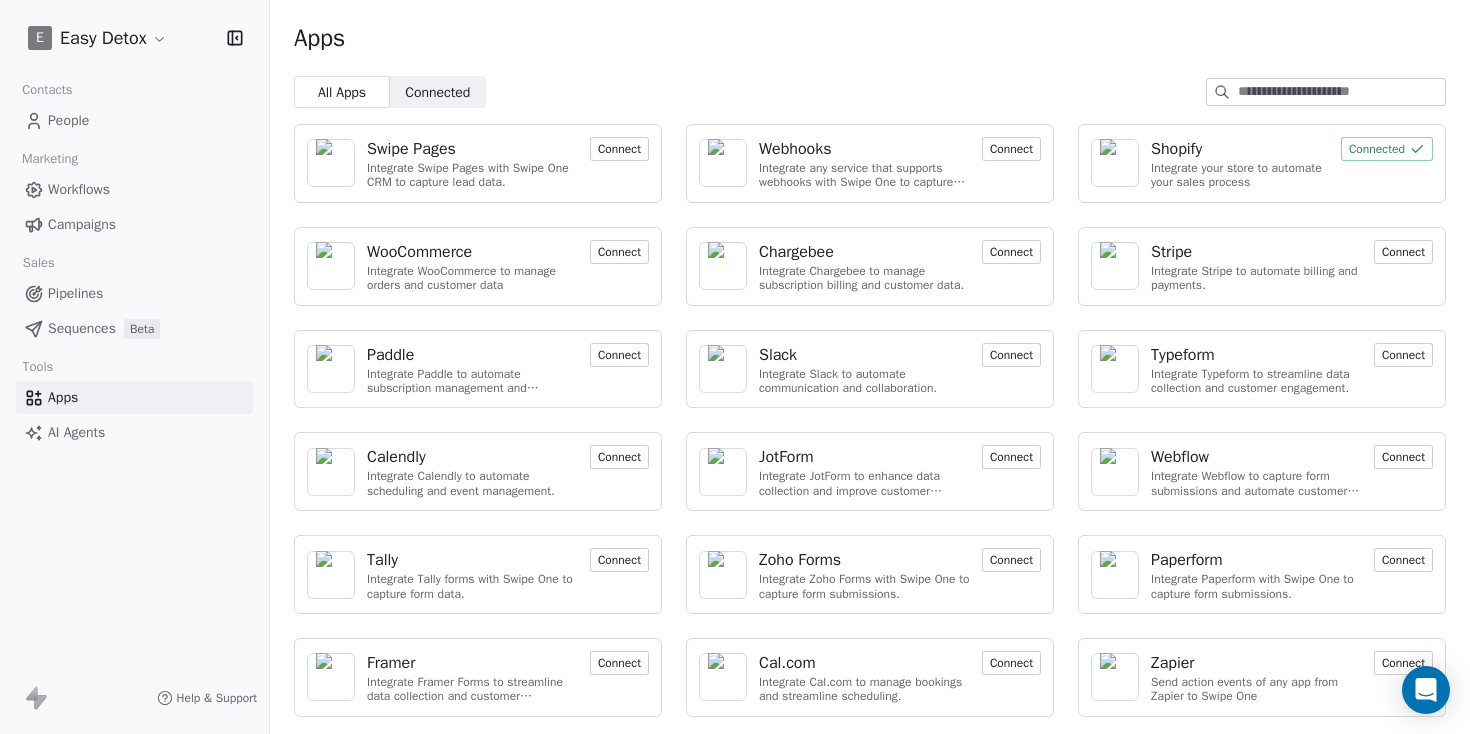 click on "Connected" at bounding box center (437, 92) 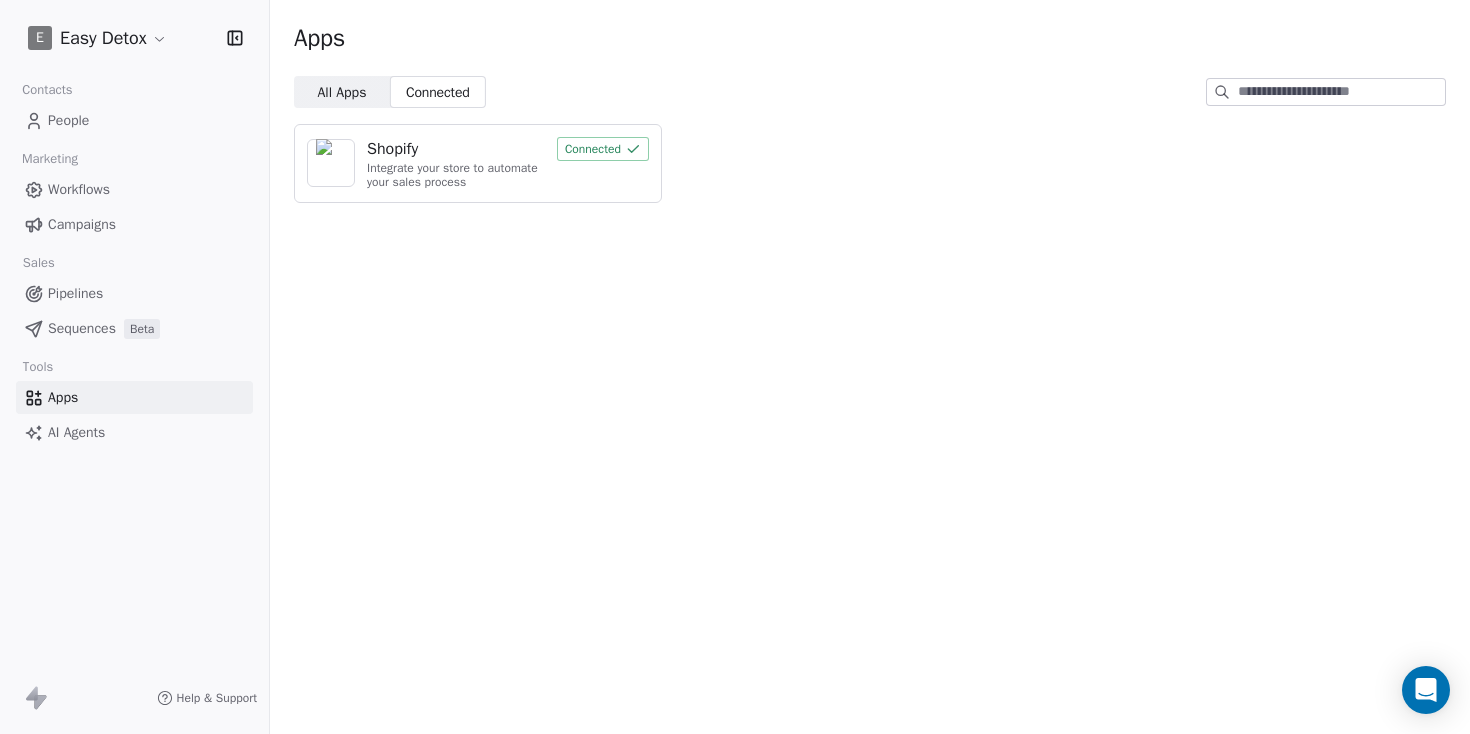 click on "All Apps" at bounding box center [341, 92] 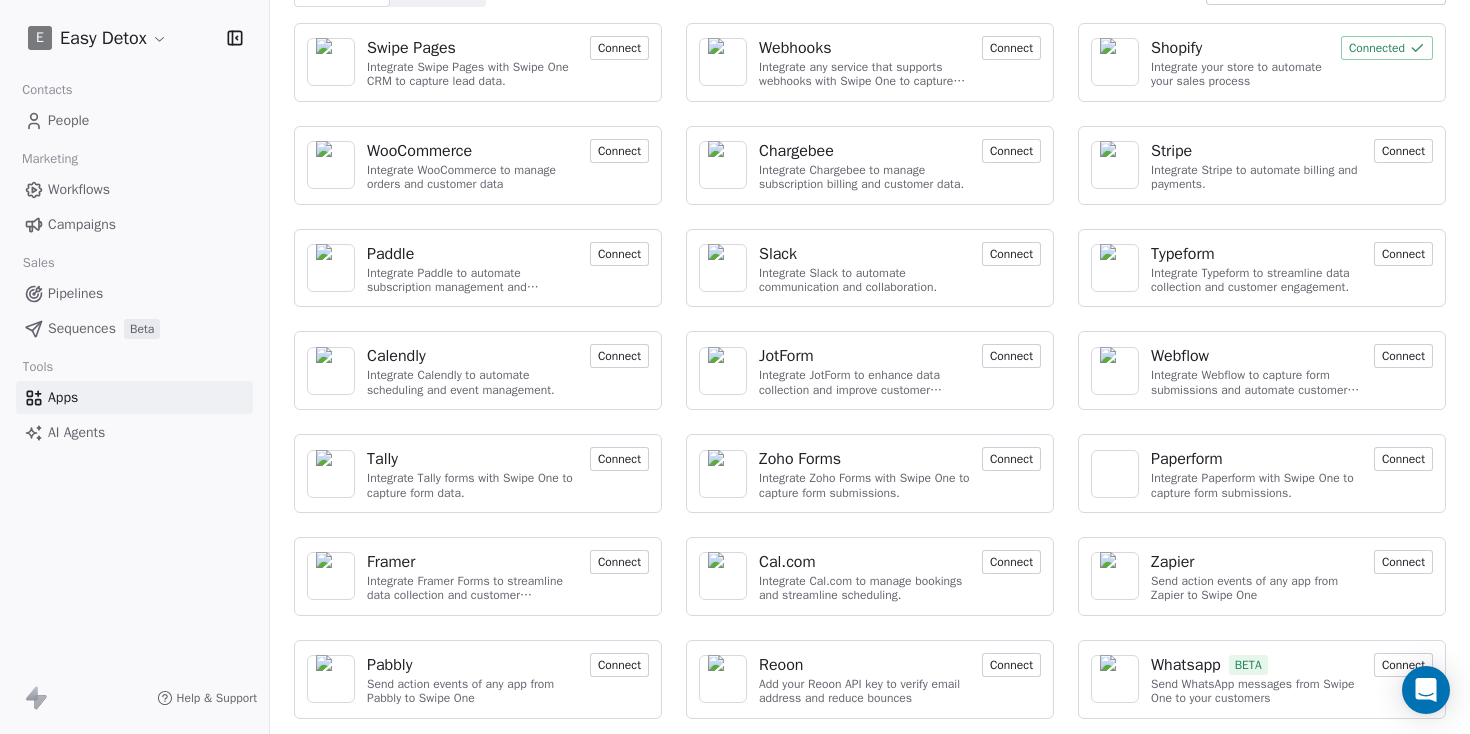 scroll, scrollTop: 0, scrollLeft: 0, axis: both 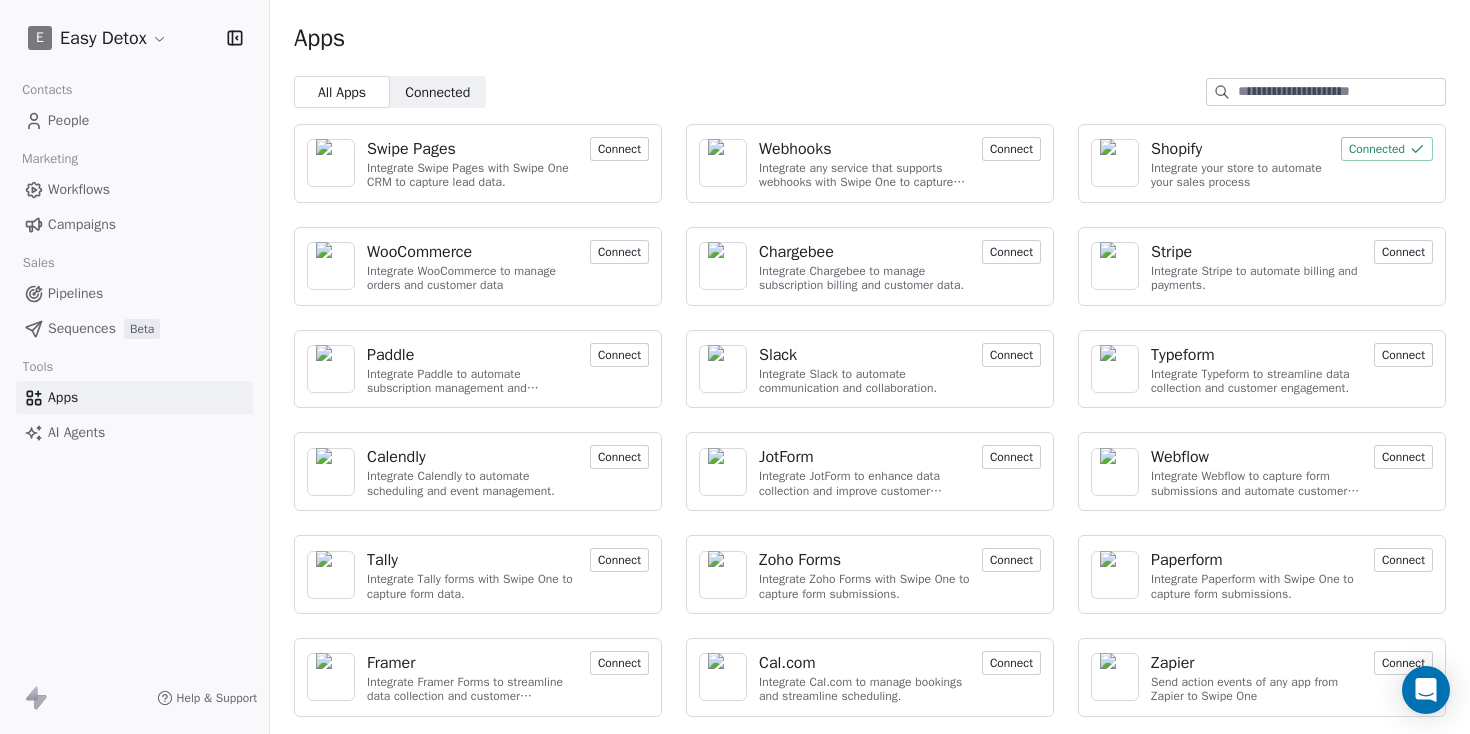 click on "Workflows" at bounding box center (79, 189) 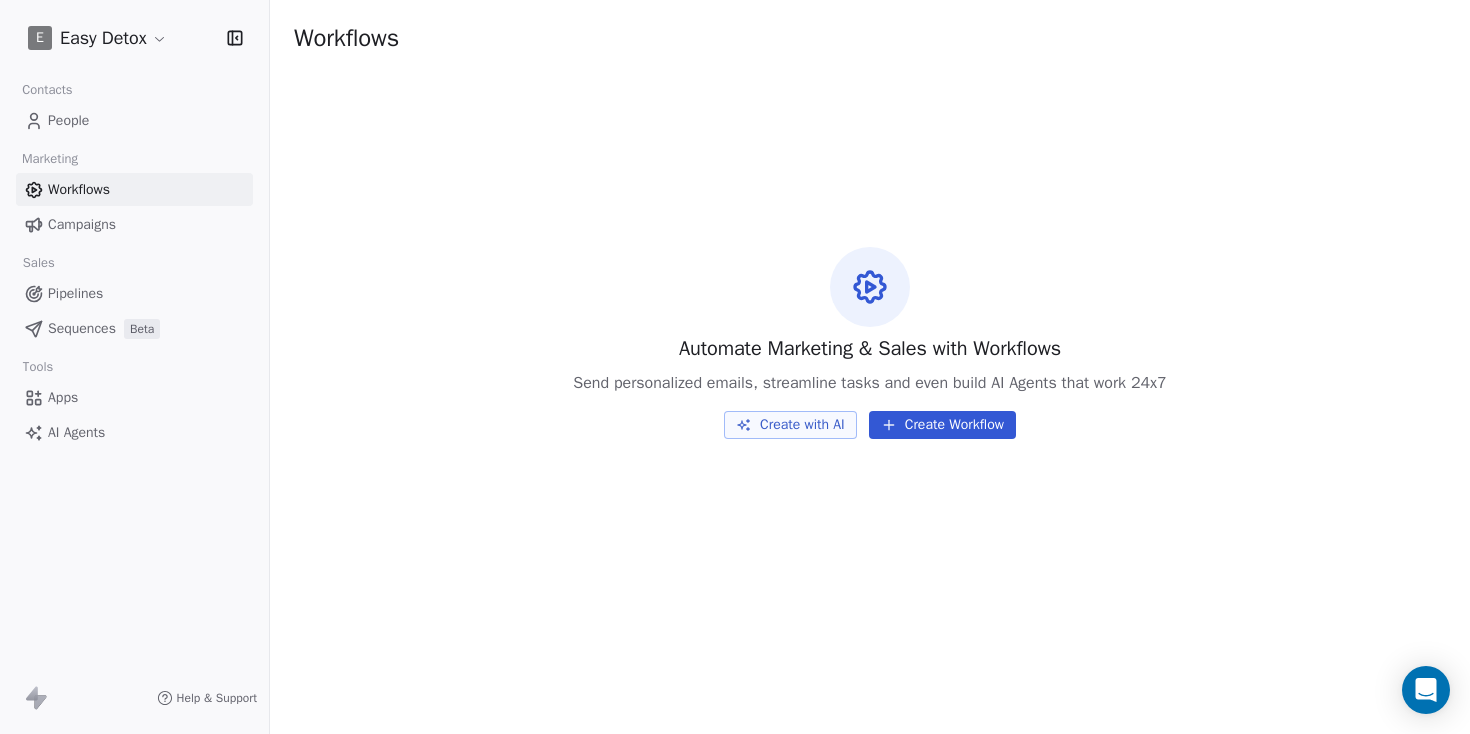 click on "Workflows" at bounding box center [134, 189] 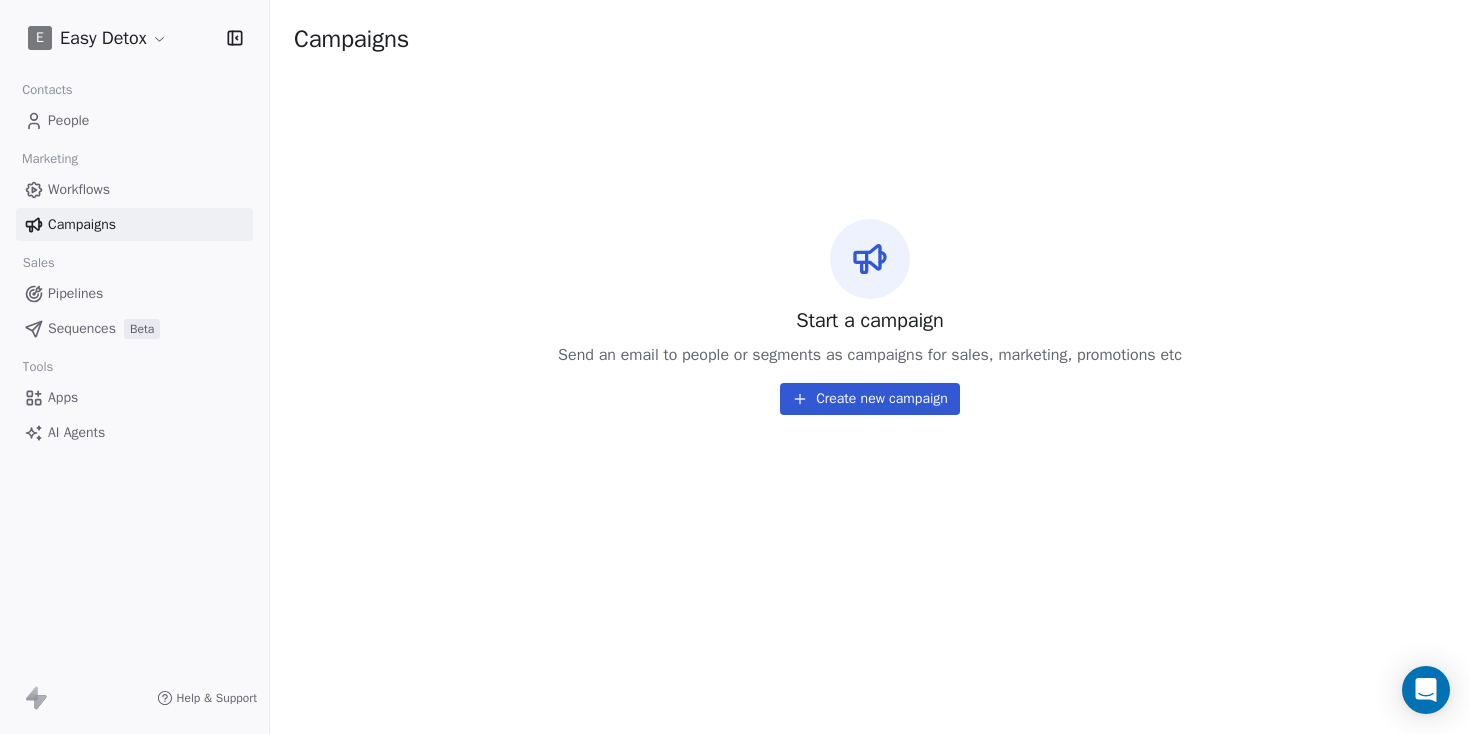 click on "Pipelines" at bounding box center (134, 293) 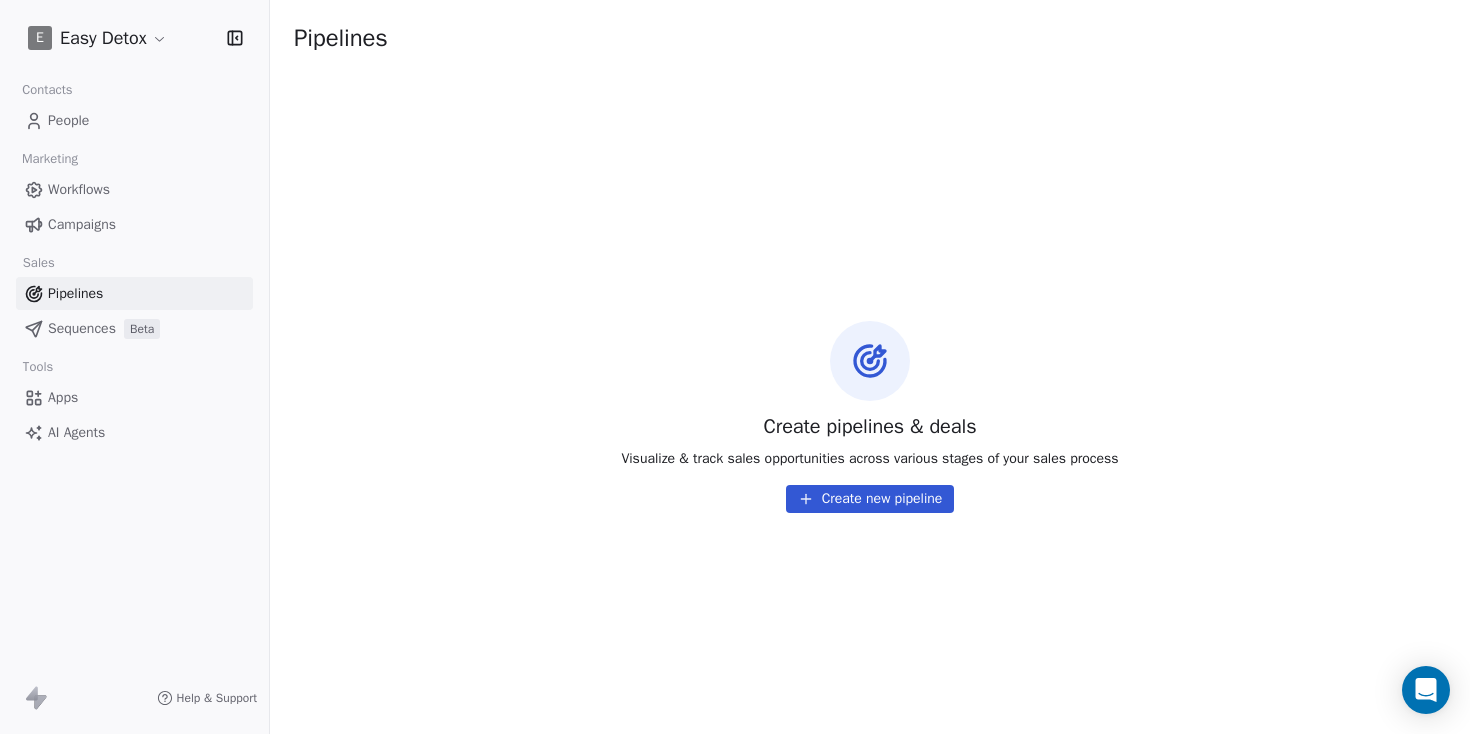 click on "Tools" at bounding box center [134, 367] 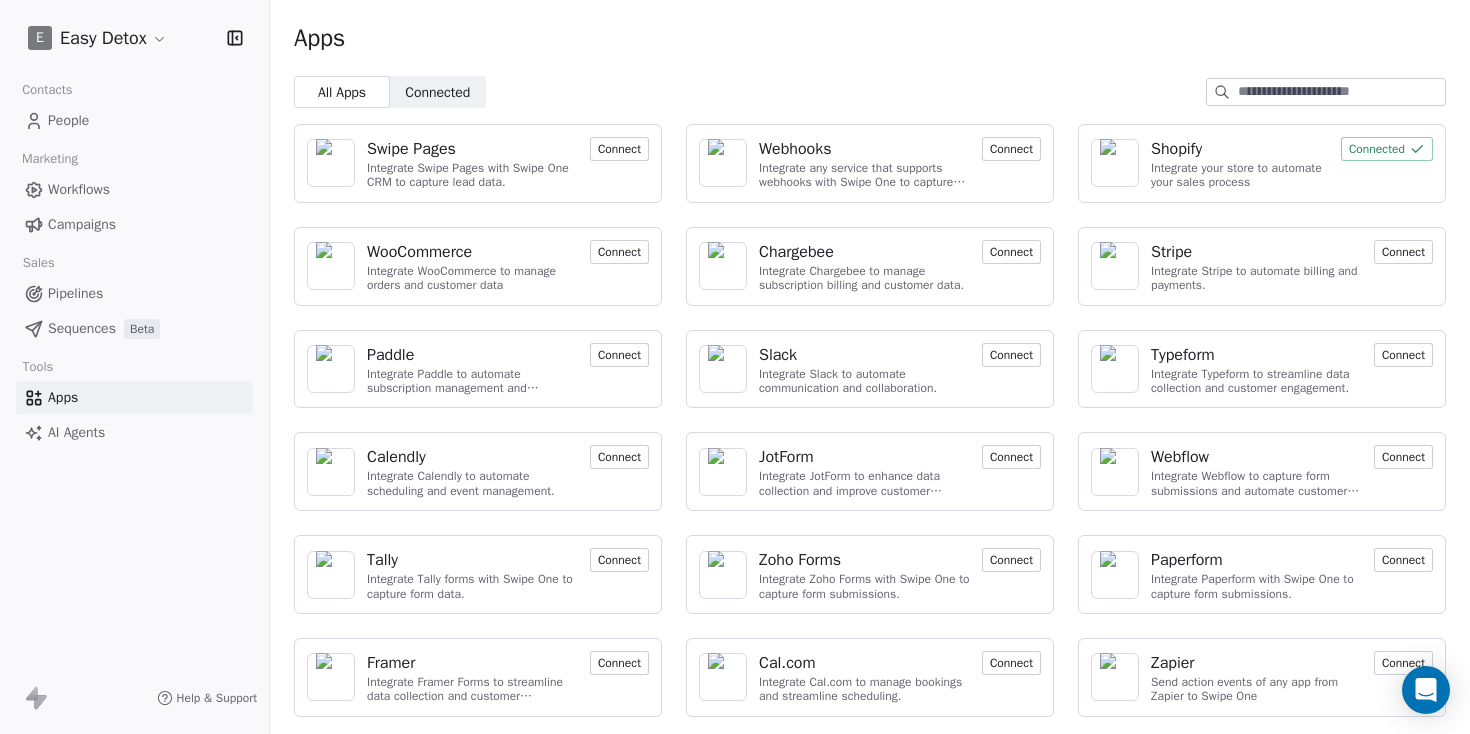 click on "People" at bounding box center [134, 120] 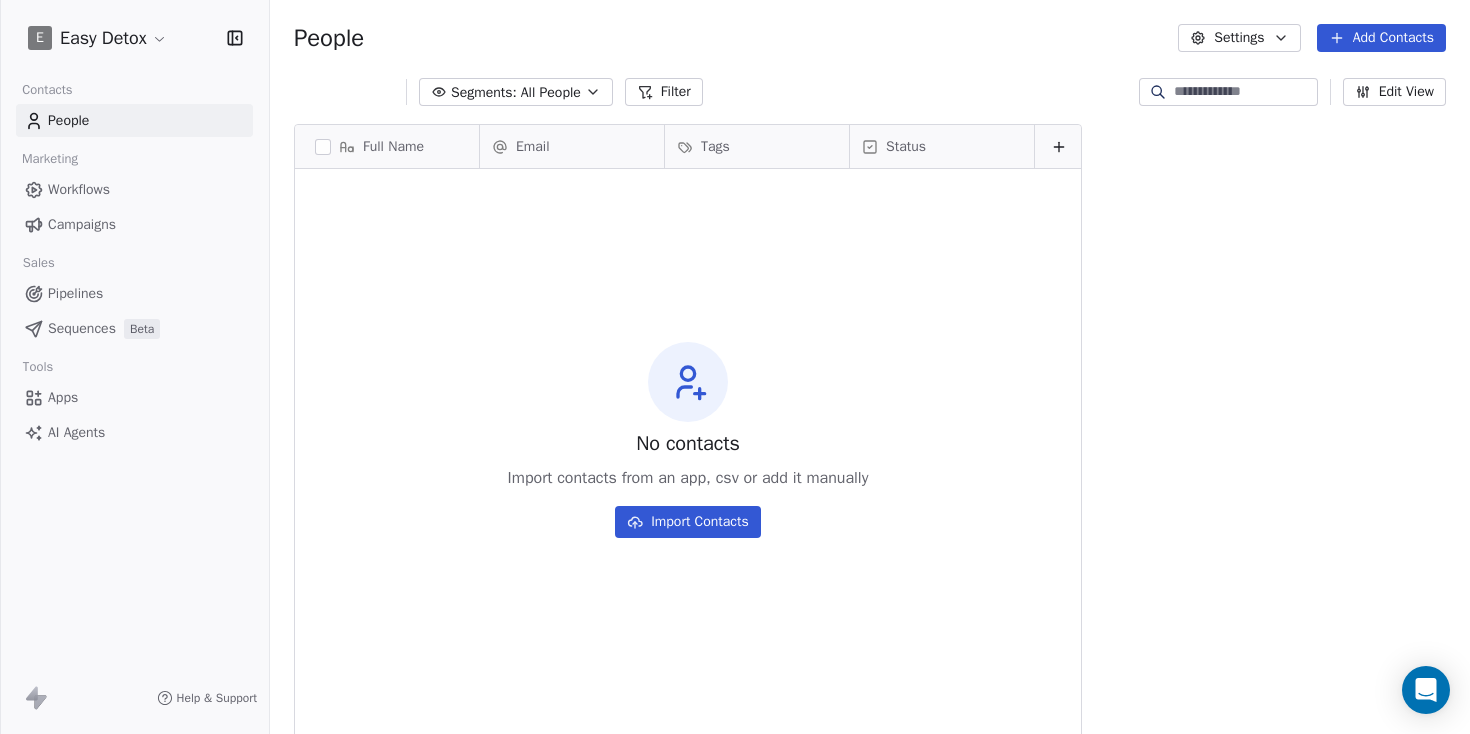scroll, scrollTop: 1, scrollLeft: 1, axis: both 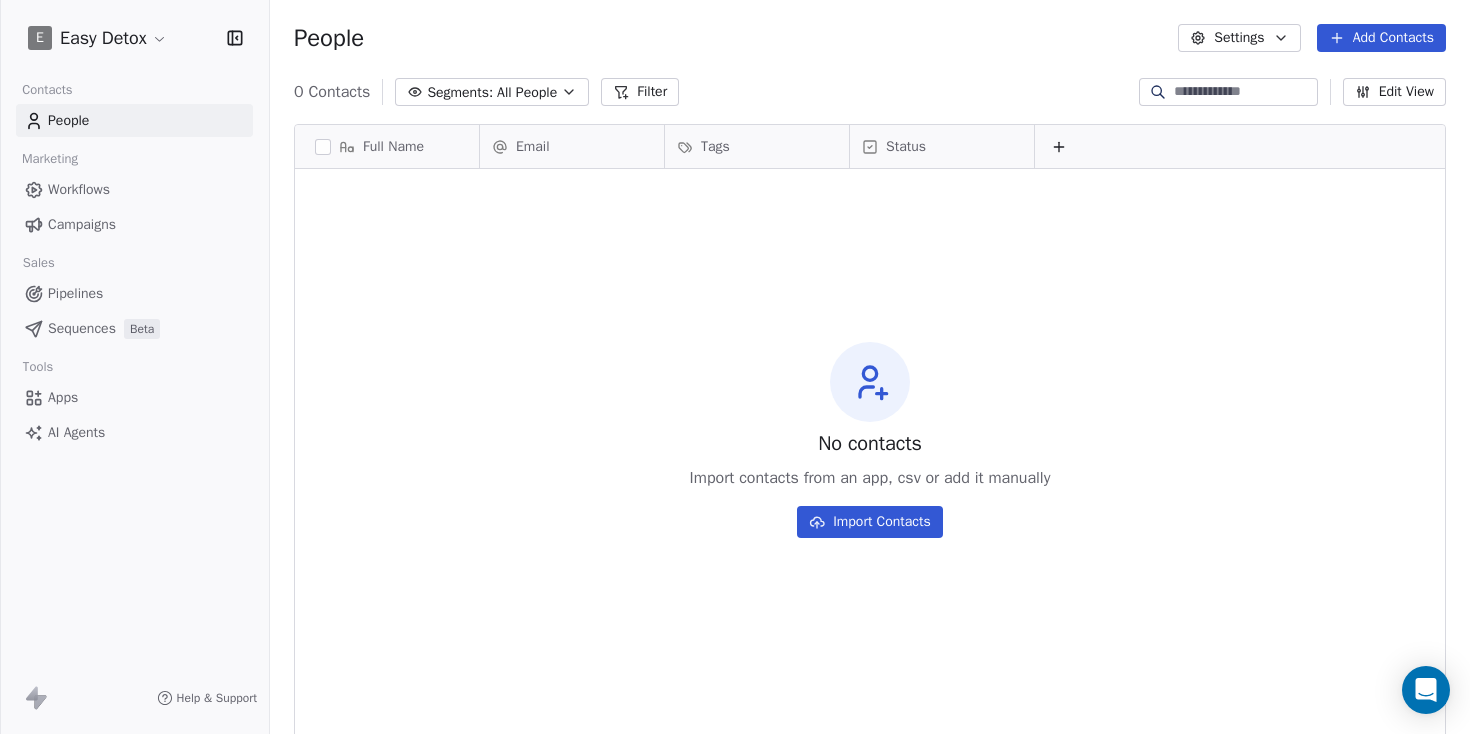 click 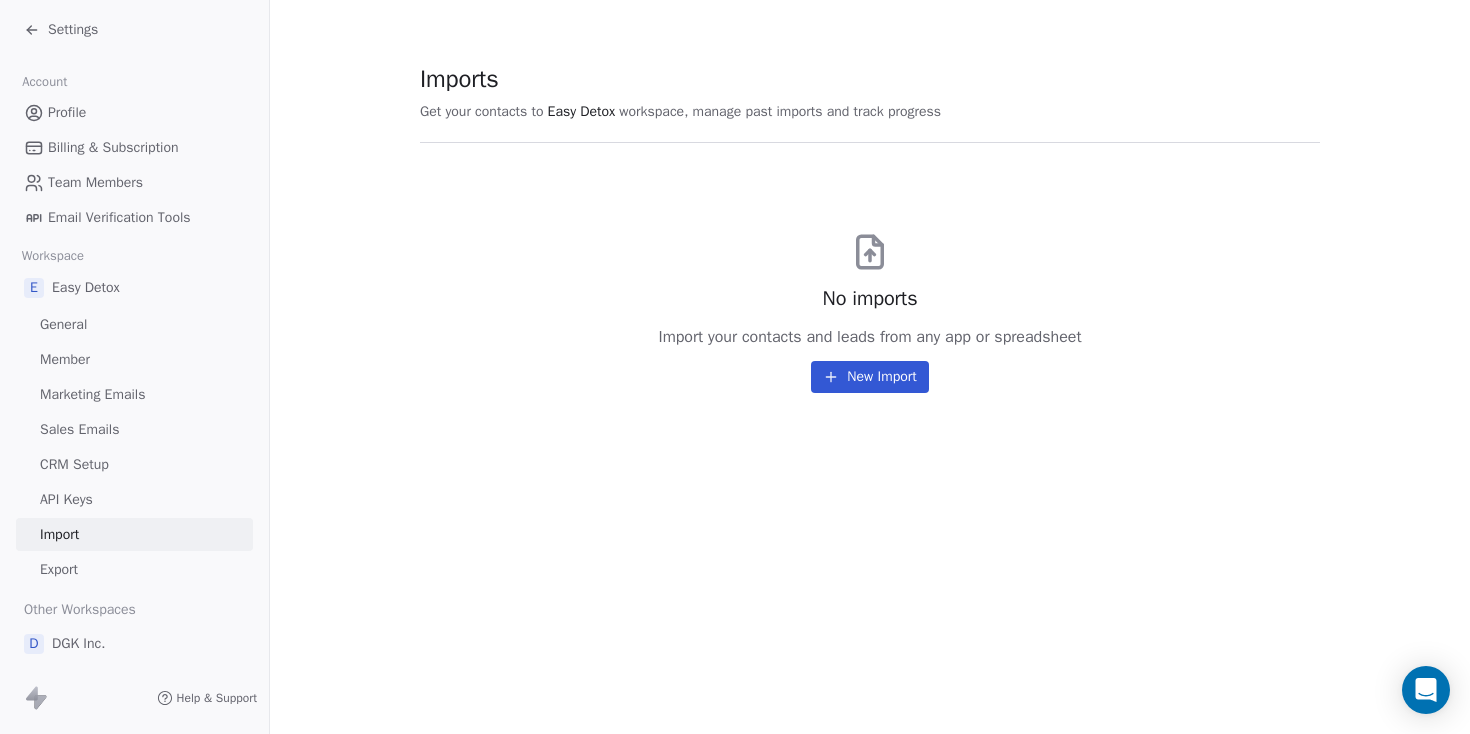 click on "API Keys" at bounding box center (66, 499) 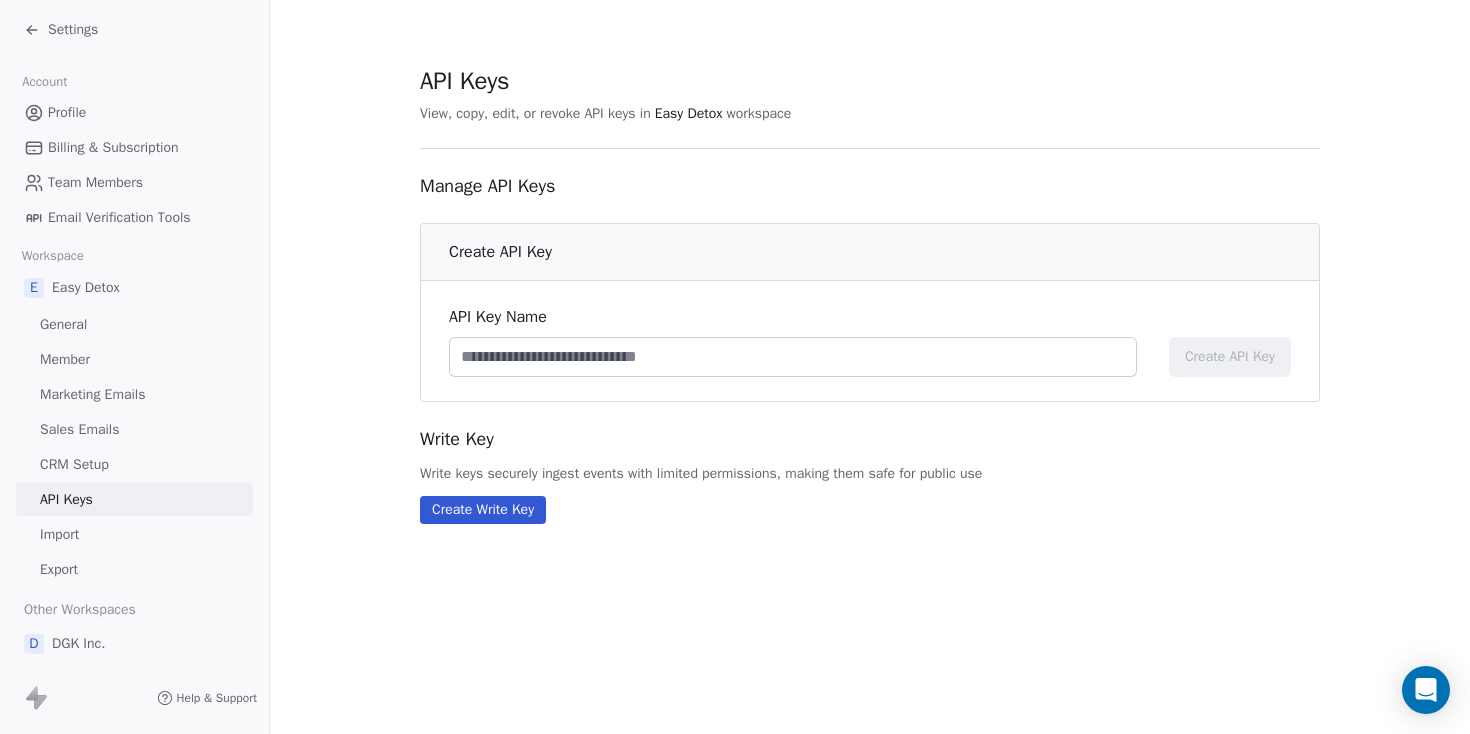 click on "Sales Emails" at bounding box center [79, 429] 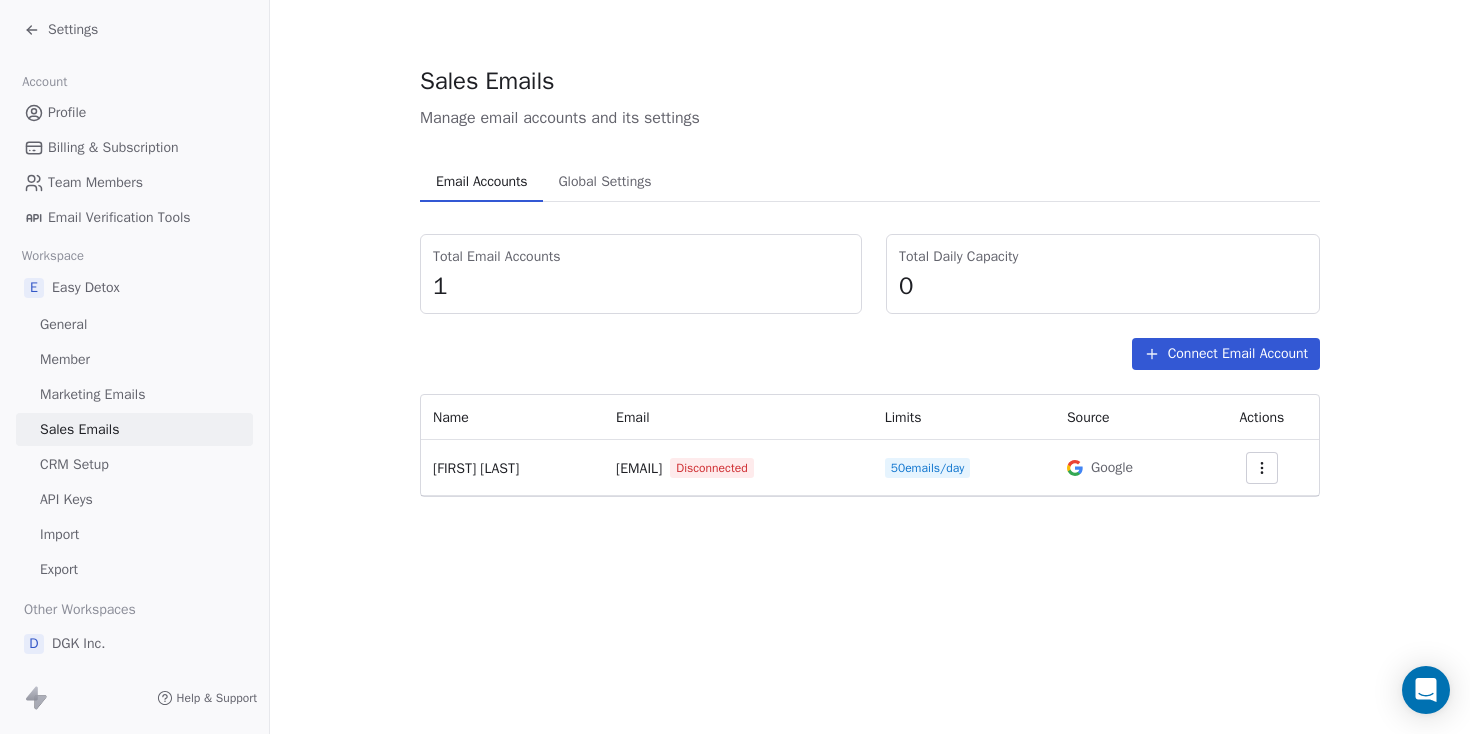 click on "Marketing Emails" at bounding box center [92, 394] 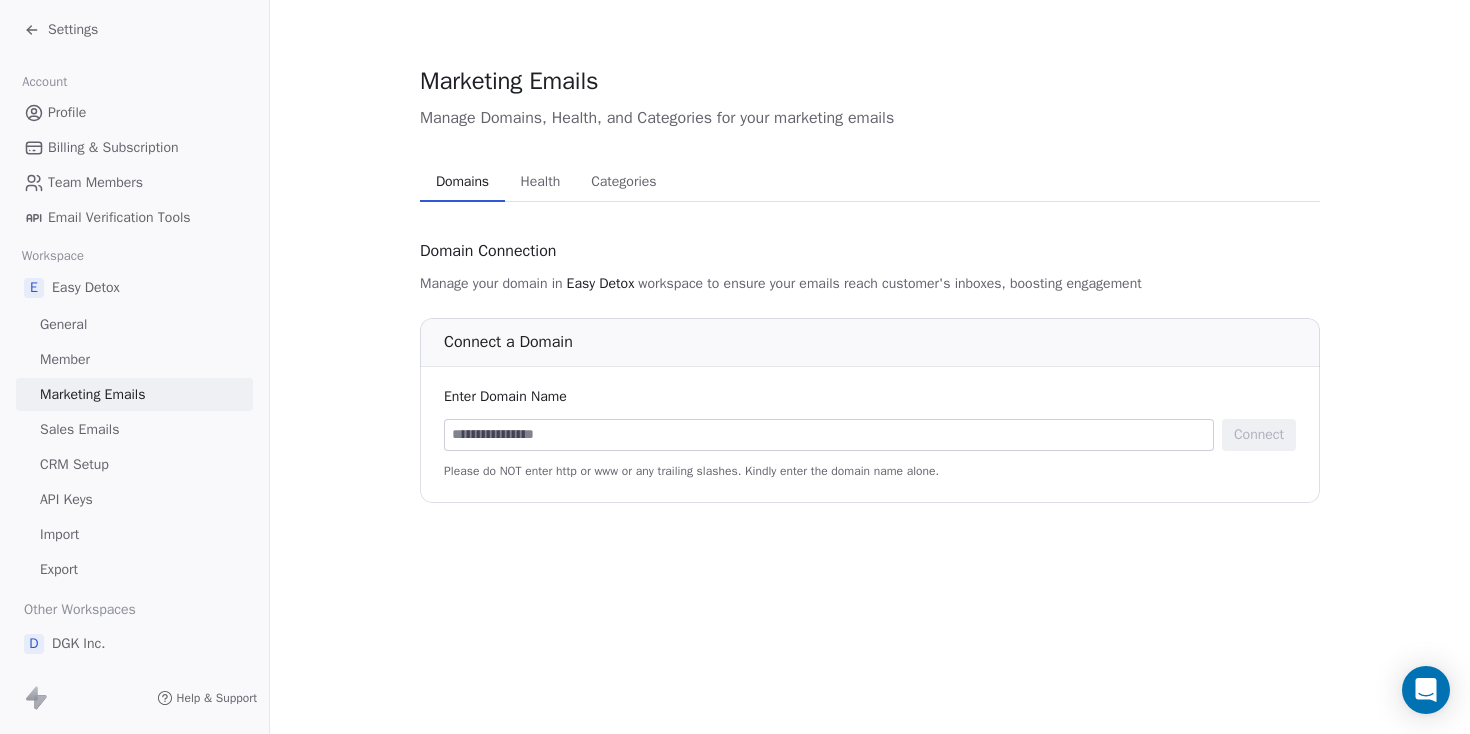 click 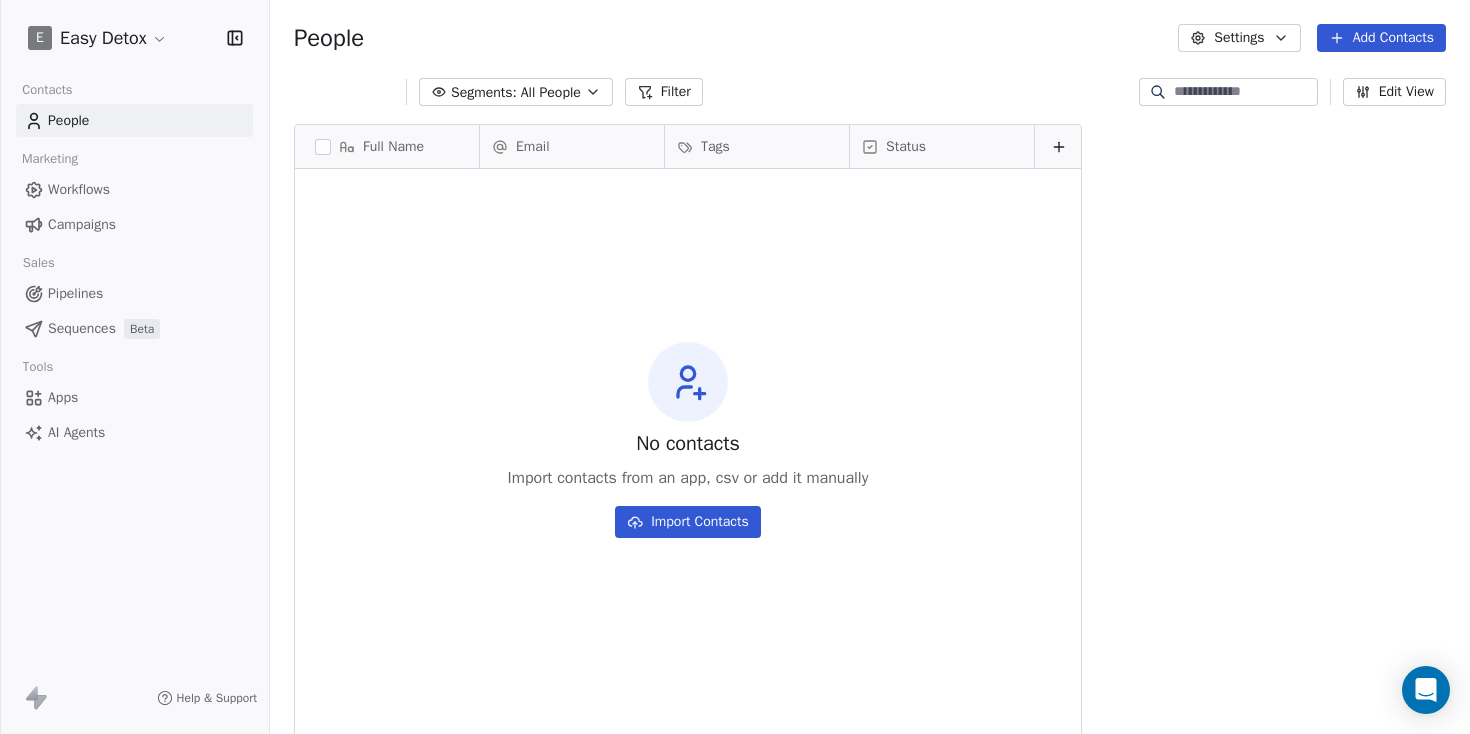 scroll, scrollTop: 1, scrollLeft: 1, axis: both 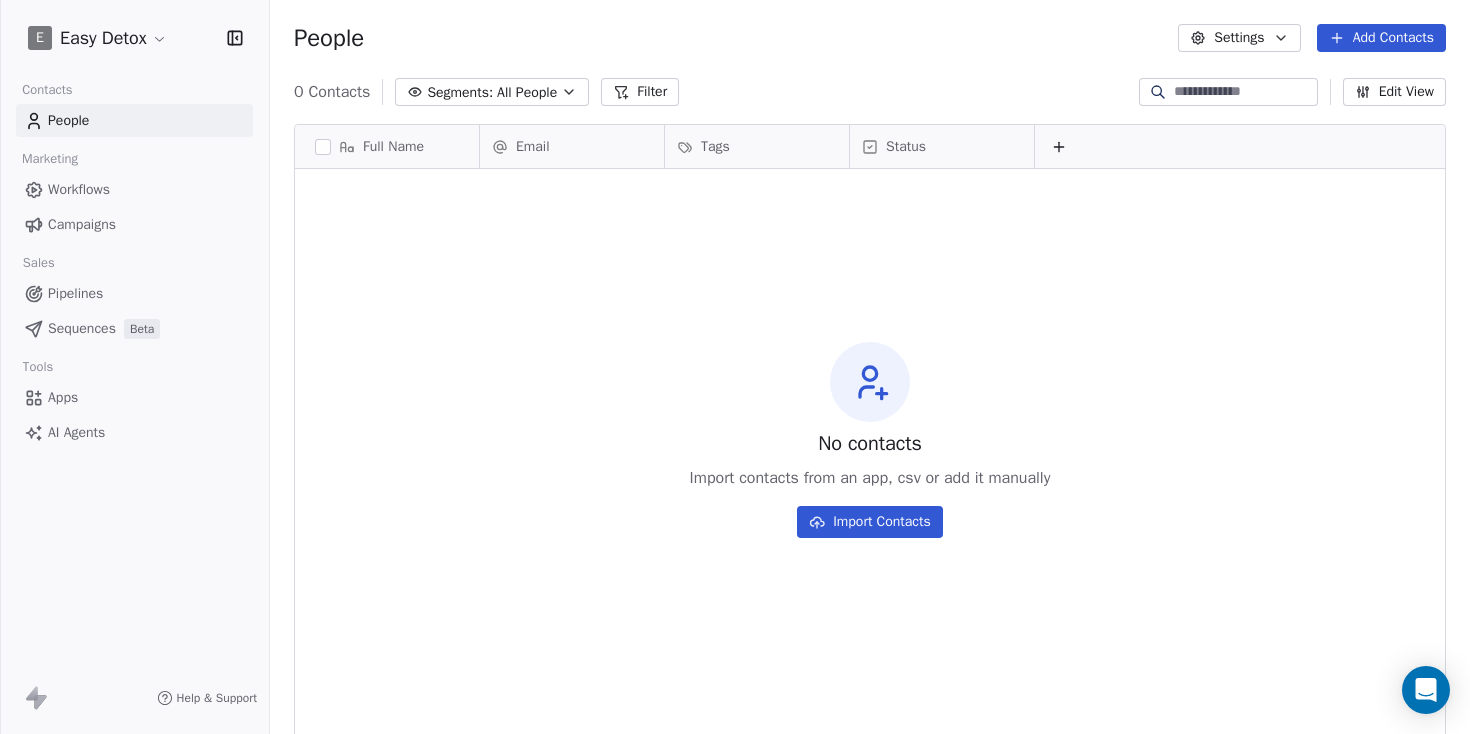 click on "People" at bounding box center (134, 120) 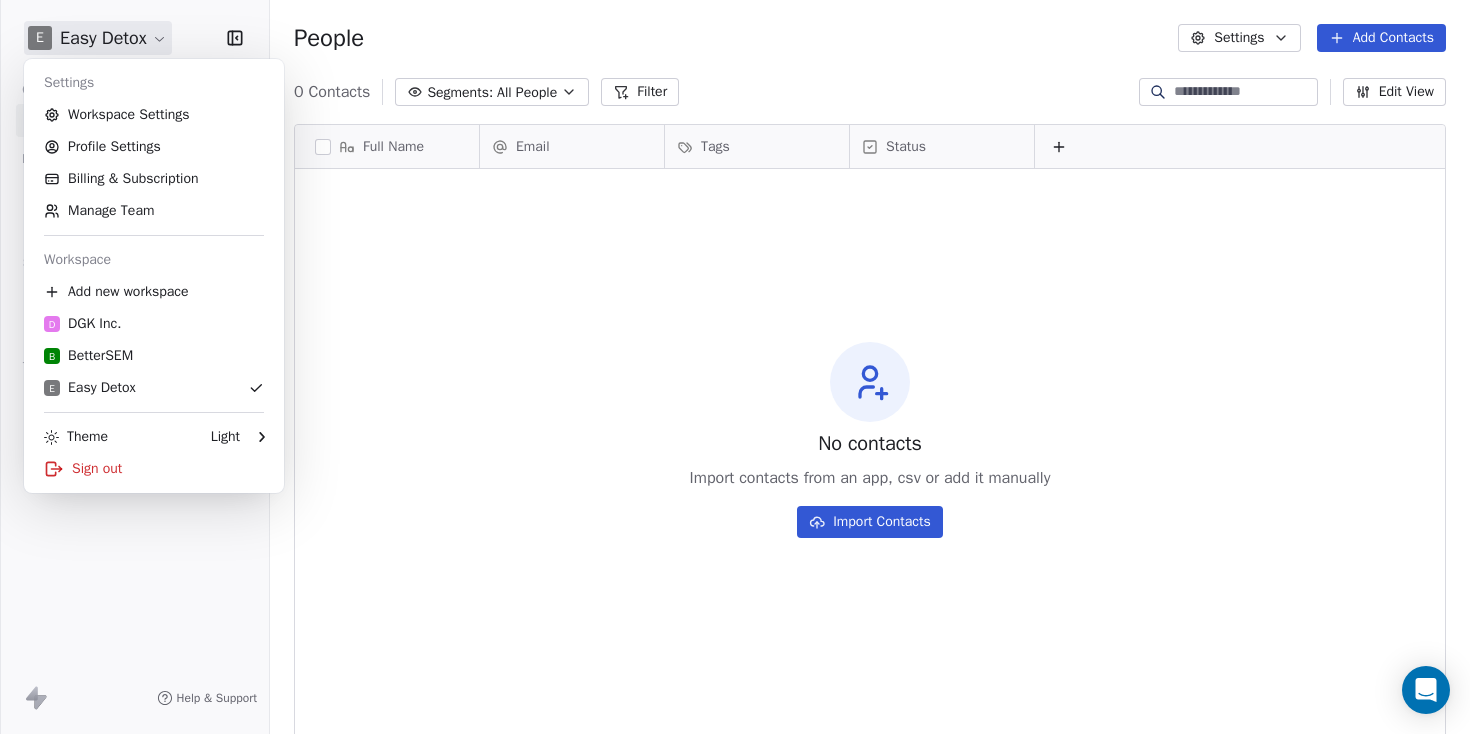 click on "E Easy Detox Contacts People Marketing Workflows Campaigns Sales Pipelines Sequences Beta Tools Apps AI Agents Help & Support People Settings  Add Contacts 0 Contacts Segments: All People Filter  Edit View Tag Add to Sequence Export Full Name Email Tags Status
To pick up a draggable item, press the space bar.
While dragging, use the arrow keys to move the item.
Press space again to drop the item in its new position, or press escape to cancel.
No contacts Import contacts from an app, csv or add it manually   Import Contacts
Settings Workspace Settings Profile Settings Billing & Subscription Manage Team   Workspace Add new workspace D DGK Inc. B BetterSEM E Easy Detox Theme Light Sign out" at bounding box center (735, 367) 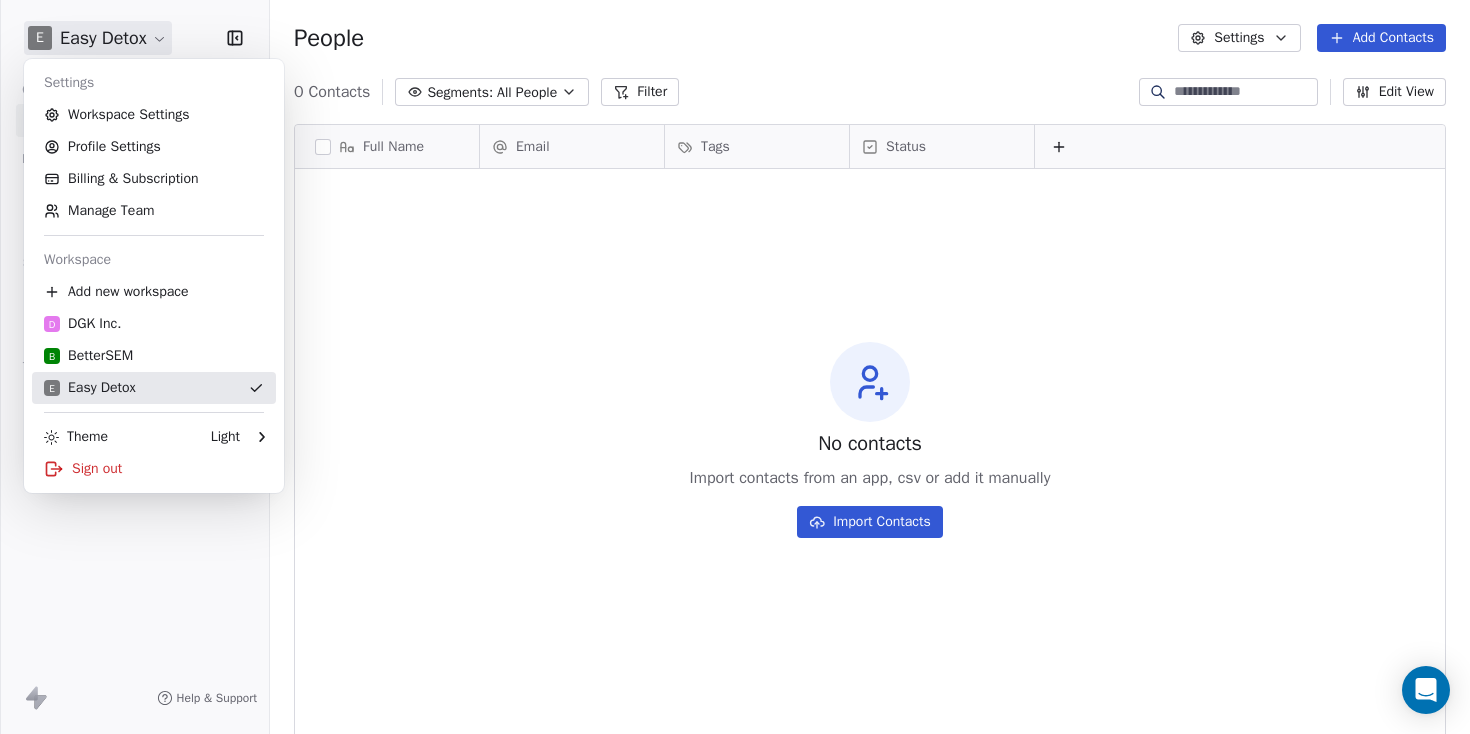 click on "E Easy Detox" at bounding box center [154, 388] 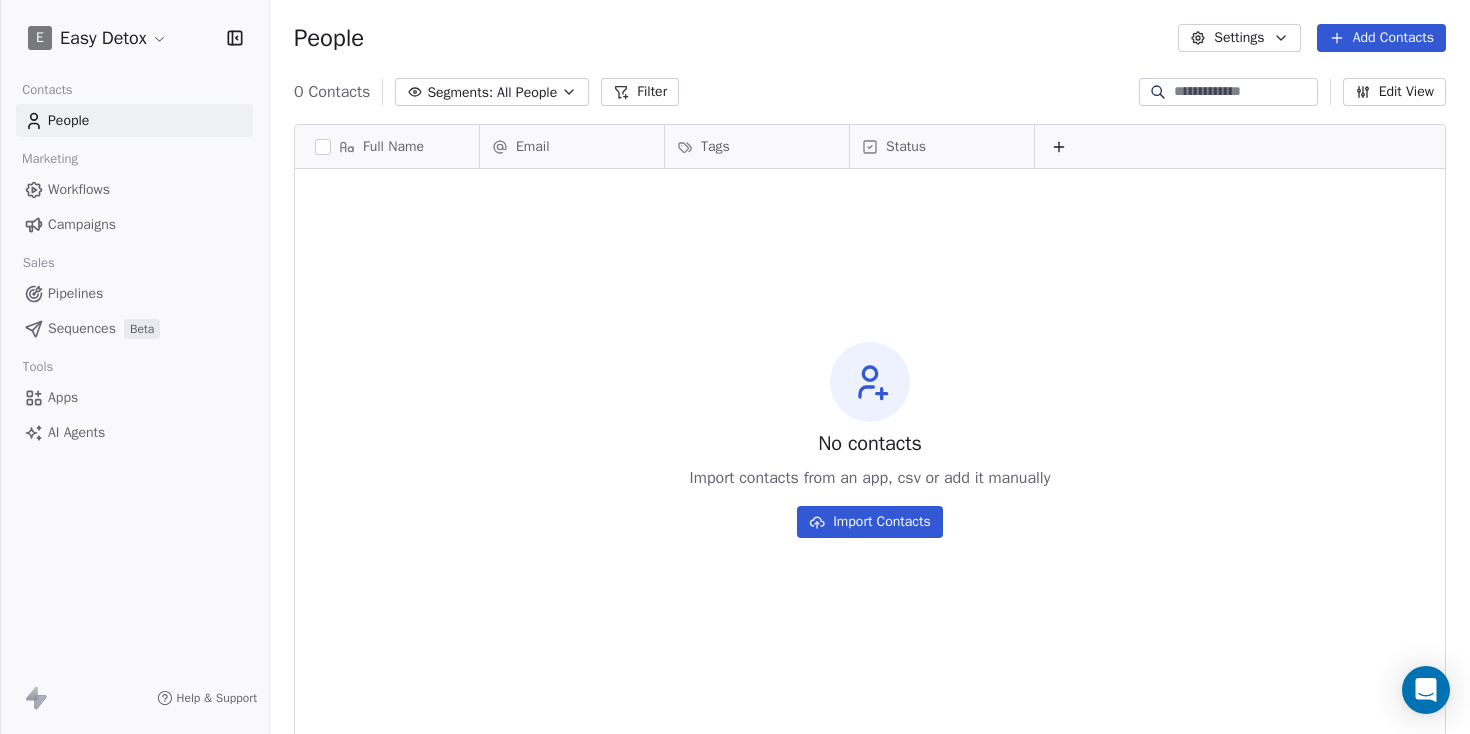 click on "E Easy Detox Contacts People Marketing Workflows Campaigns Sales Pipelines Sequences Beta Tools Apps AI Agents Help & Support People Settings Add Contacts 0 Contacts Segments: All People Filter Edit View Tag Add to Sequence Export Full Name Email Tags Status
To pick up a draggable item, press the space bar.
While dragging, use the arrow keys to move the item.
Press space again to drop the item in its new position, or press escape to cancel.
No contacts Import contacts from an app, csv or add it manually Import Contacts" at bounding box center (735, 367) 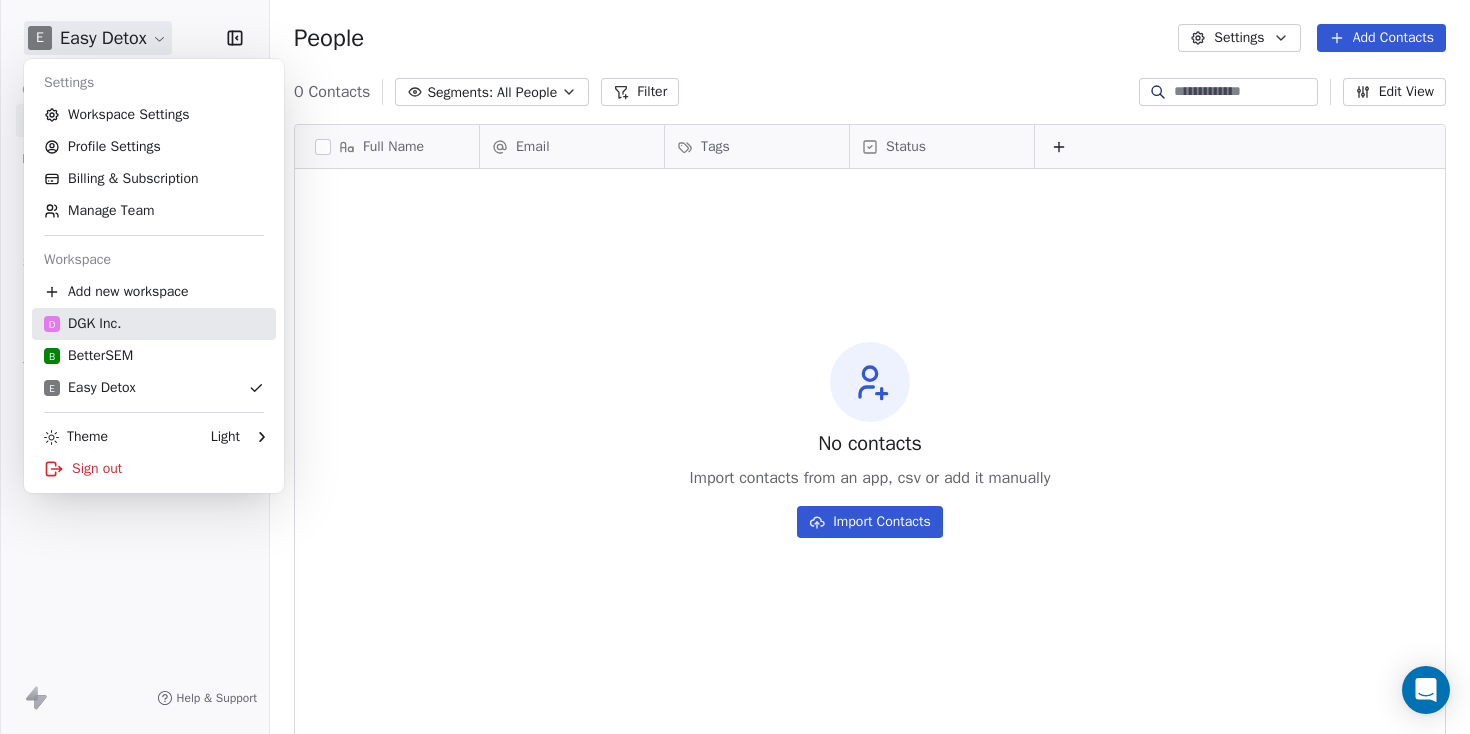 click on "D DGK Inc." at bounding box center [154, 324] 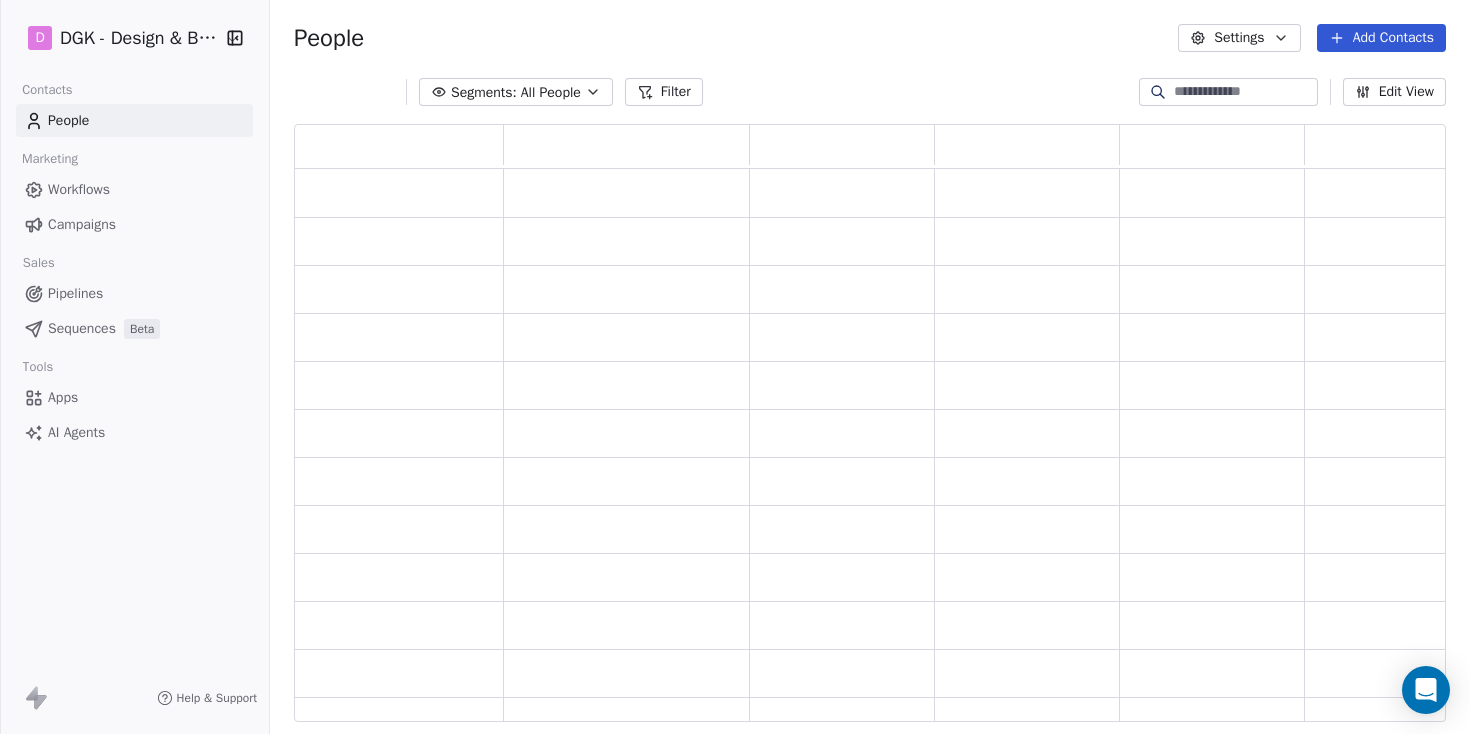 scroll, scrollTop: 1, scrollLeft: 1, axis: both 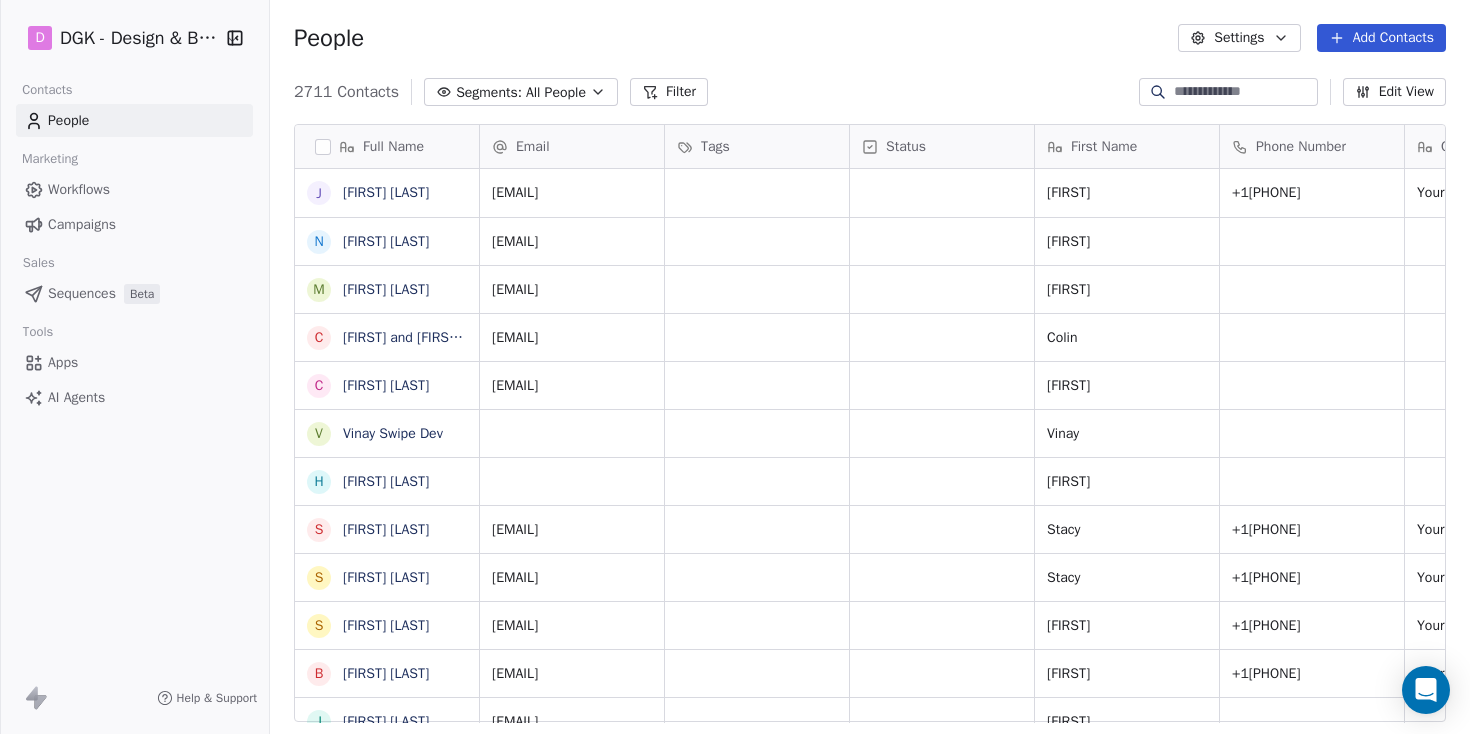 click on "D DGK - Design & Build" at bounding box center [134, 38] 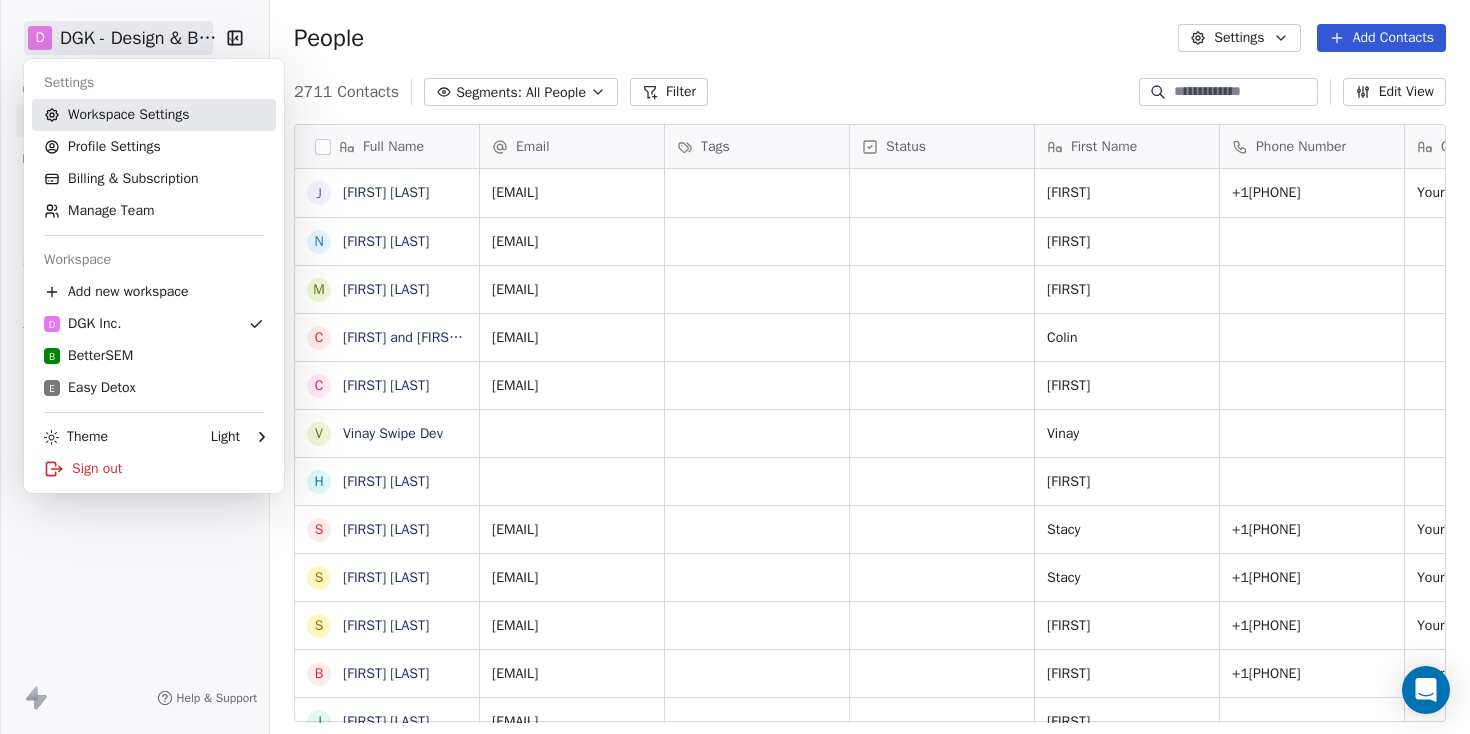 click on "Workspace Settings" at bounding box center [154, 115] 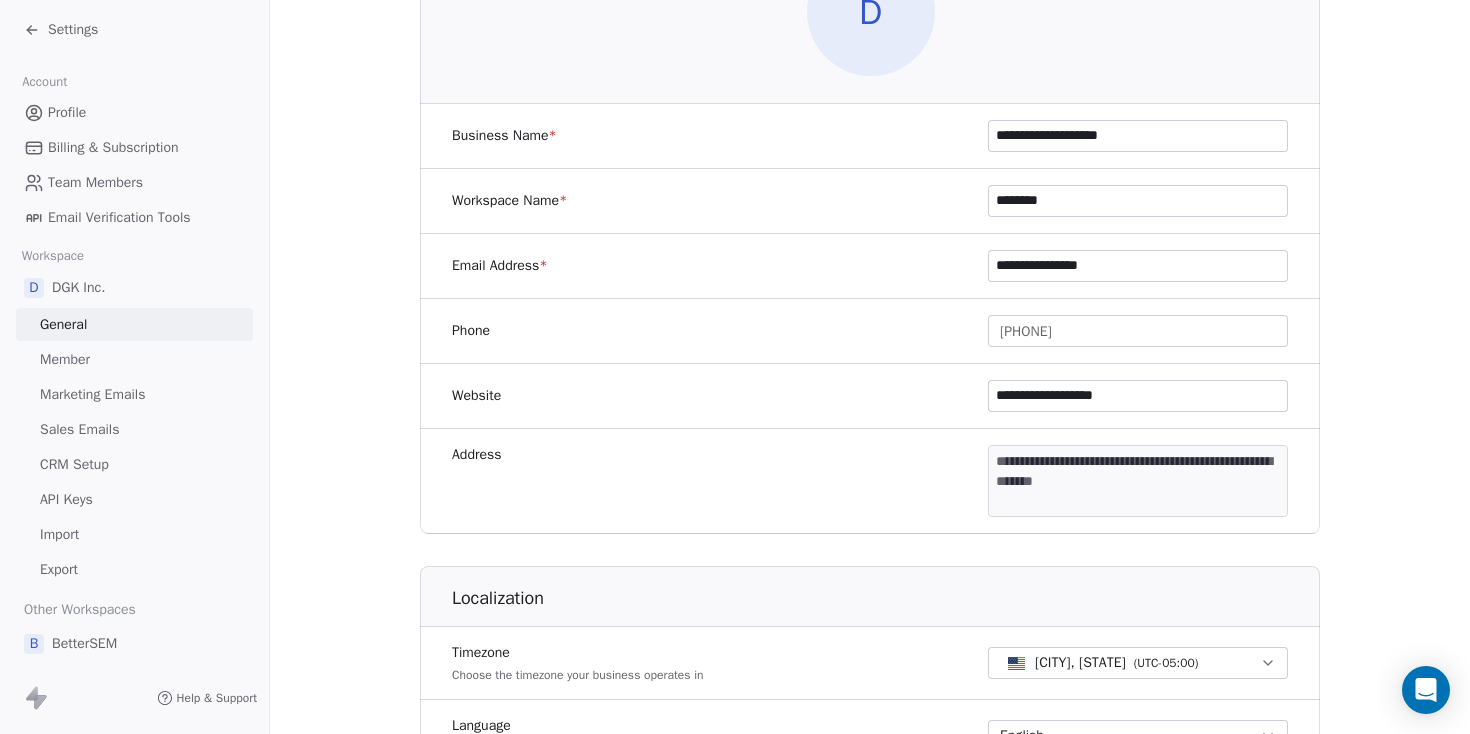 scroll, scrollTop: 0, scrollLeft: 0, axis: both 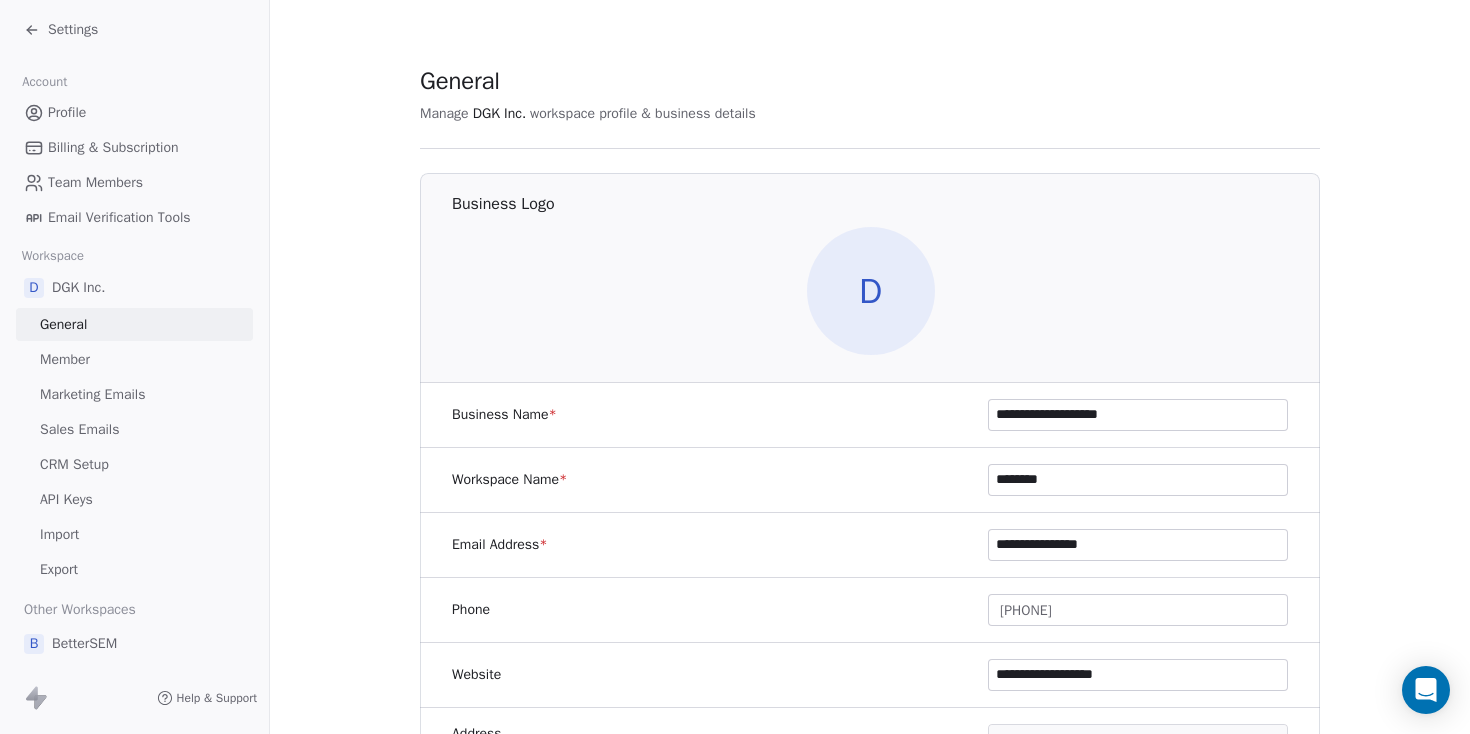 click on "Member" at bounding box center (134, 359) 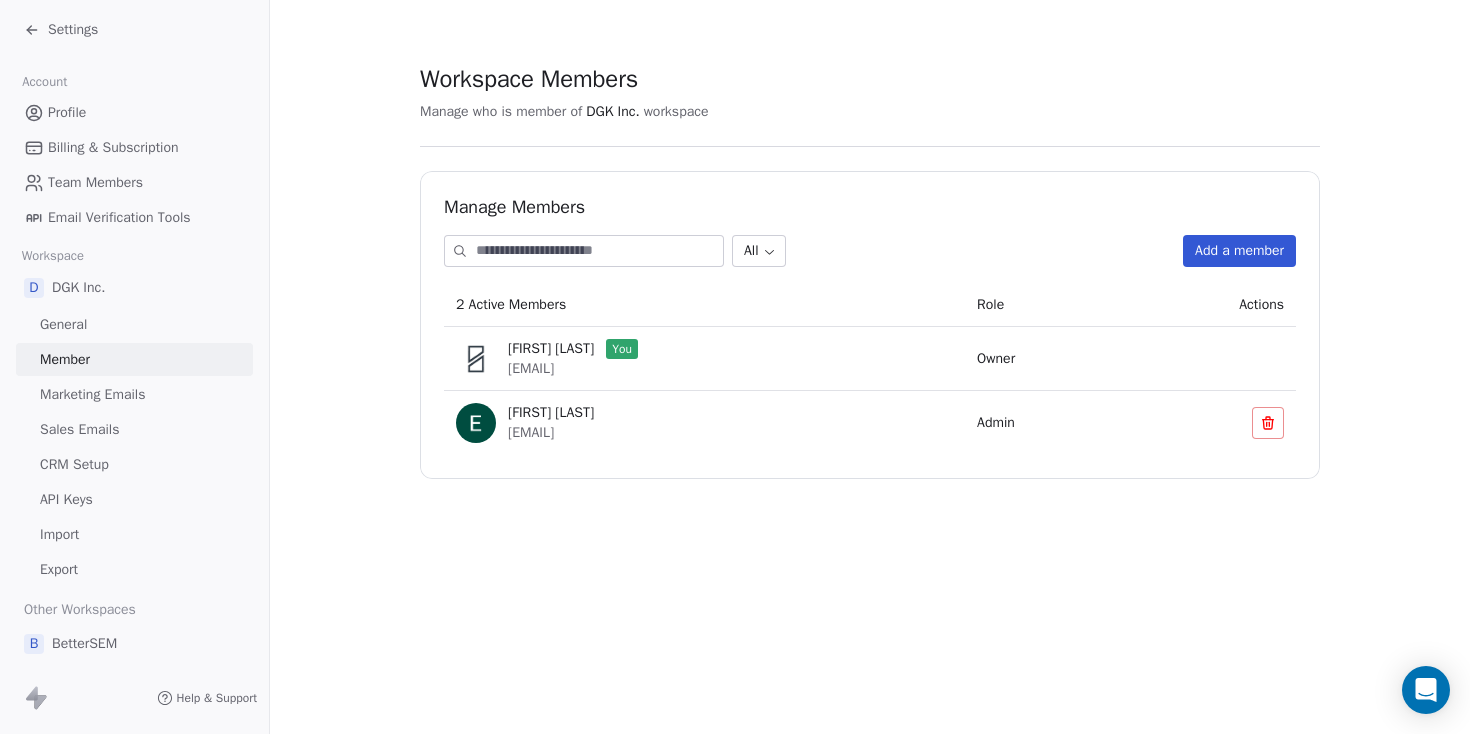 click on "Marketing Emails" at bounding box center (92, 394) 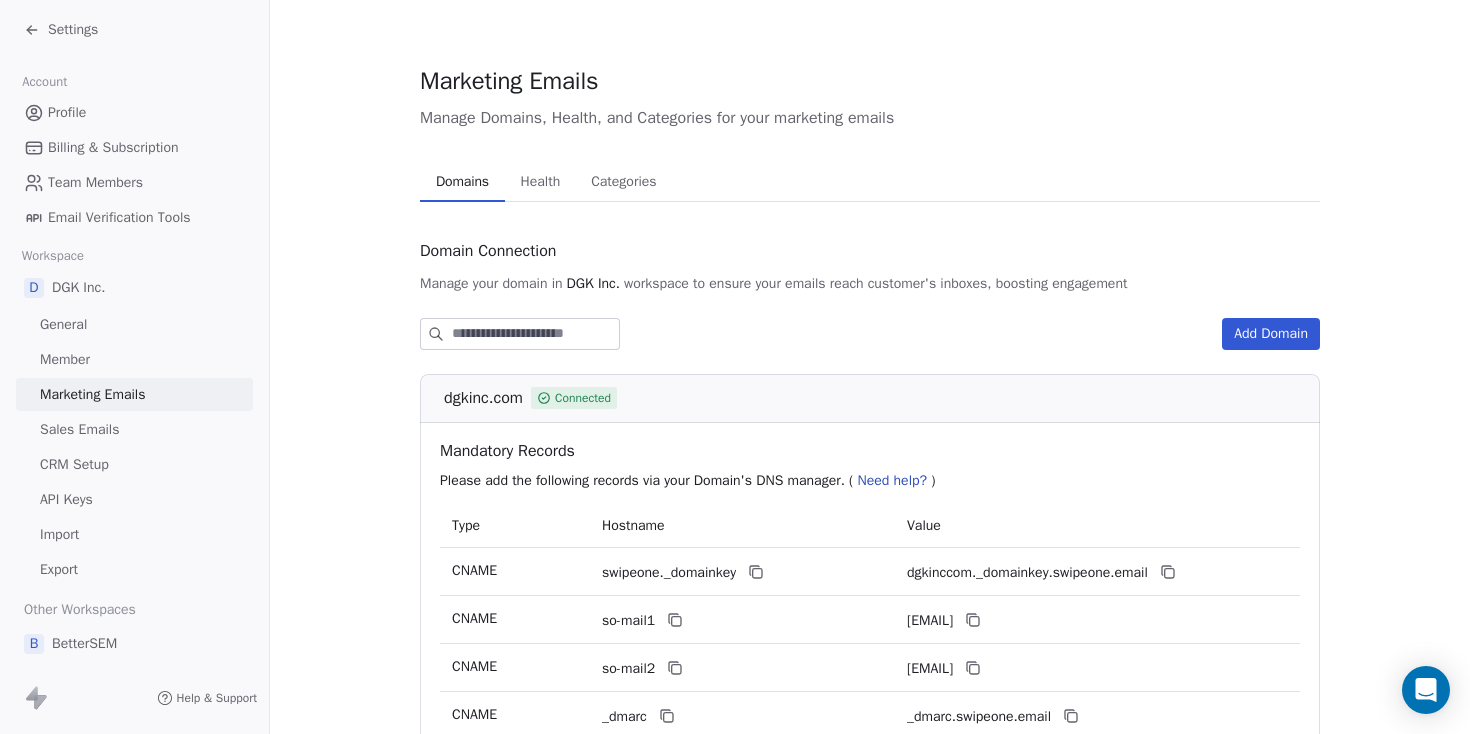 click on "Sales Emails" at bounding box center (134, 429) 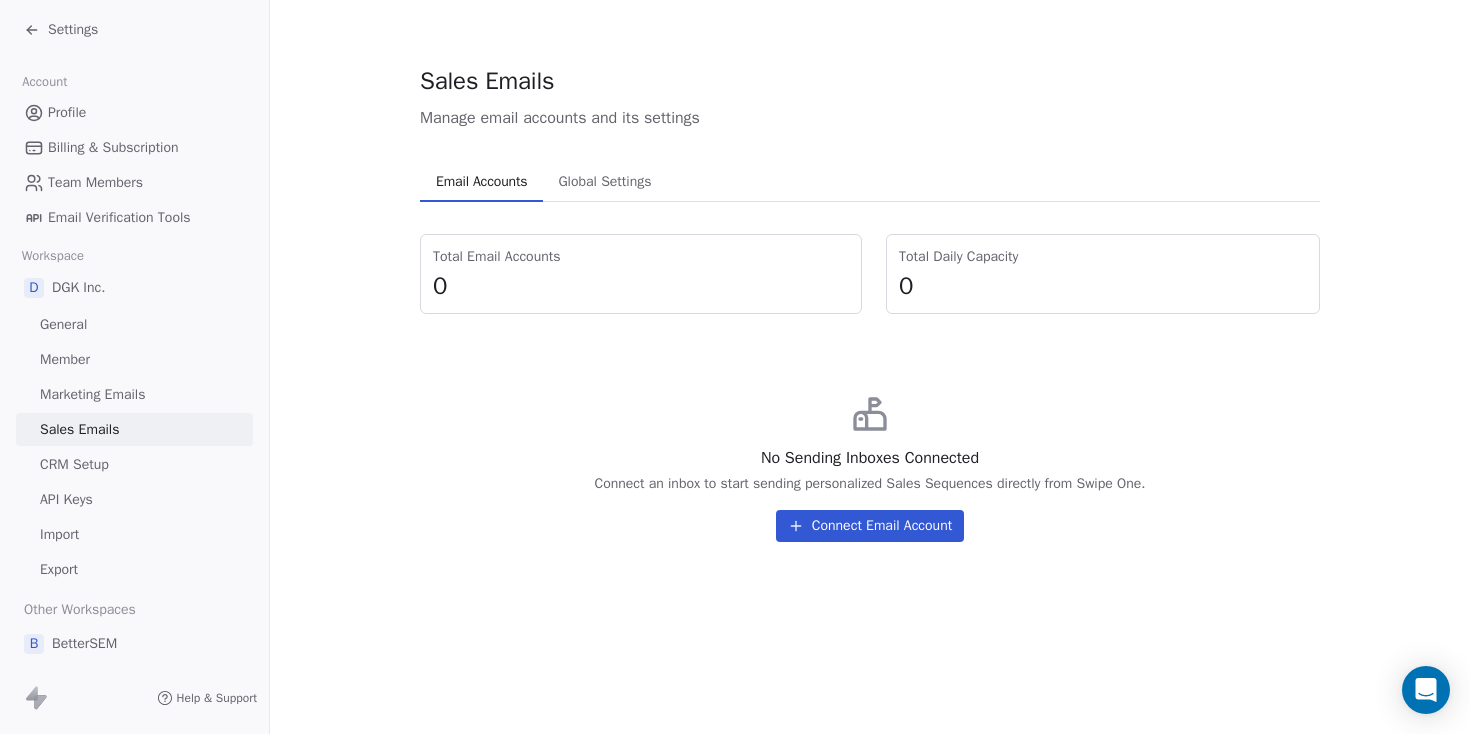 click on "CRM Setup" at bounding box center [134, 464] 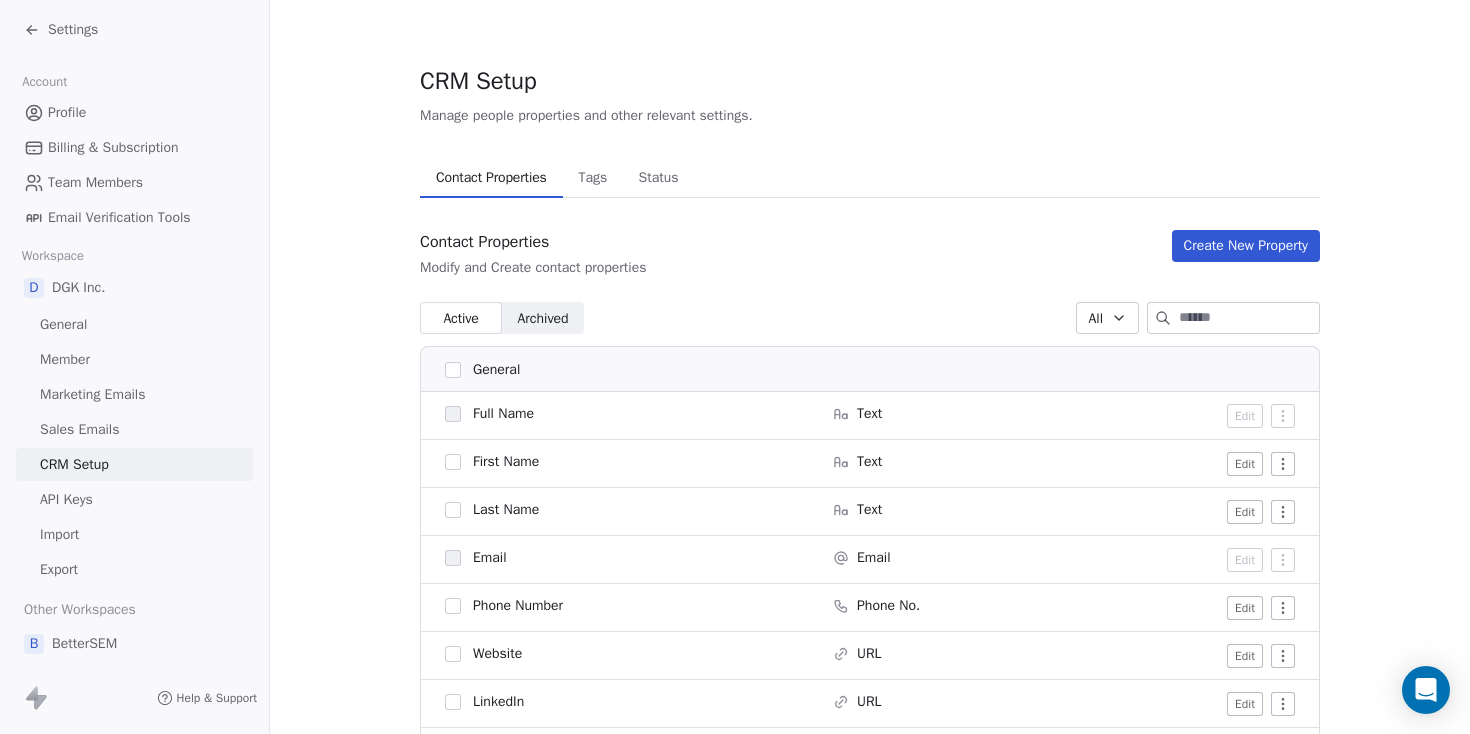 click on "API Keys" at bounding box center (134, 499) 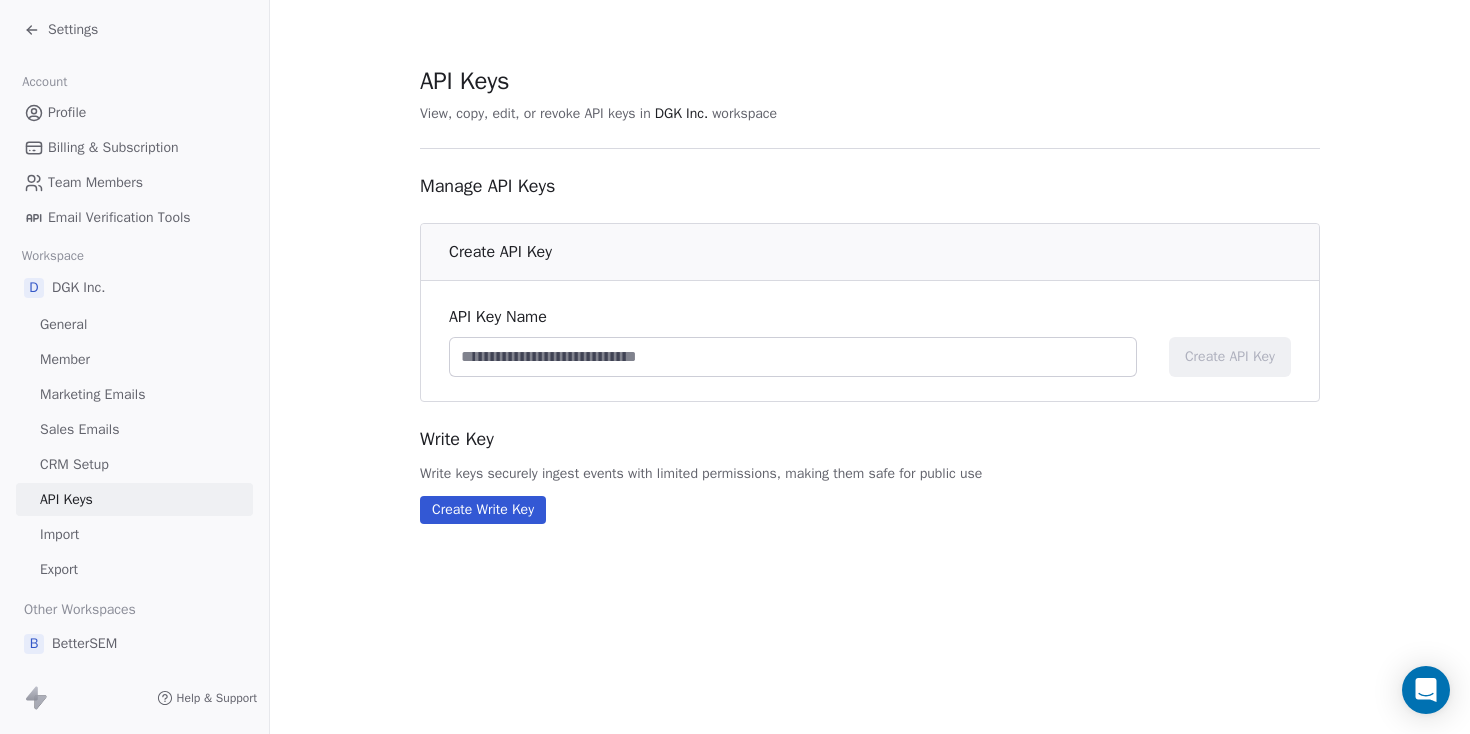 click on "Sales Emails" at bounding box center (134, 429) 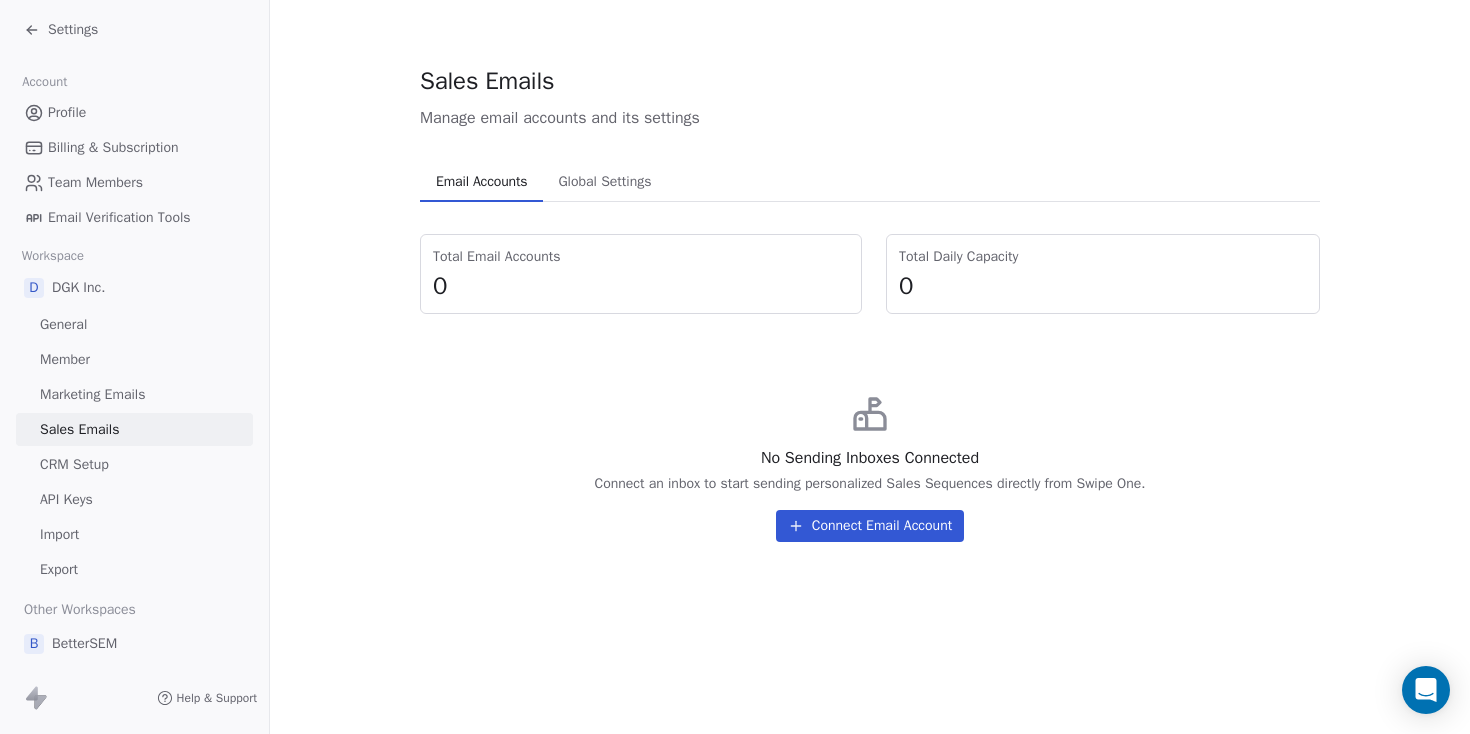 click on "Marketing Emails" at bounding box center [92, 394] 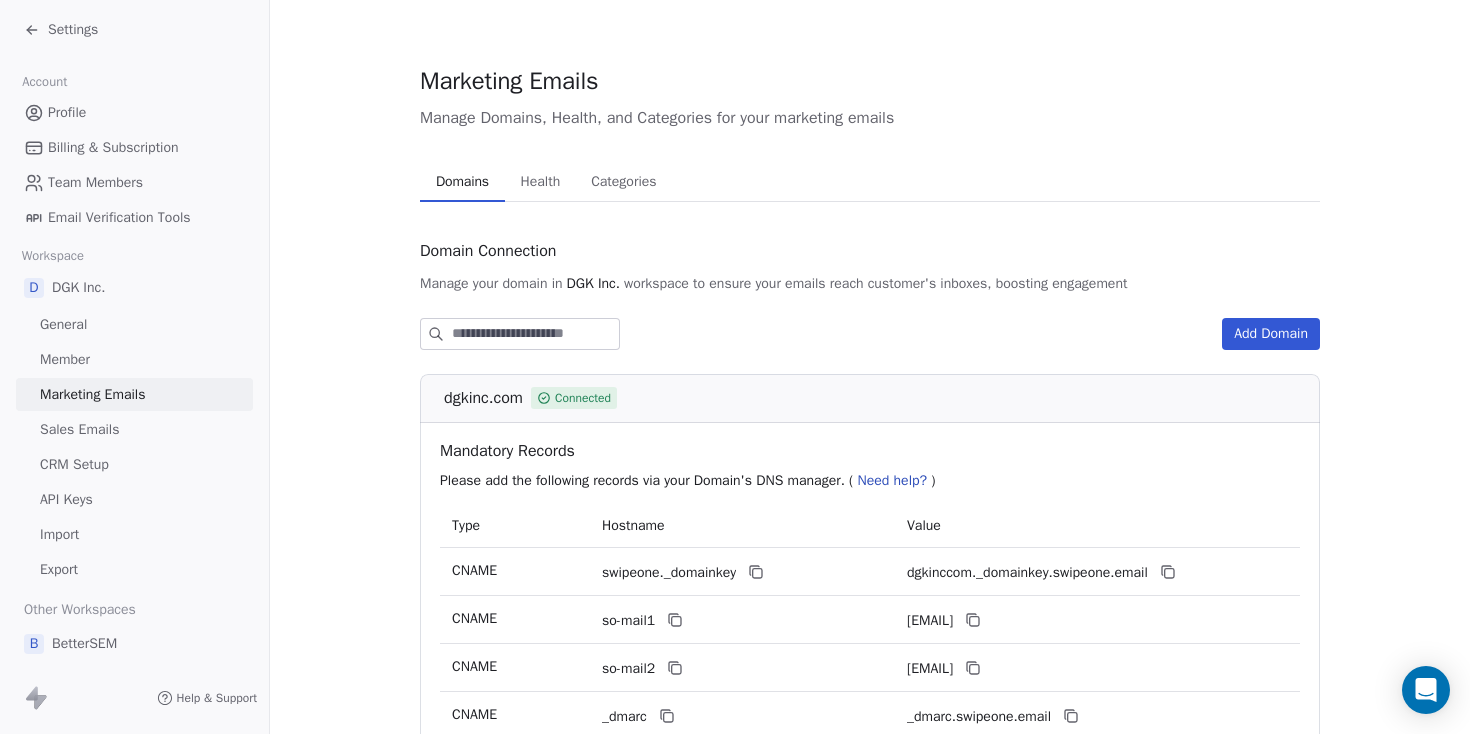 click on "Settings" at bounding box center [73, 30] 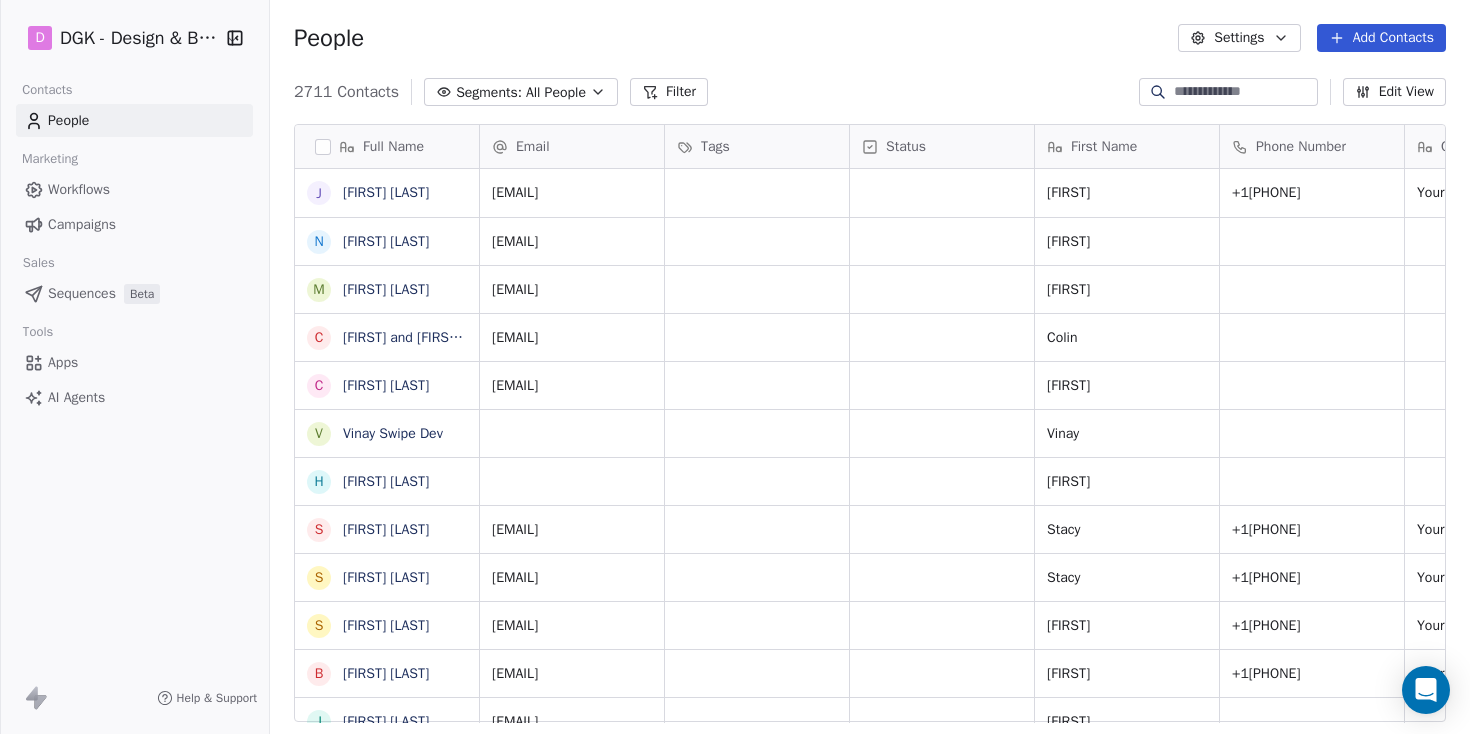 scroll, scrollTop: 1, scrollLeft: 1, axis: both 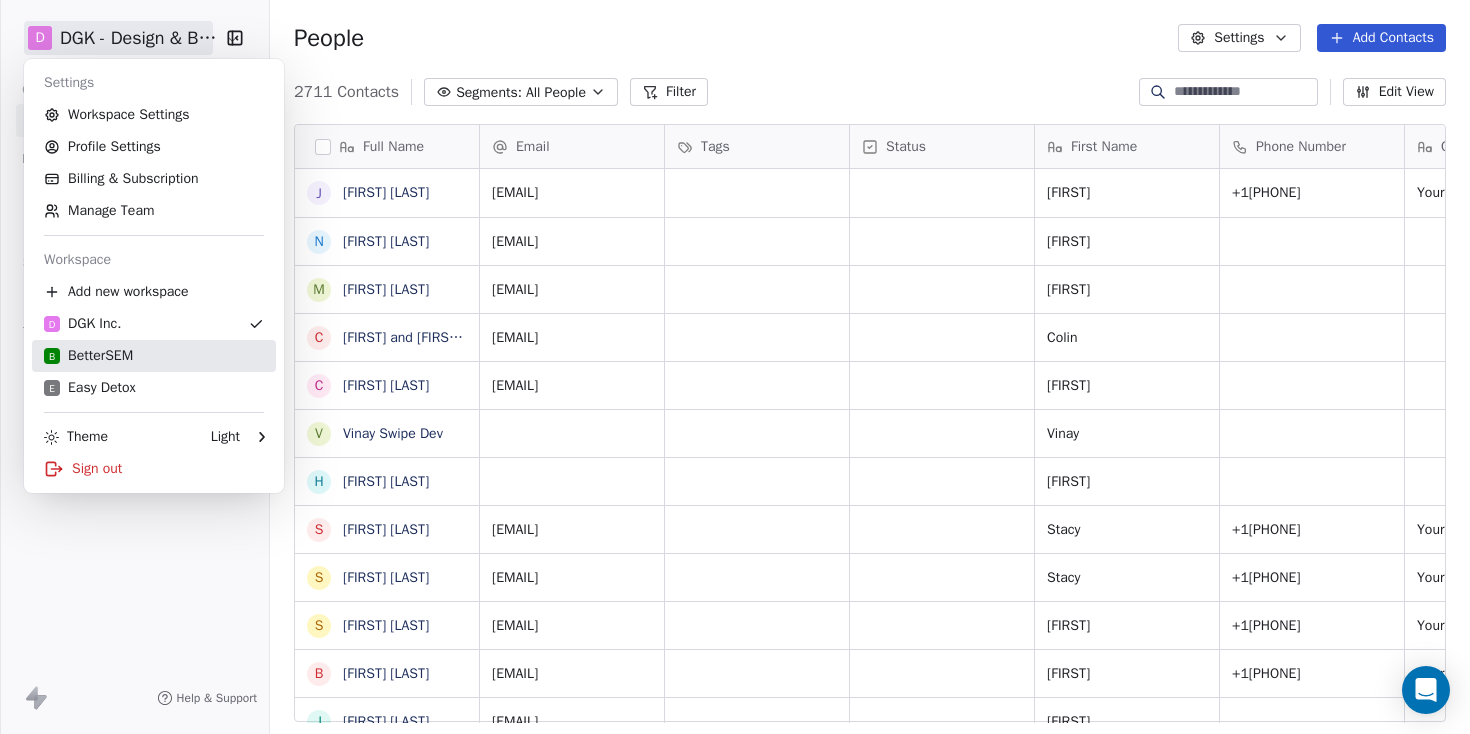 click on "B BetterSEM" at bounding box center [154, 356] 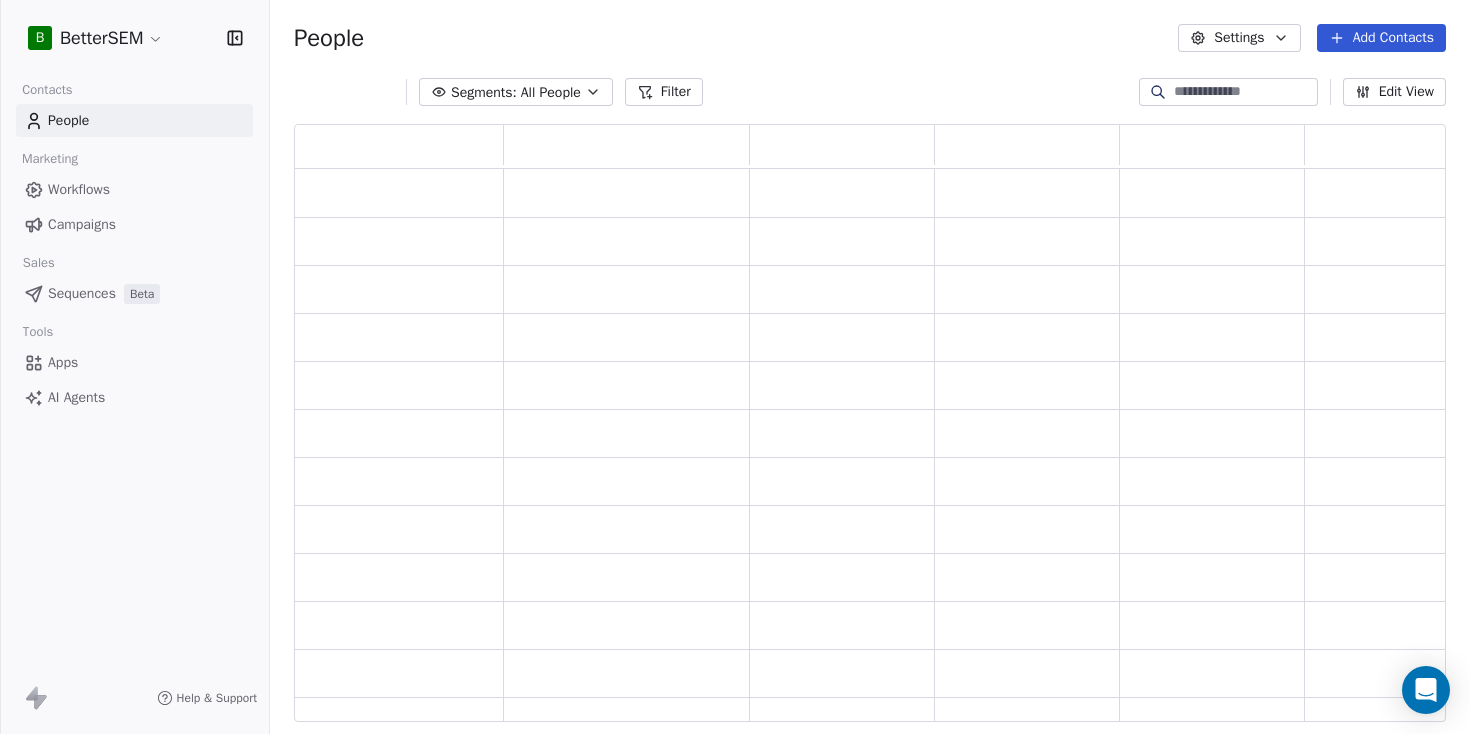 scroll, scrollTop: 1, scrollLeft: 1, axis: both 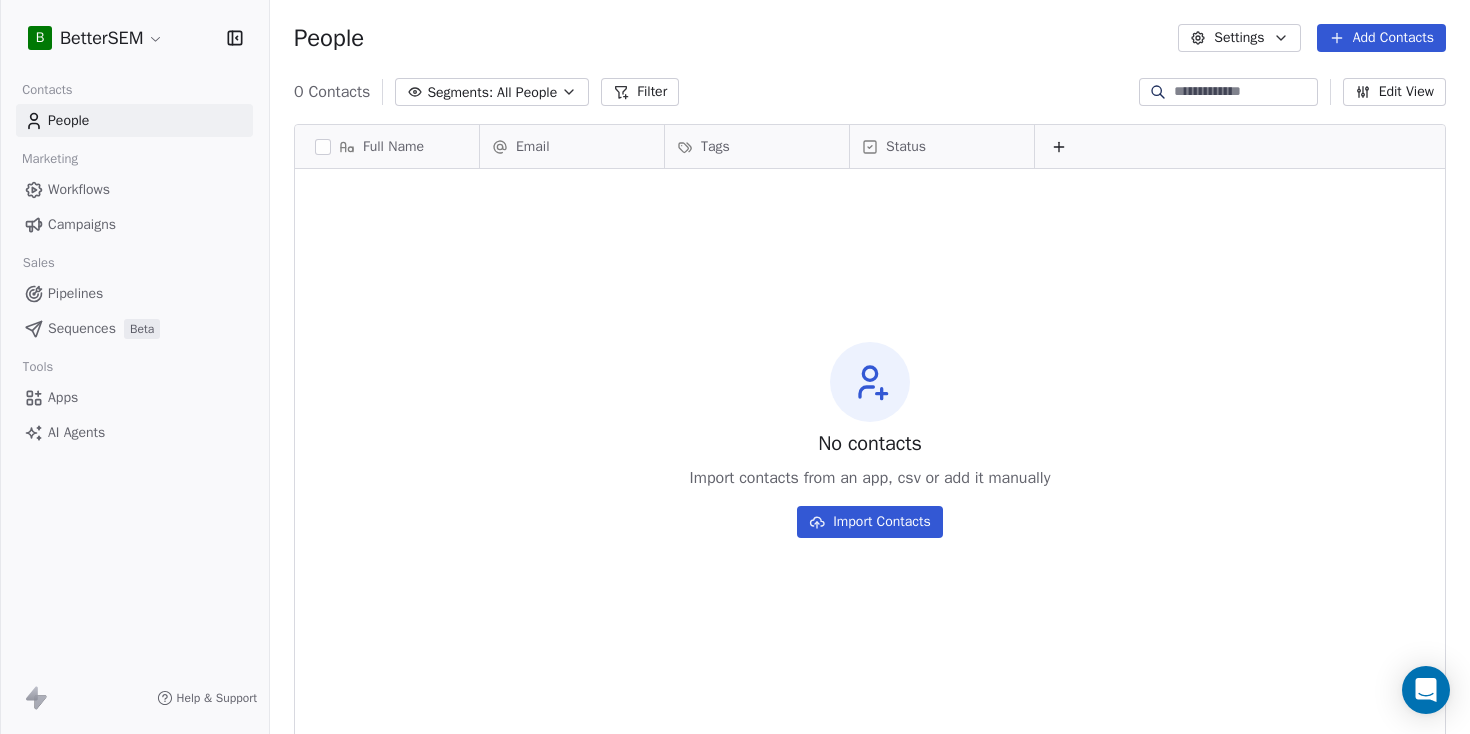 click on "B BetterSEM Contacts People Marketing Workflows Campaigns Sales Pipelines Sequences Beta Tools Apps AI Agents Help & Support People Settings  Add Contacts 0 Contacts Segments: All People Filter  Edit View Tag Add to Sequence Export Full Name Email Tags Status
To pick up a draggable item, press the space bar.
While dragging, use the arrow keys to move the item.
Press space again to drop the item in its new position, or press escape to cancel.
No contacts Import contacts from an app, csv or add it manually   Import Contacts" at bounding box center [735, 367] 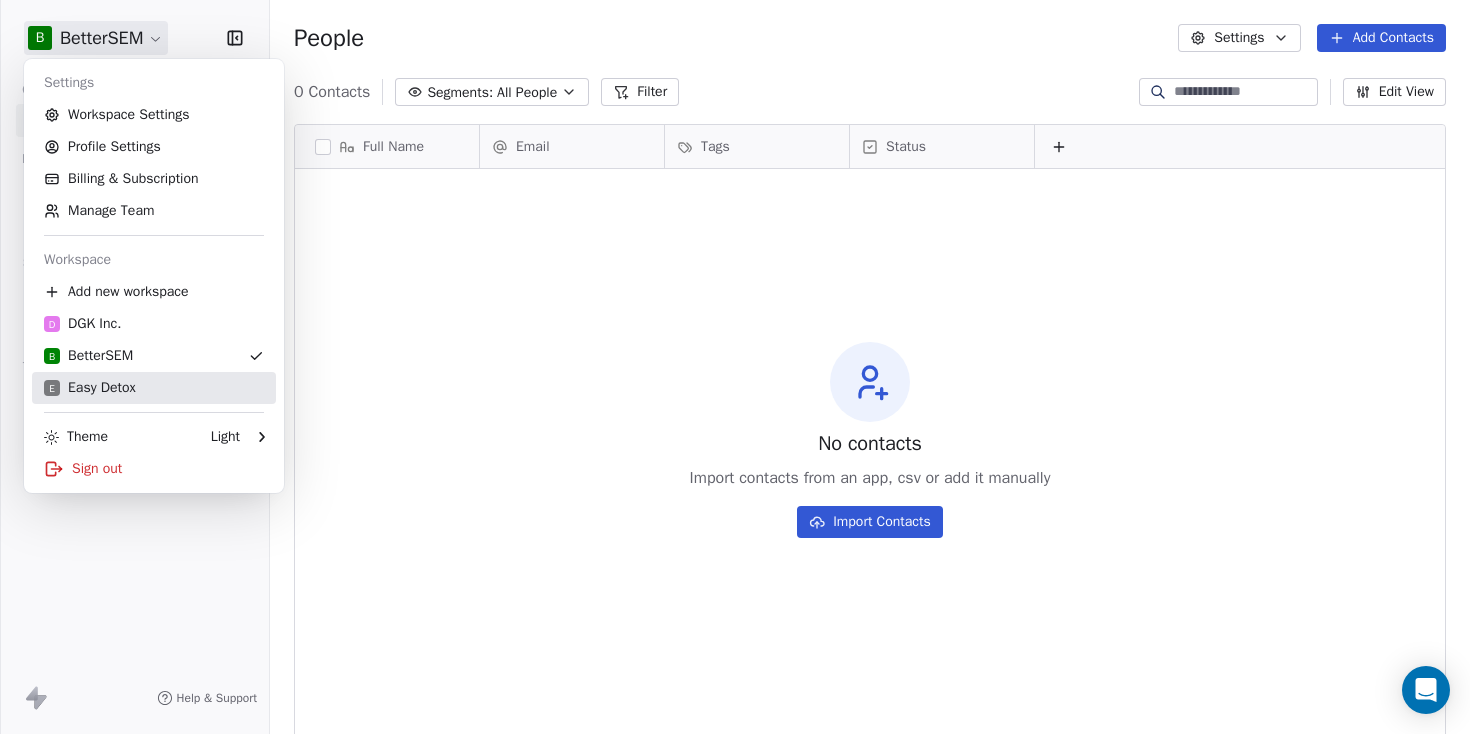 click on "E Easy Detox" at bounding box center (90, 388) 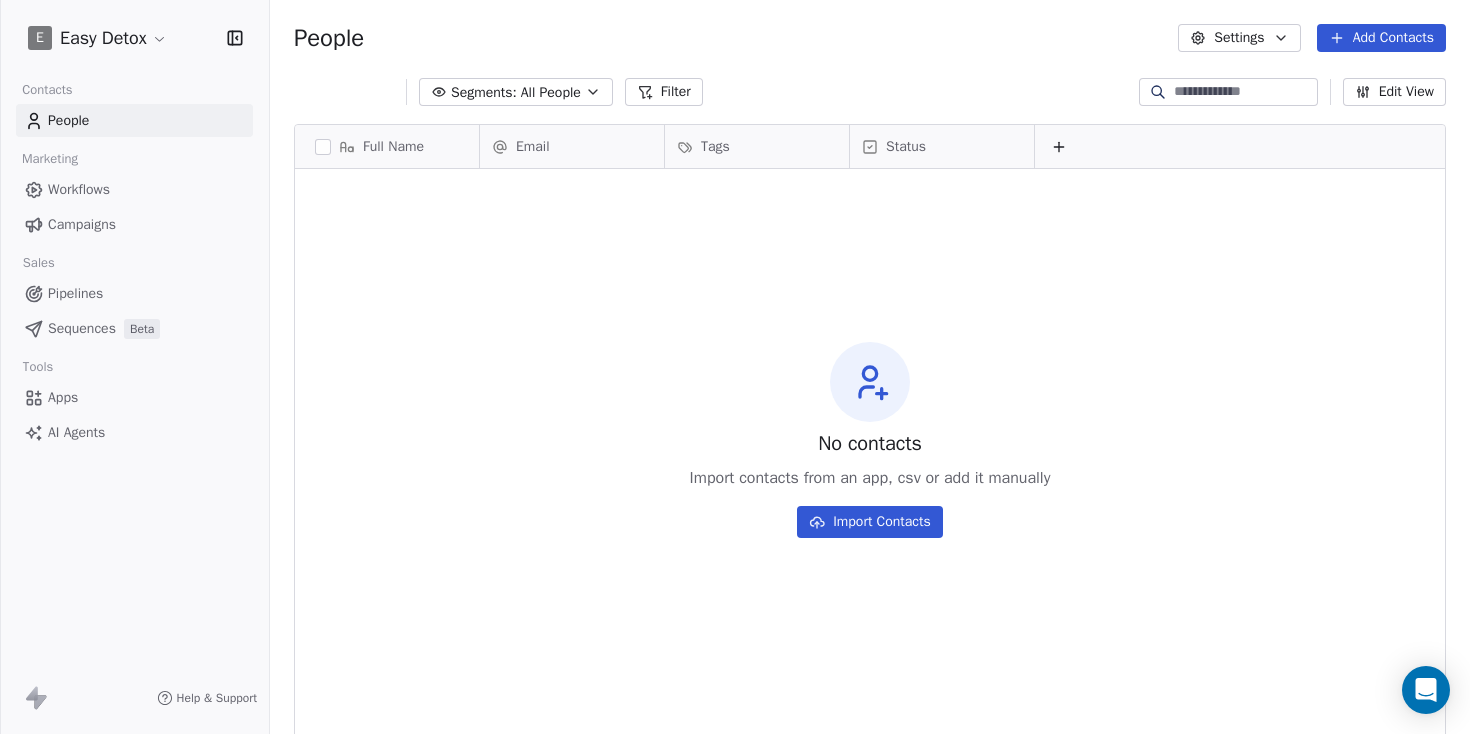 scroll, scrollTop: 1, scrollLeft: 1, axis: both 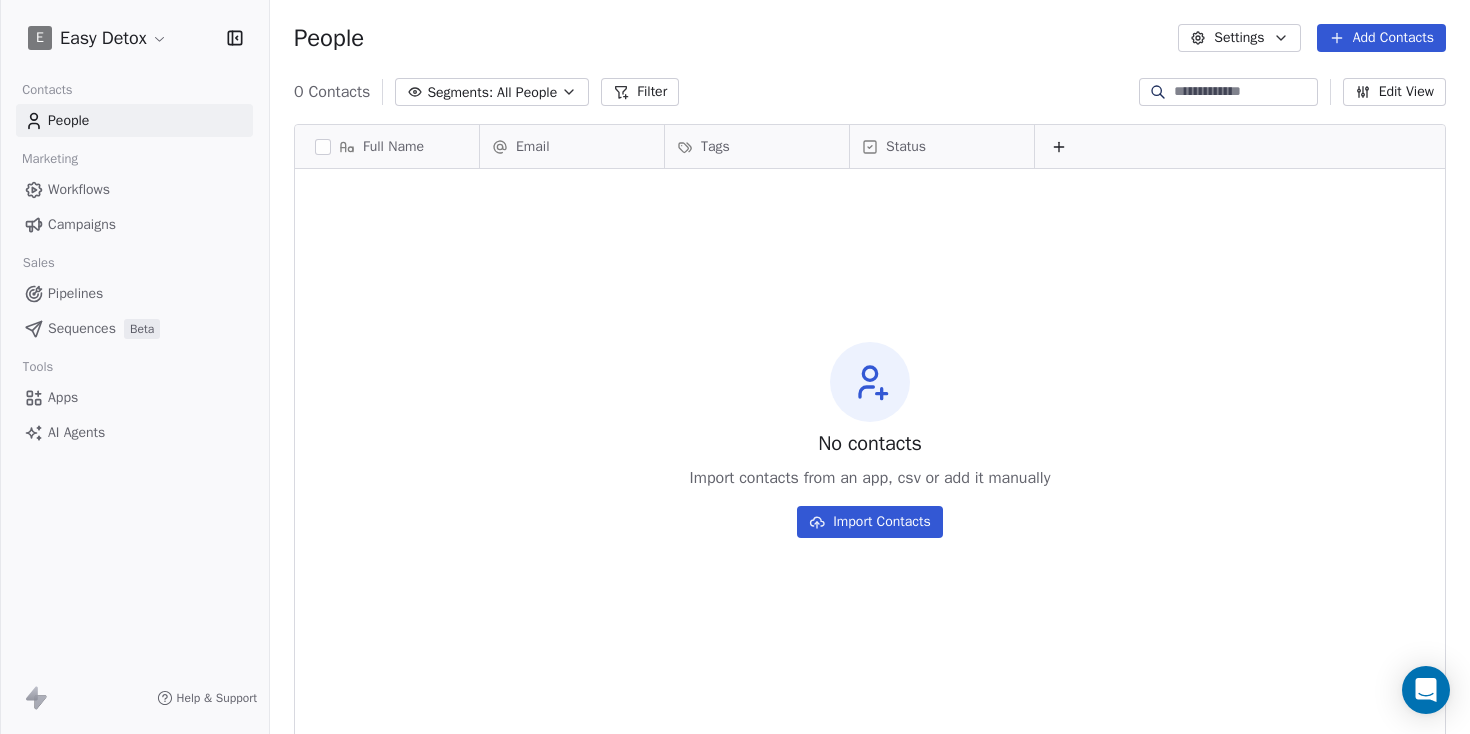 click on "Add Contacts" at bounding box center (1381, 38) 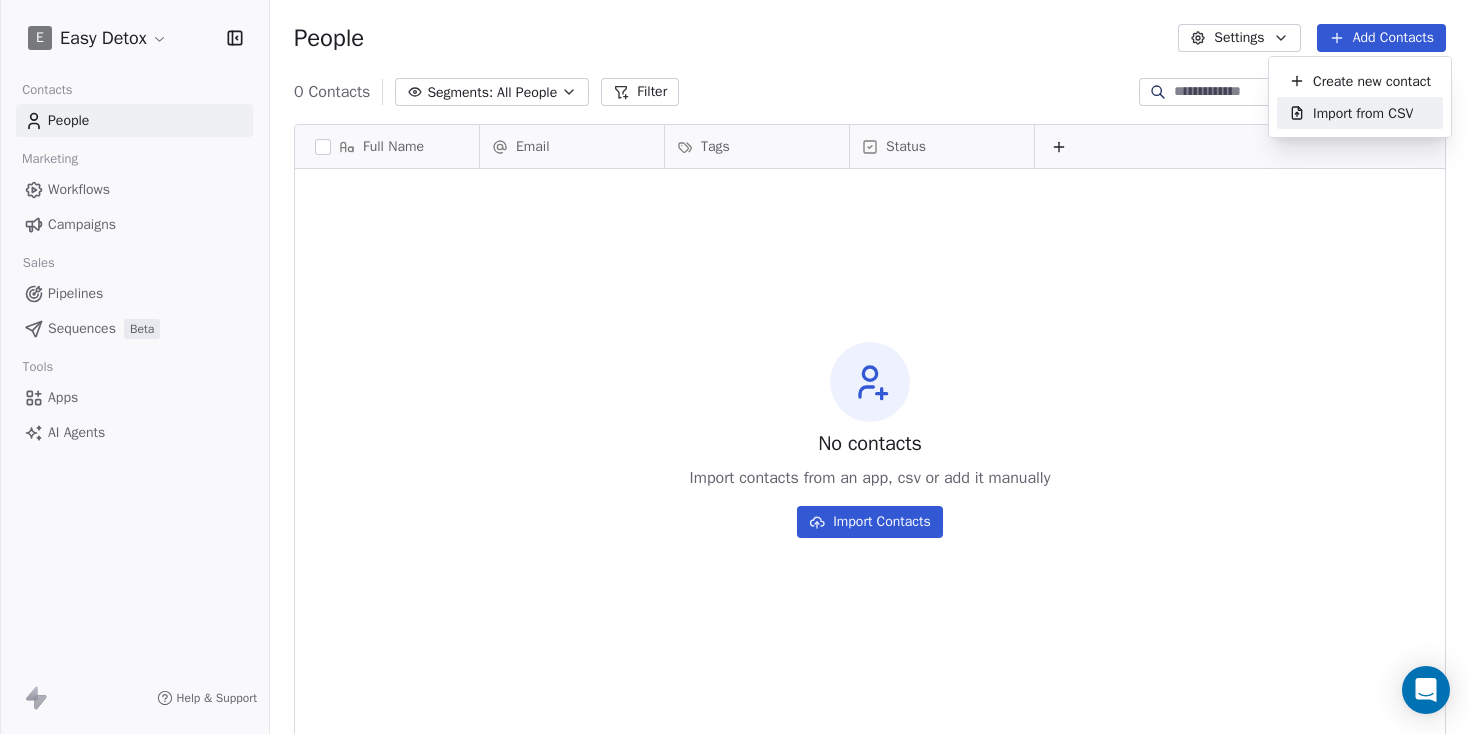 click on "E Easy Detox Contacts People Marketing Workflows Campaigns Sales Pipelines Sequences Beta Tools Apps AI Agents Help & Support People Settings  Add Contacts 0 Contacts Segments: All People Filter  Edit View Tag Add to Sequence Export Full Name Email Tags Status
To pick up a draggable item, press the space bar.
While dragging, use the arrow keys to move the item.
Press space again to drop the item in its new position, or press escape to cancel.
No contacts Import contacts from an app, csv or add it manually   Import Contacts
Create new contact Import from CSV" at bounding box center [735, 367] 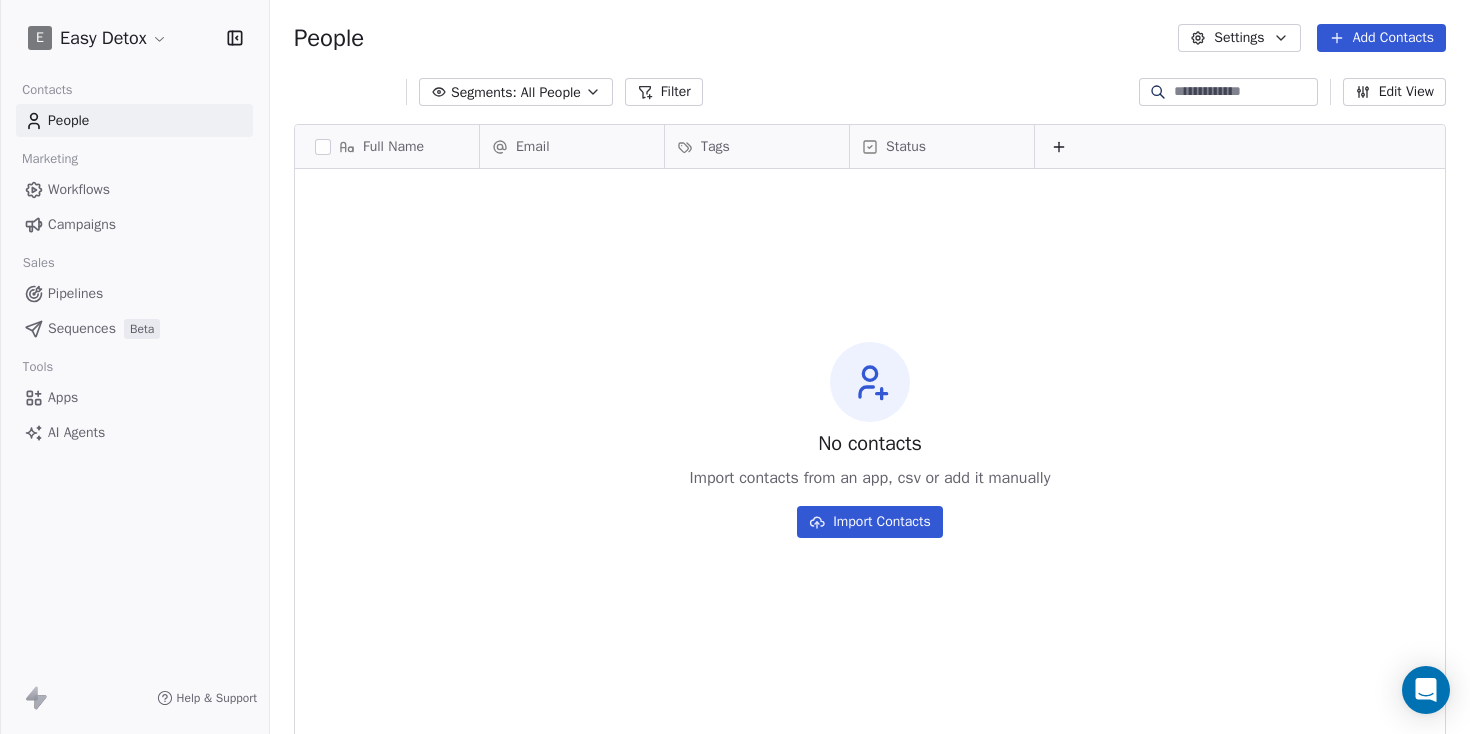 click on "People" at bounding box center [134, 120] 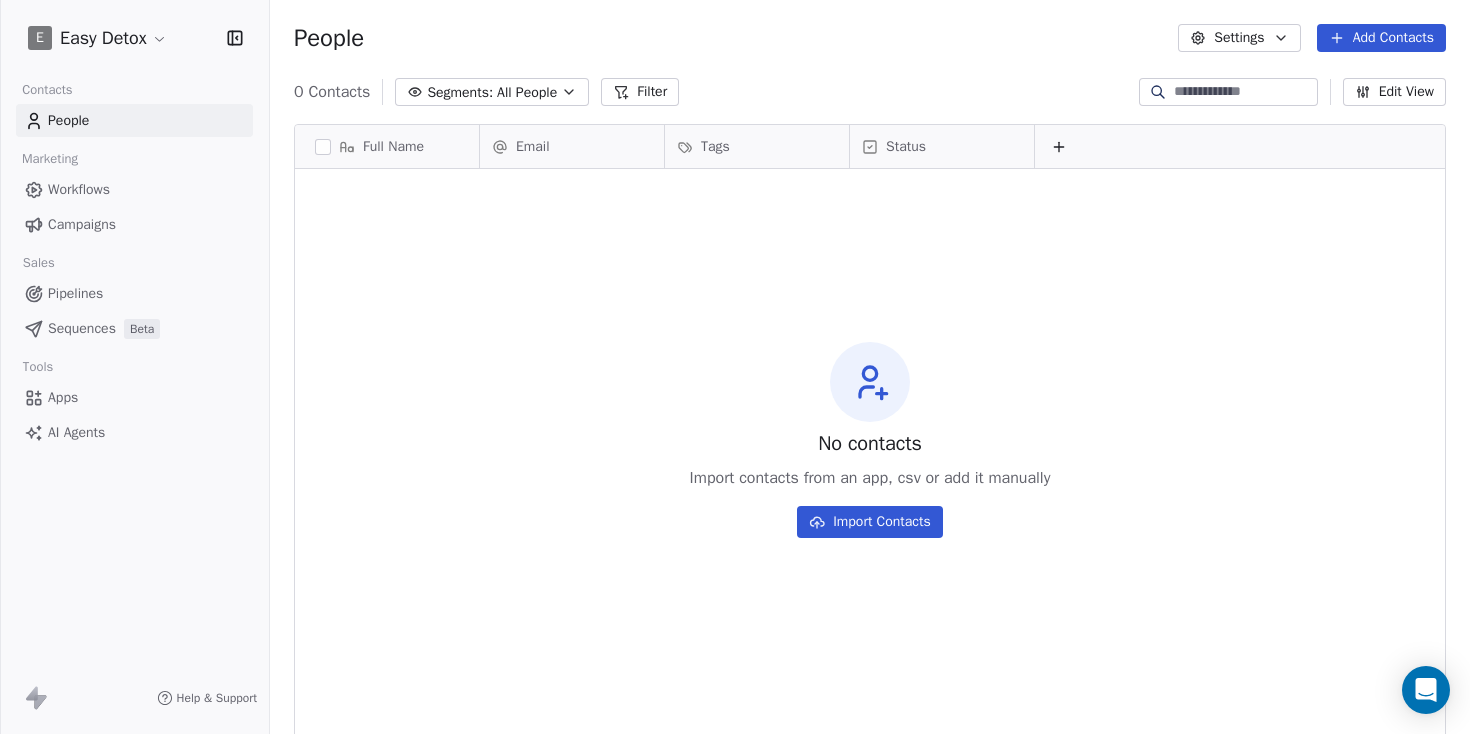click on "People Settings  Add Contacts" at bounding box center [870, 38] 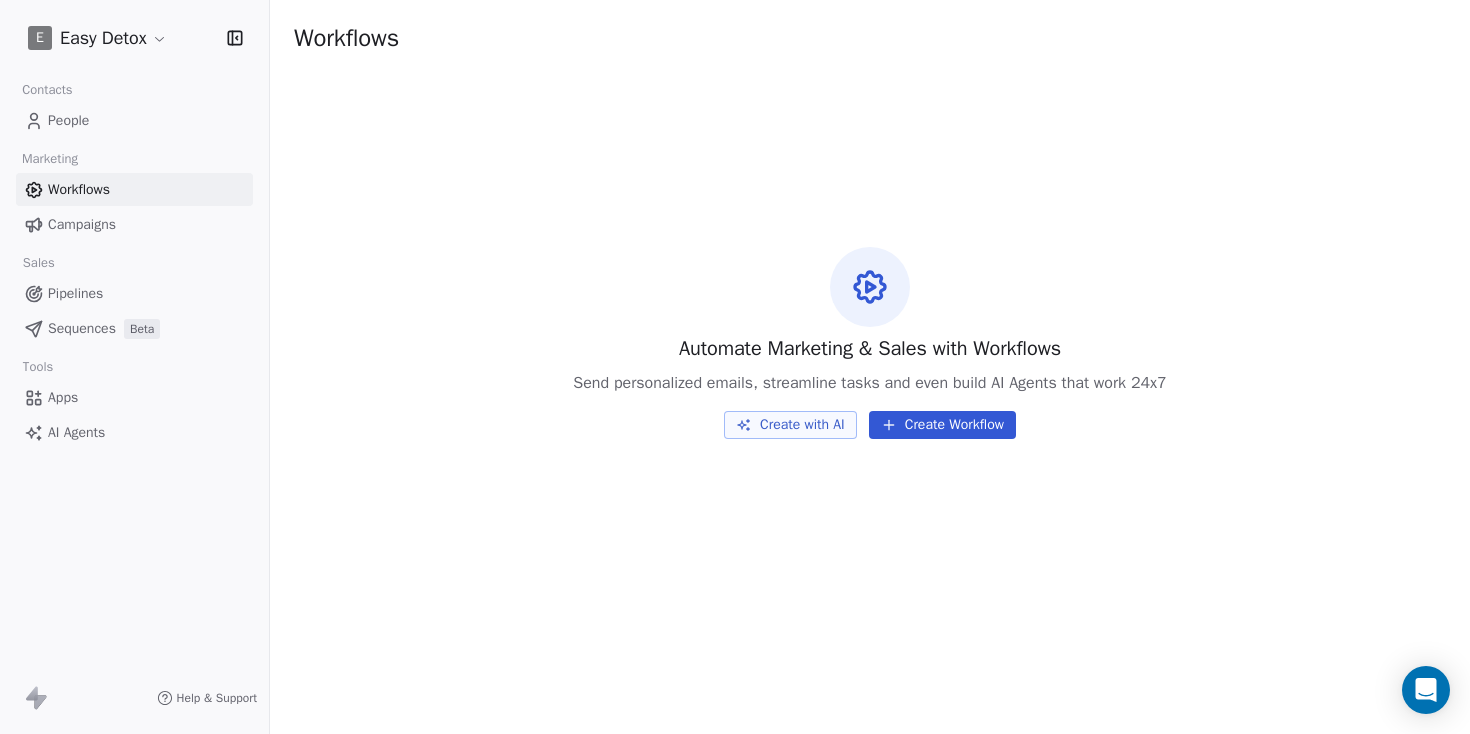 click on "Create Workflow" at bounding box center (942, 425) 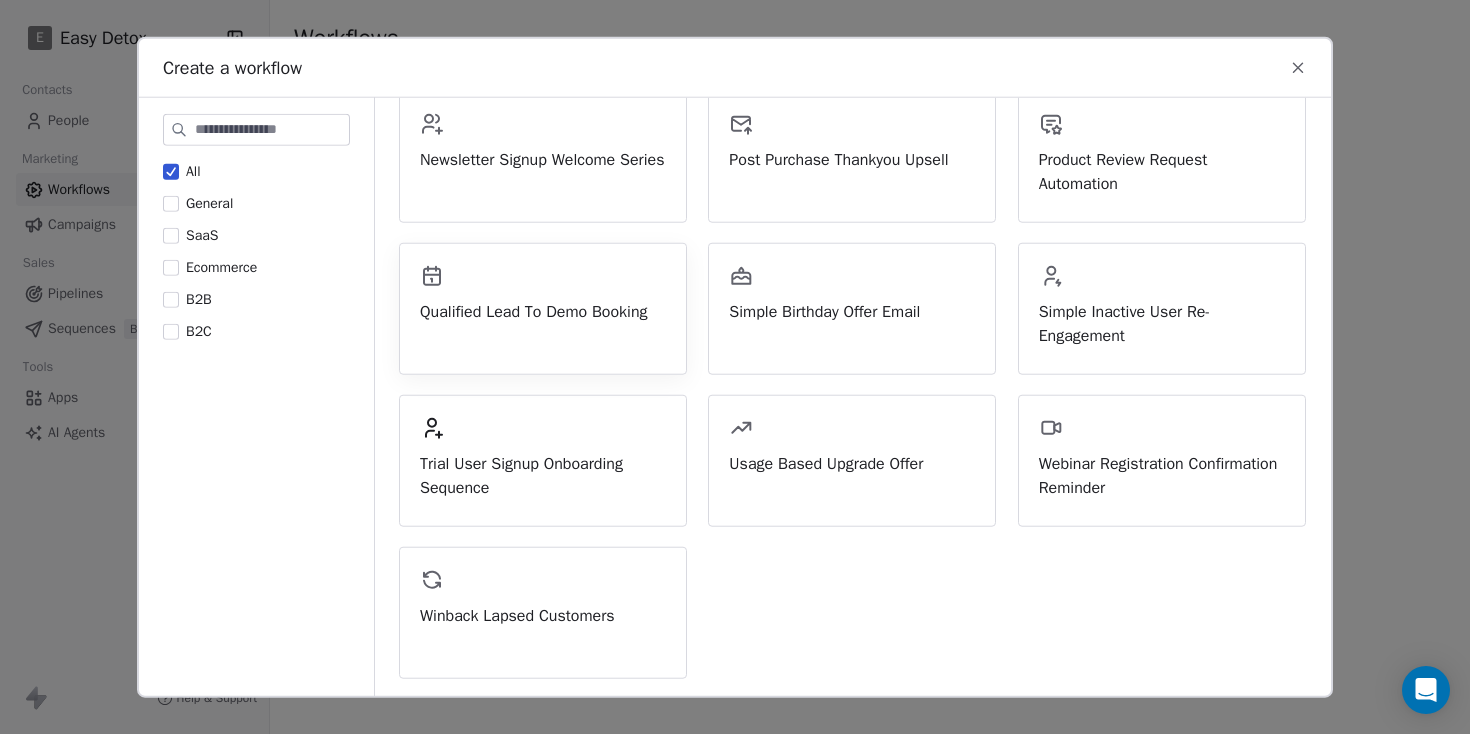 scroll, scrollTop: 0, scrollLeft: 0, axis: both 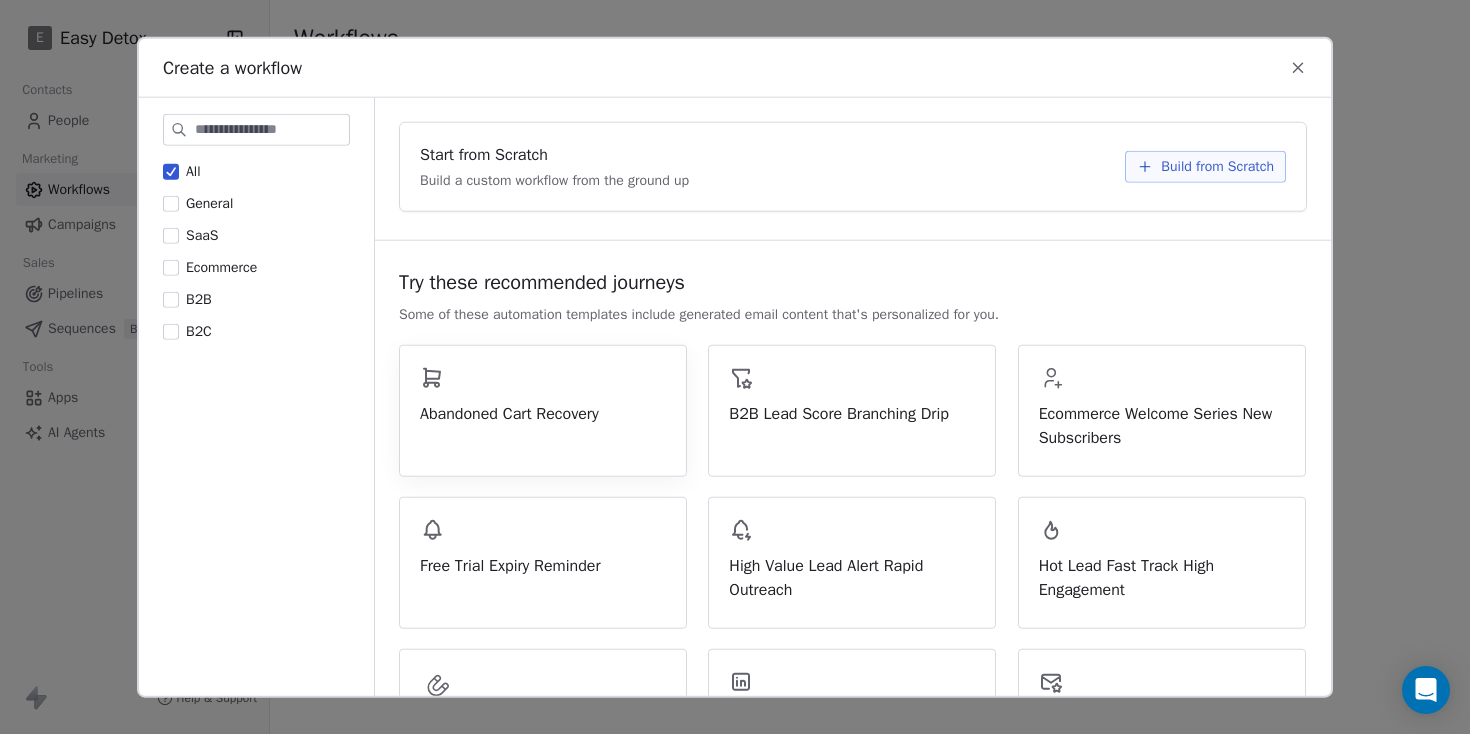 click on "Abandoned Cart Recovery" at bounding box center [543, 411] 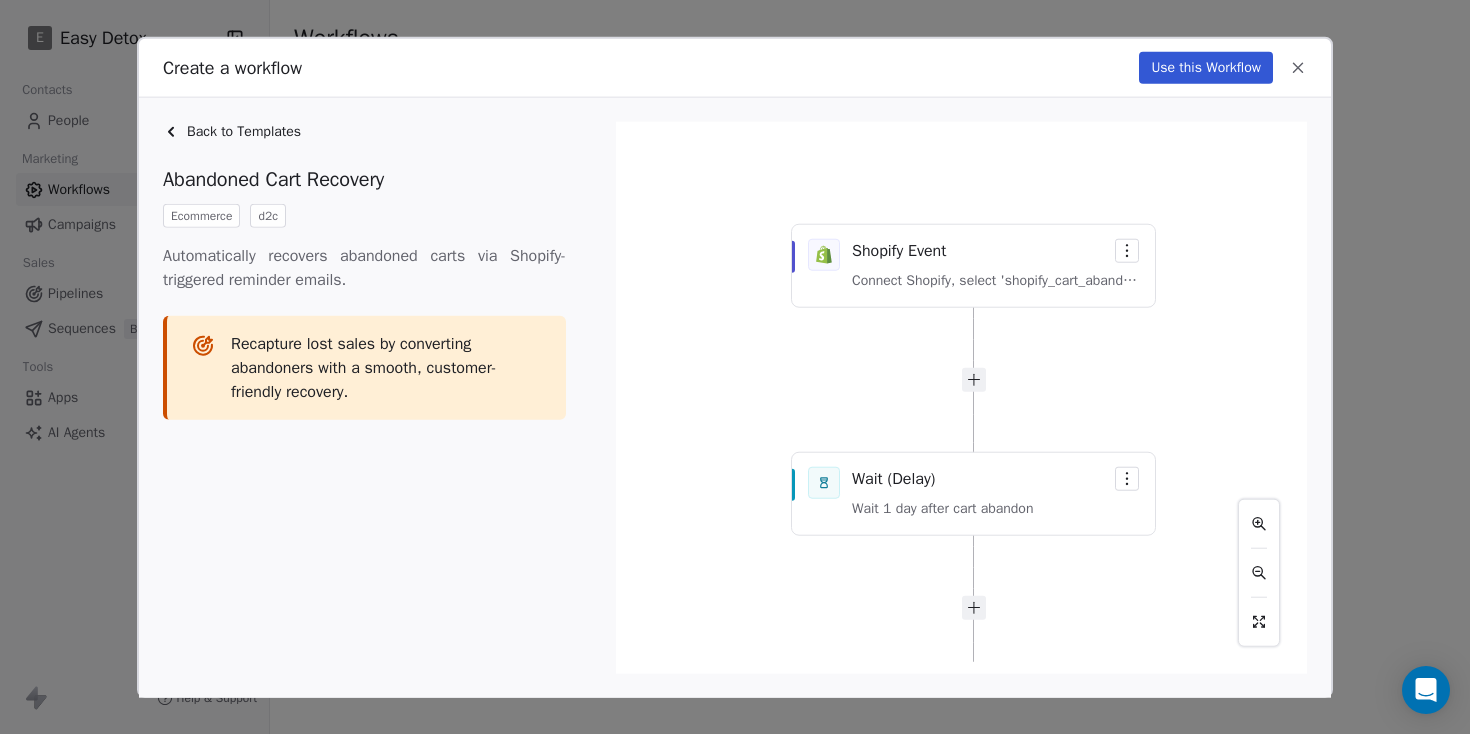 click on "Recapture lost sales by converting abandoners with a smooth, customer-friendly recovery." at bounding box center [364, 368] 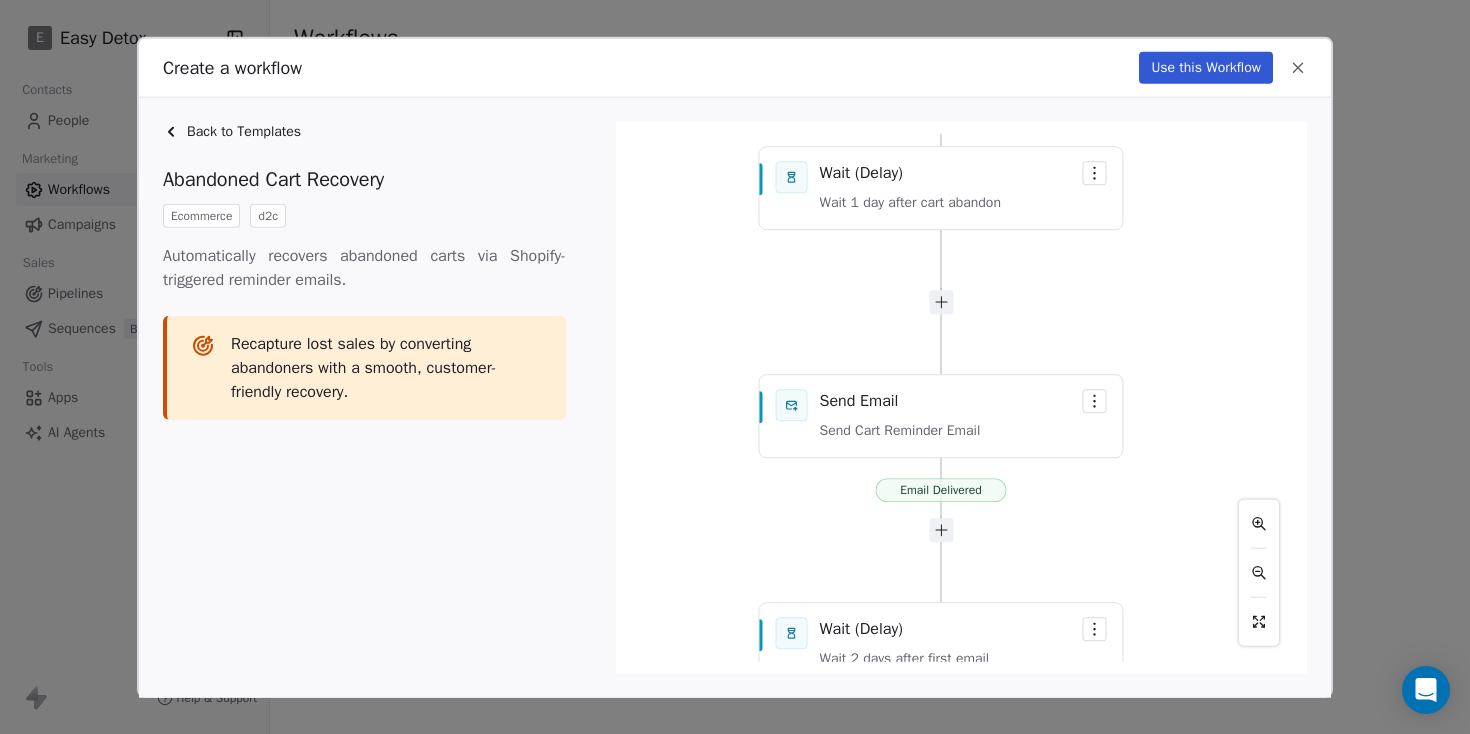 click on "Use this Workflow" at bounding box center (1206, 68) 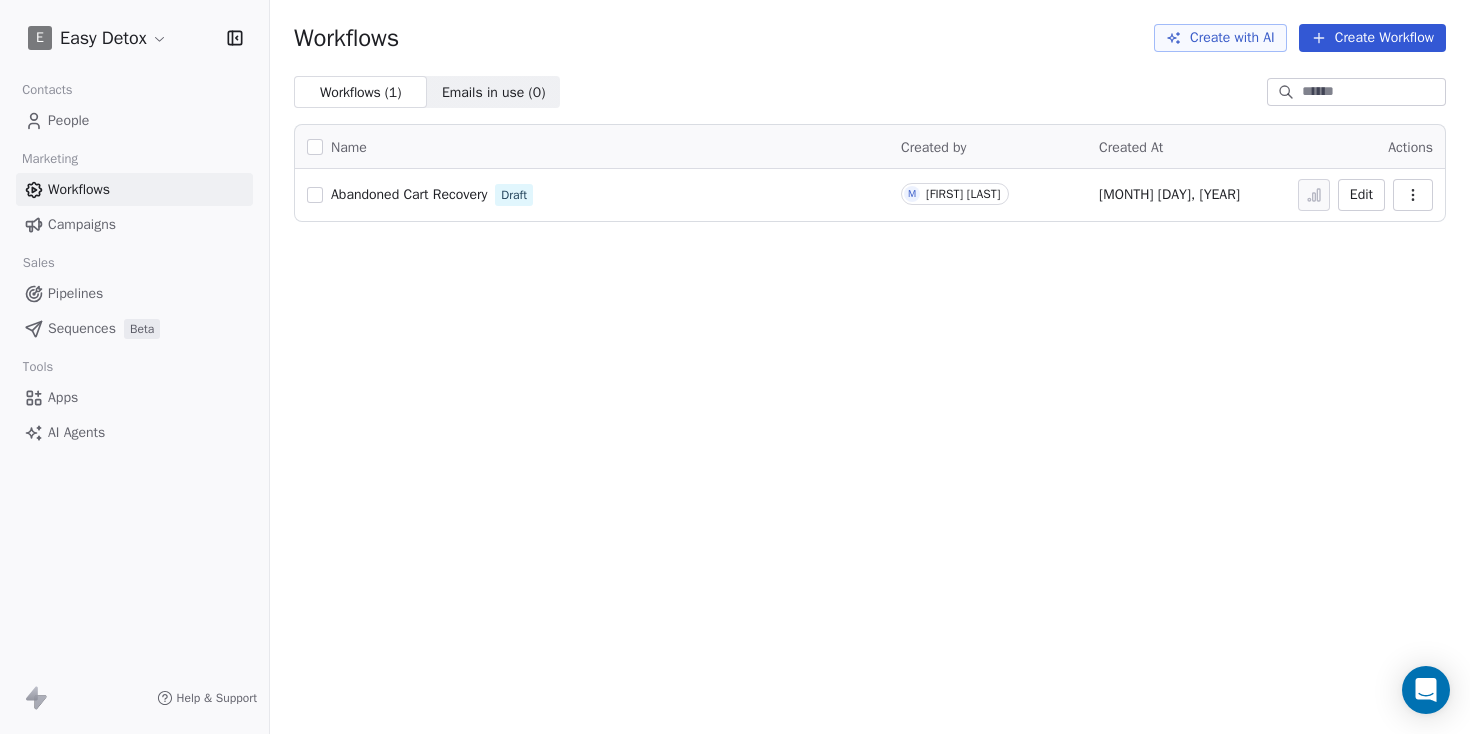 click on "Edit" at bounding box center [1361, 195] 